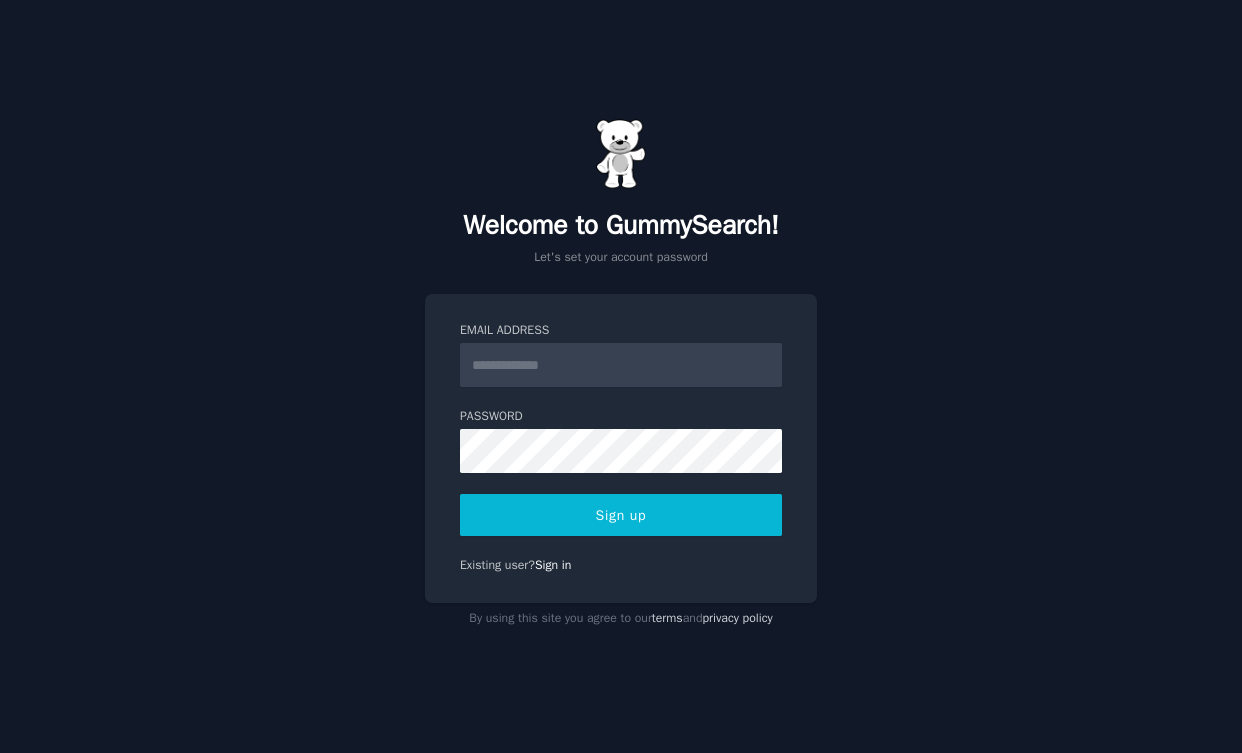 scroll, scrollTop: 0, scrollLeft: 0, axis: both 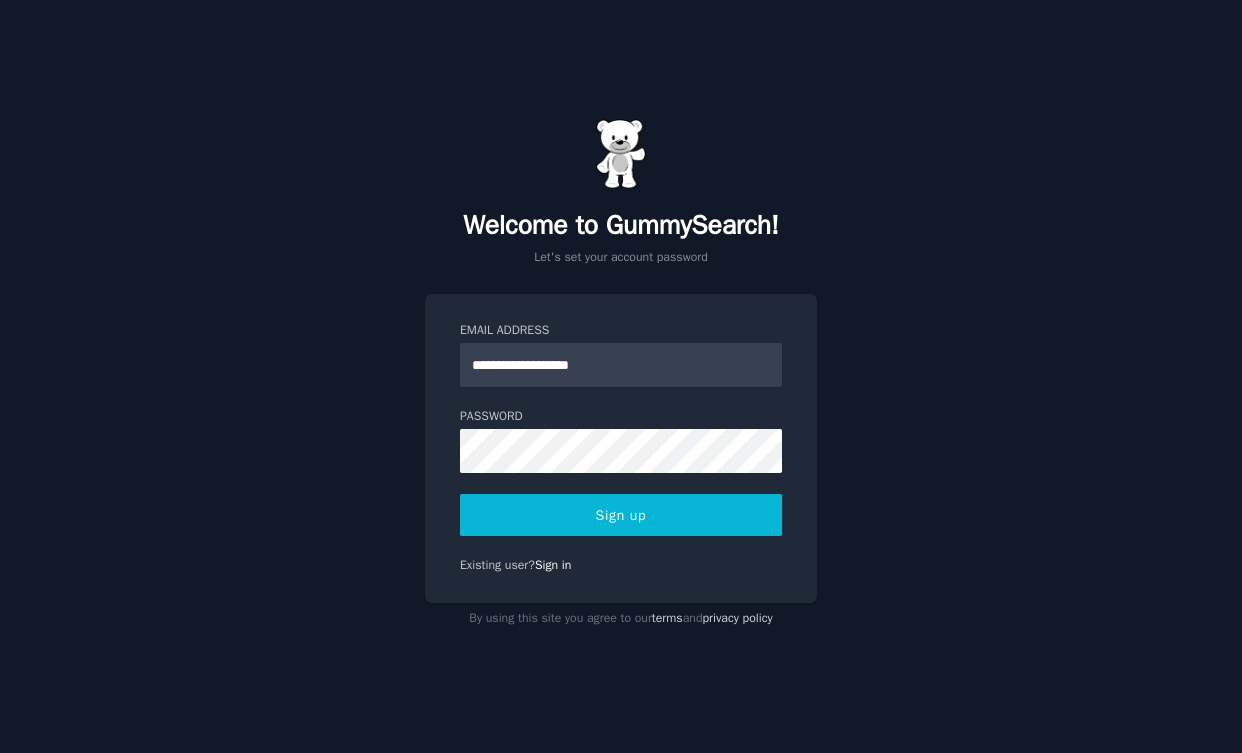 type on "**********" 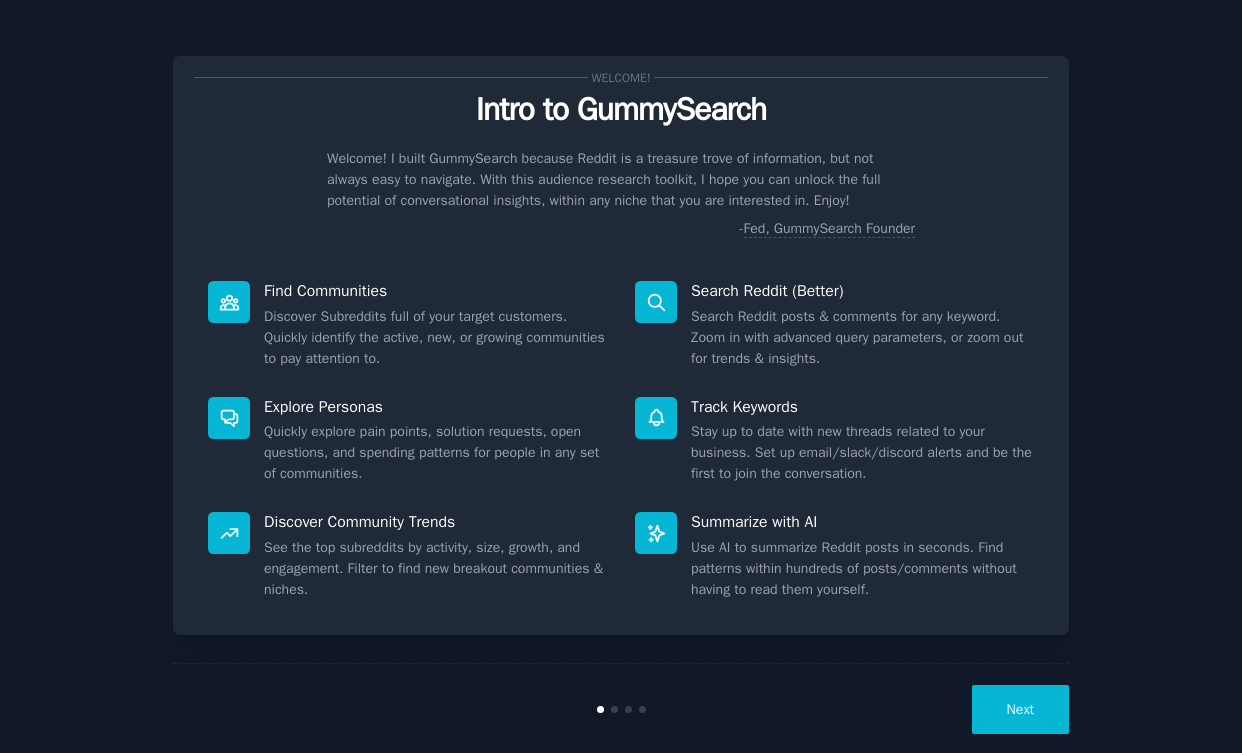scroll, scrollTop: 0, scrollLeft: 0, axis: both 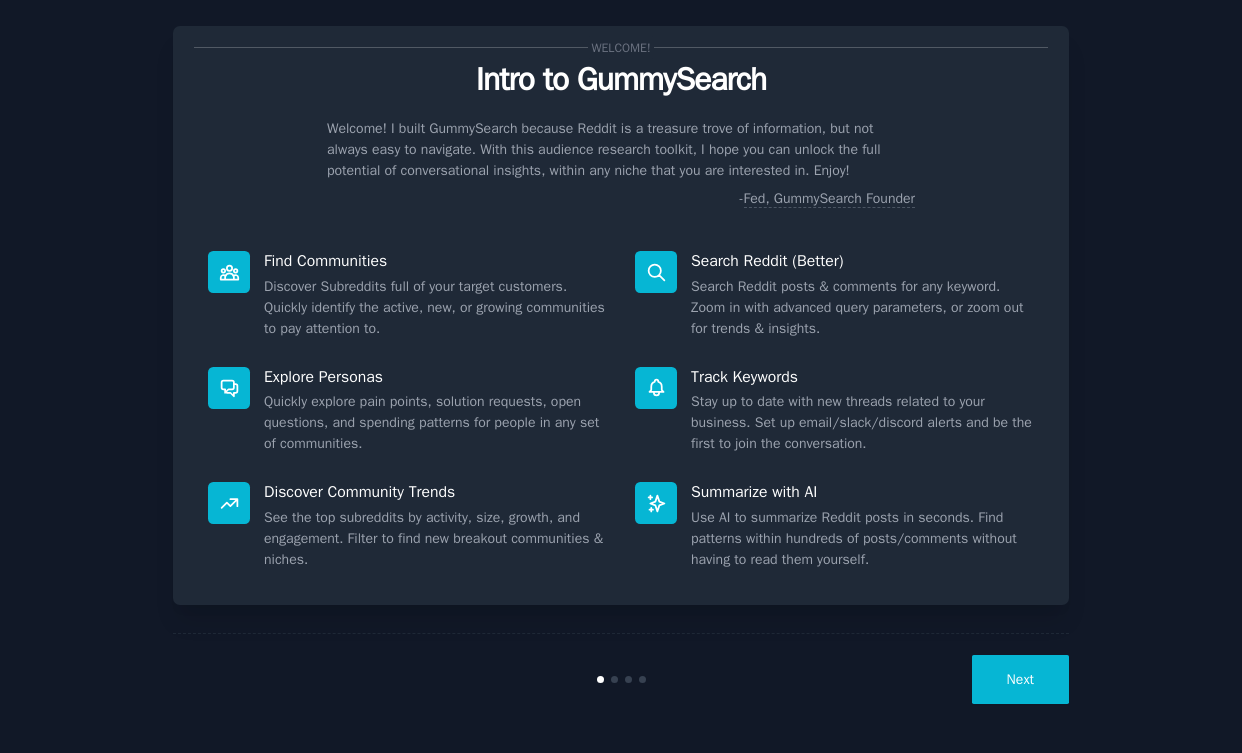 click on "Next" at bounding box center [1020, 679] 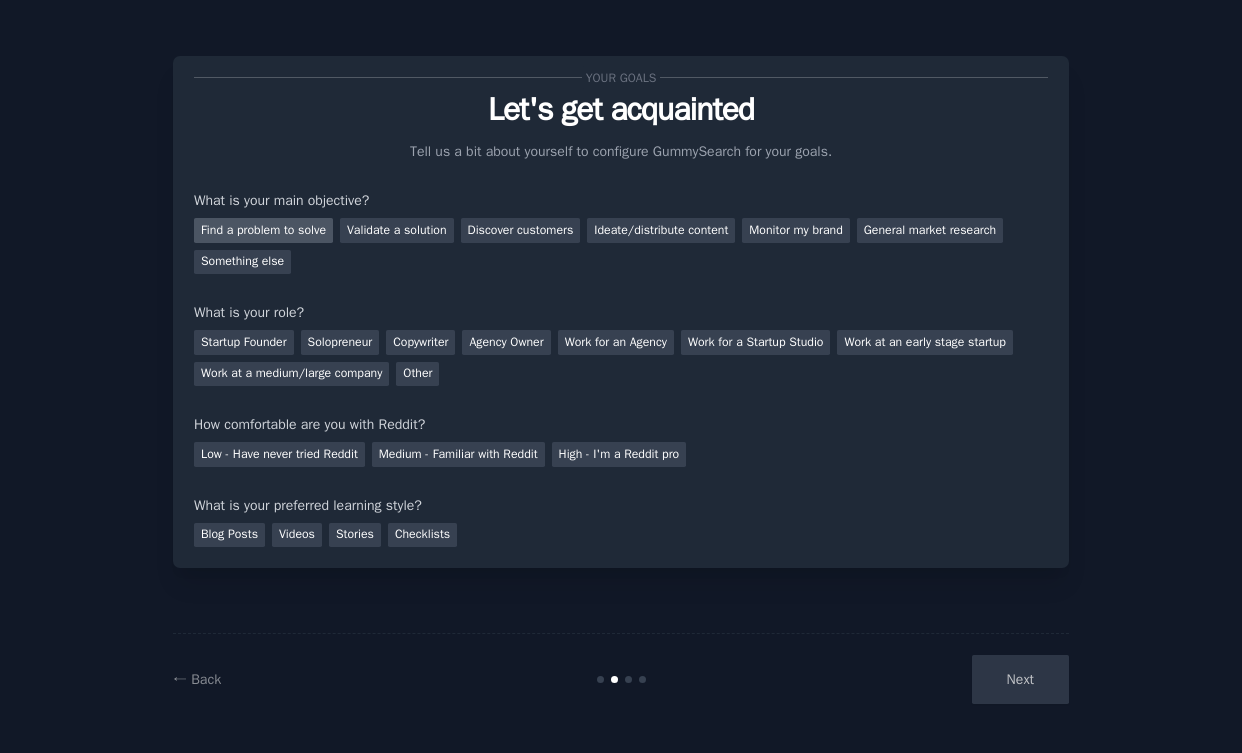 click on "Find a problem to solve" at bounding box center [263, 230] 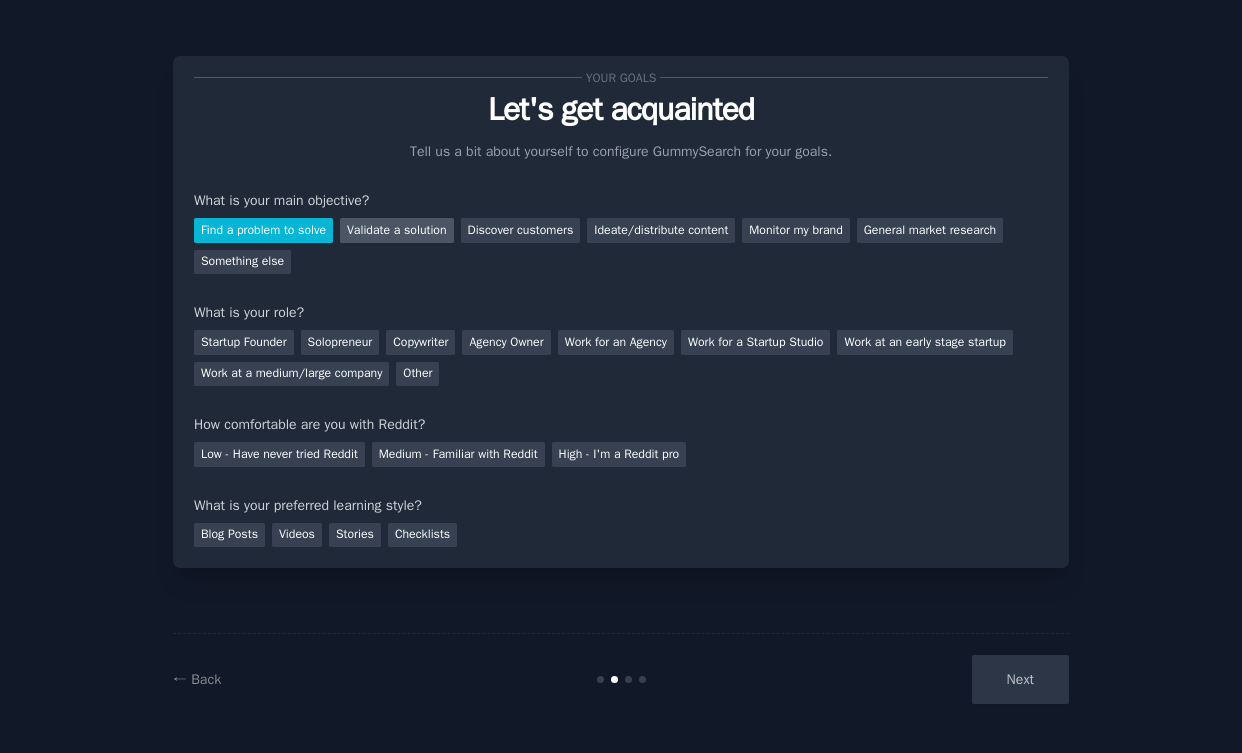 click on "Validate a solution" at bounding box center [397, 230] 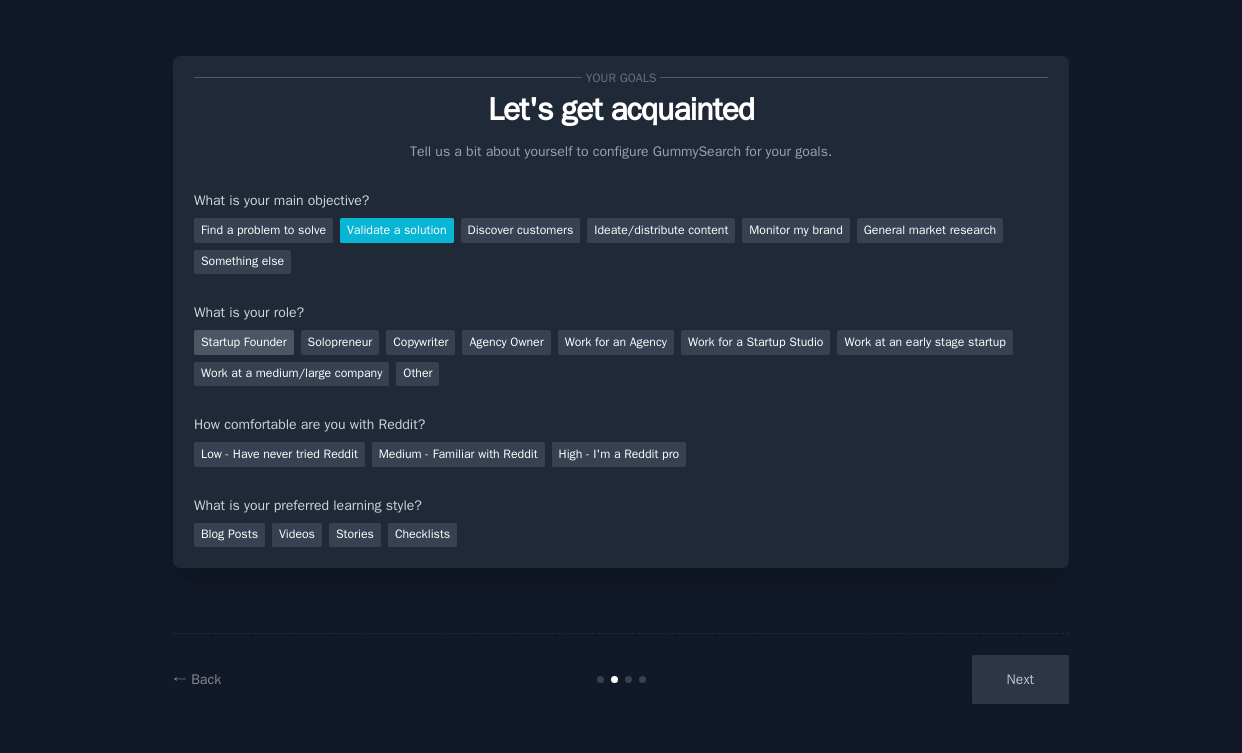 click on "Startup Founder" at bounding box center [244, 342] 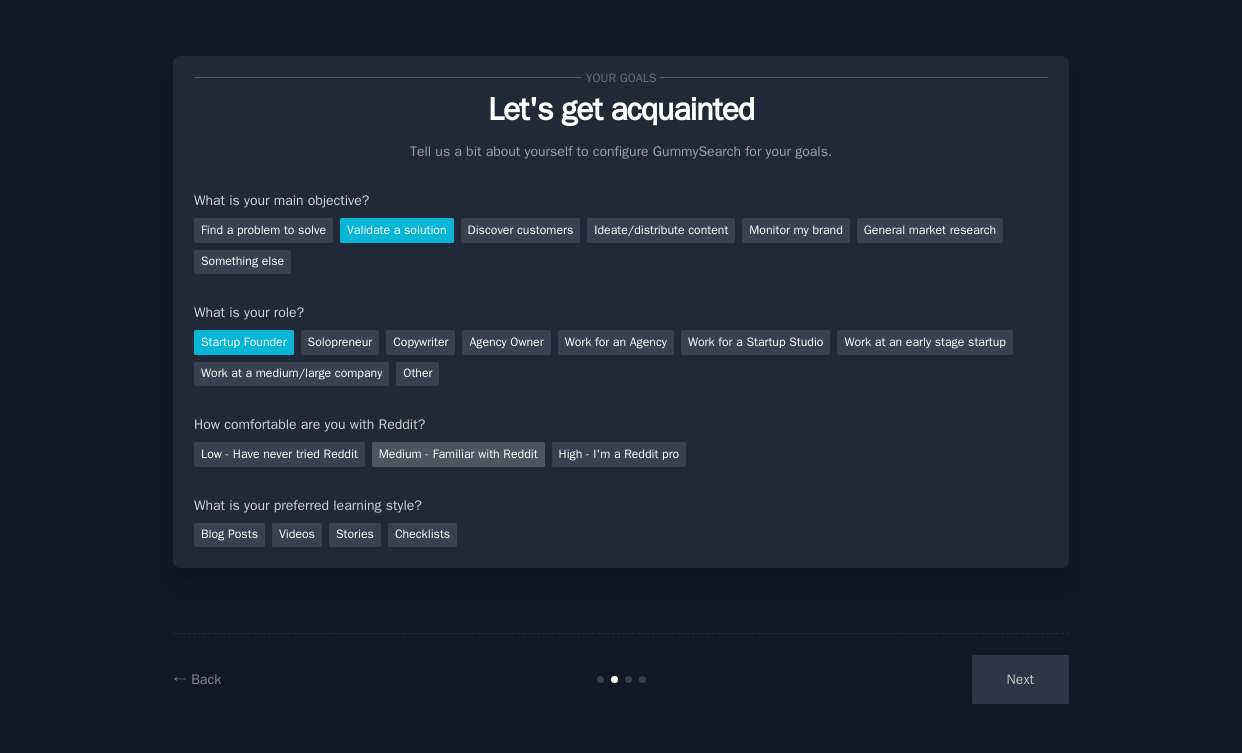 click on "Medium - Familiar with Reddit" at bounding box center (458, 454) 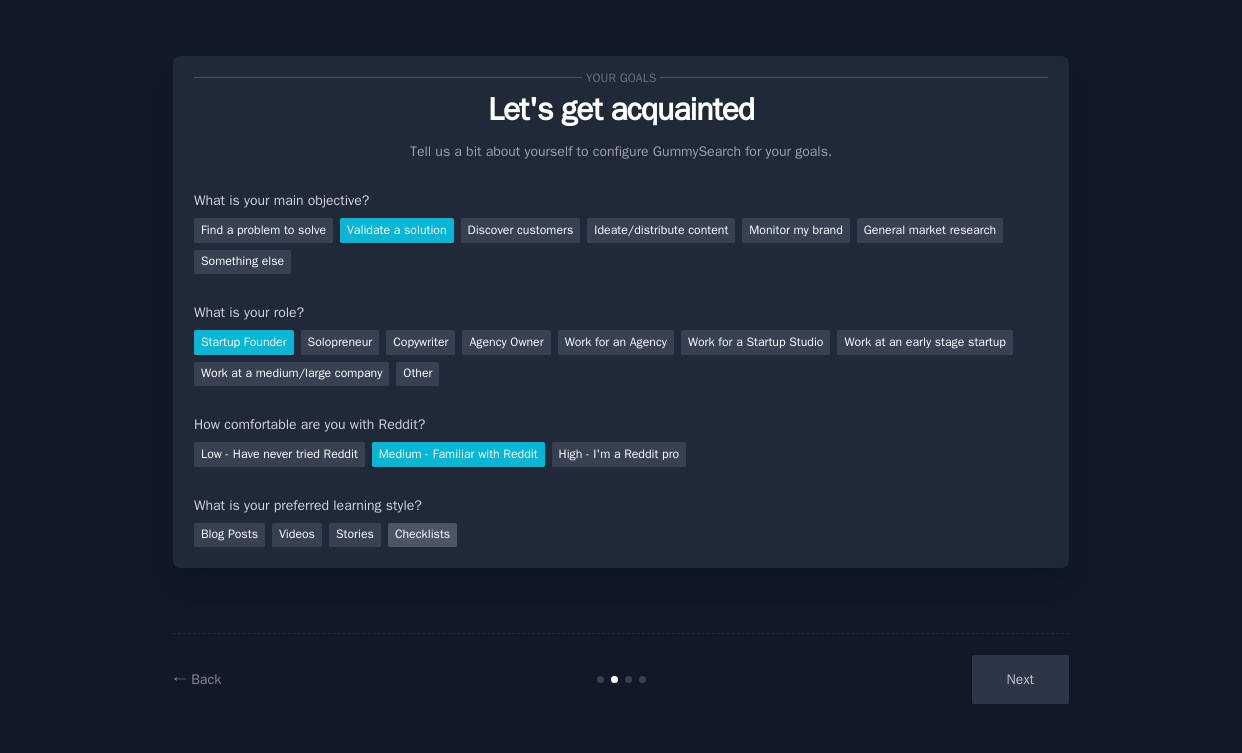 click on "Checklists" at bounding box center [422, 535] 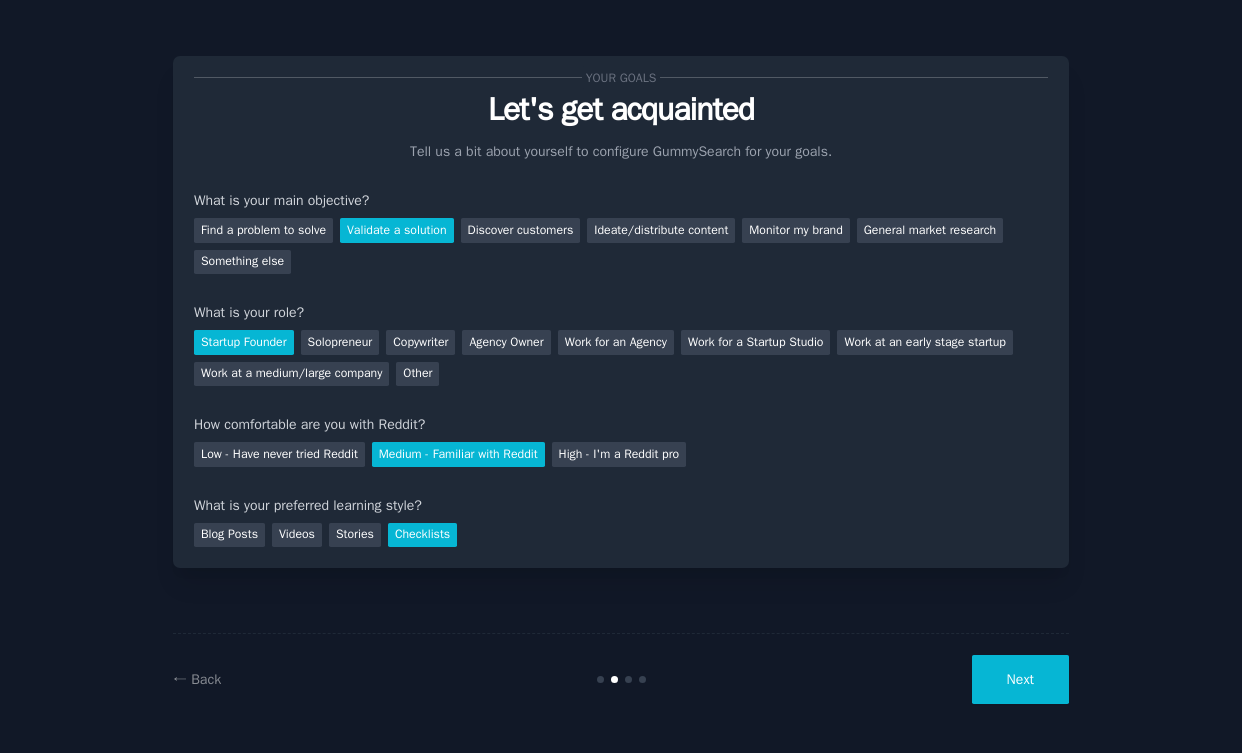 click on "Next" at bounding box center (1020, 679) 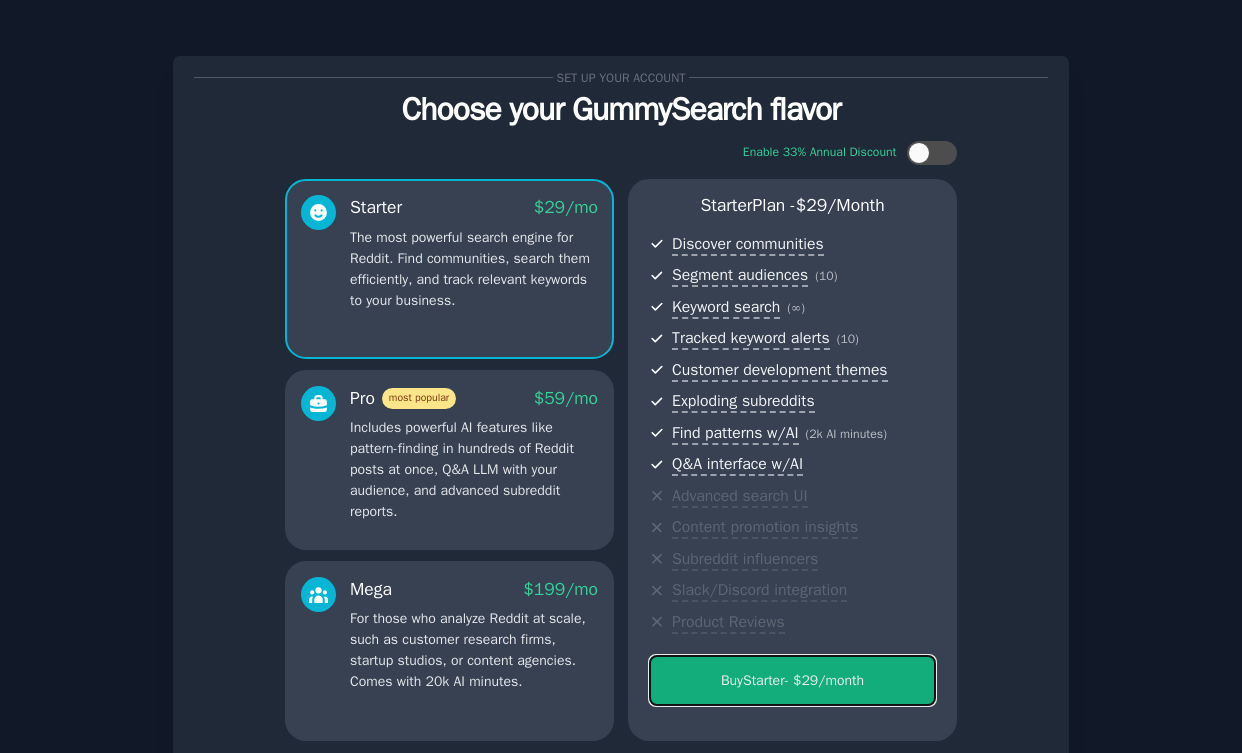 click on "Buy  Starter  - $ 29 /month" at bounding box center (792, 680) 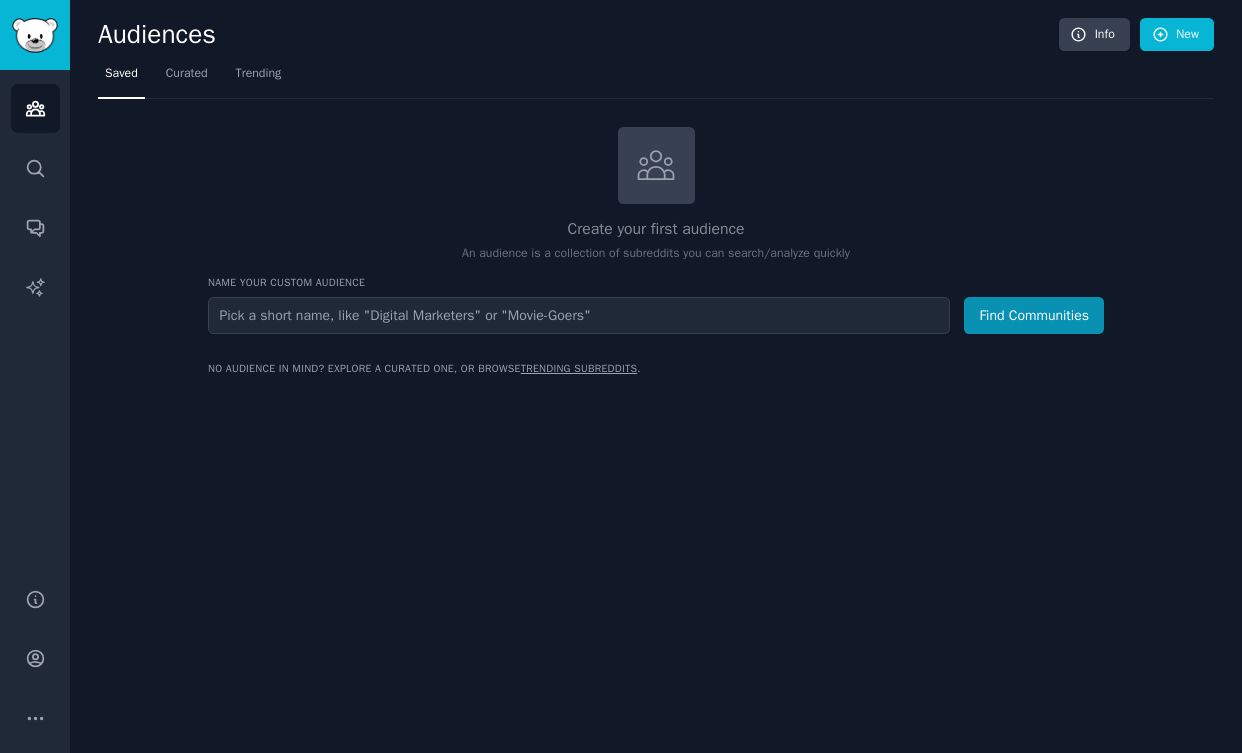 scroll, scrollTop: 0, scrollLeft: 0, axis: both 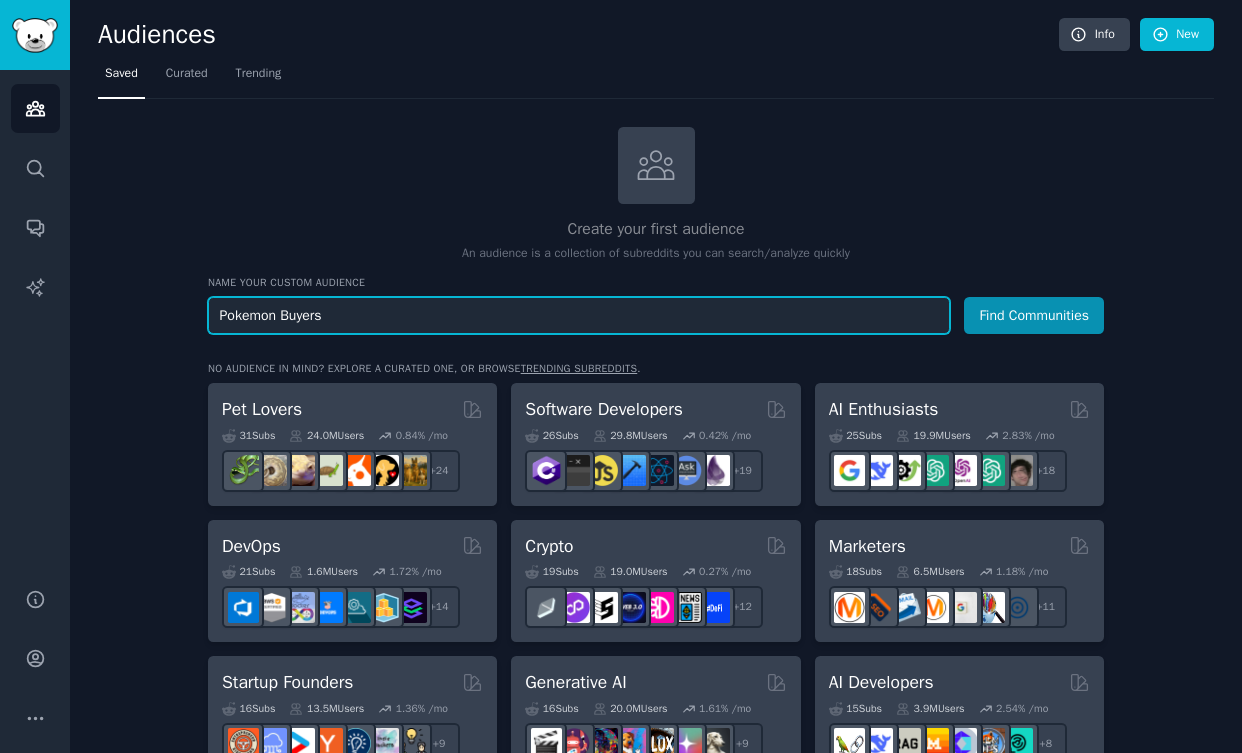 type on "Pokemon Buyers" 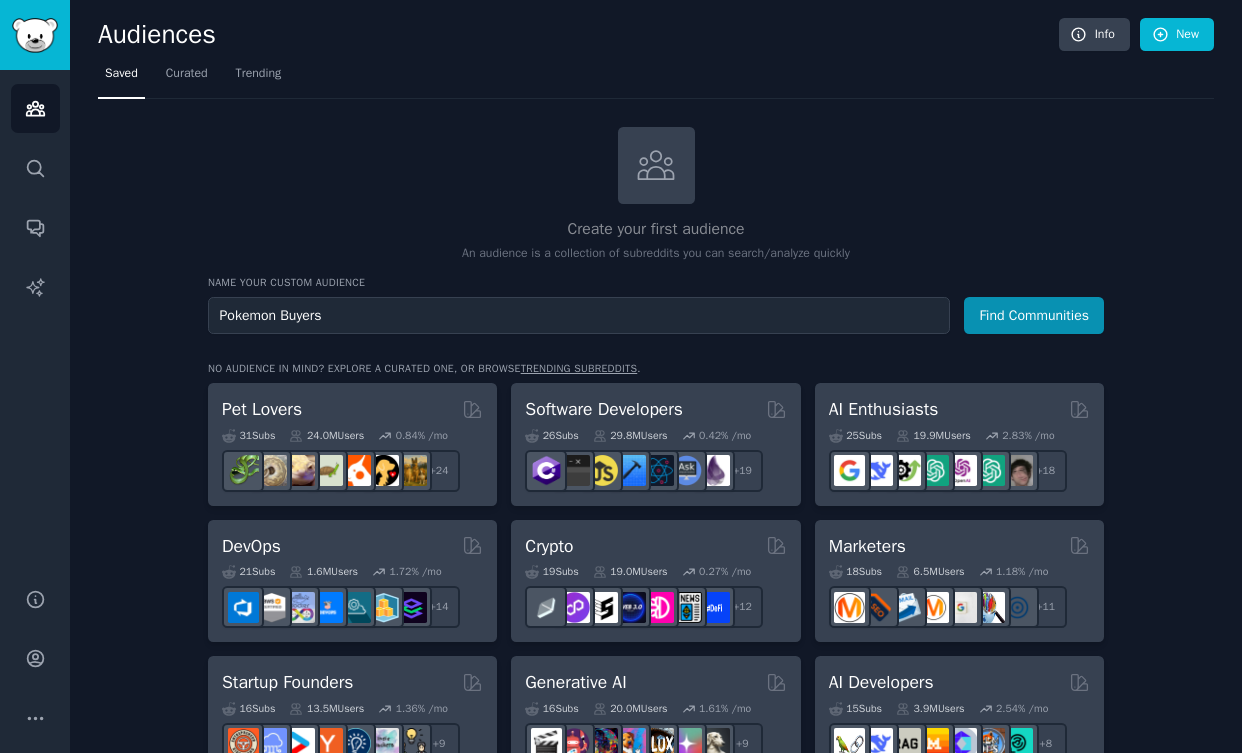 click on "Create your first audience An audience is a collection of subreddits you can search/analyze quickly Name your custom audience Audience Name Pokemon Buyers Find Communities No audience in mind? Explore a curated one, or browse  trending subreddits . Pet Lovers 31  Sub s 24.0M  Users 0.84 % /mo + 24 Software Developers 26  Sub s 29.8M  Users 0.42 % /mo + 19 AI Enthusiasts 25  Sub s 19.9M  Users 2.83 % /mo + 18 DevOps 21  Sub s 1.6M  Users 1.72 % /mo + 14 Crypto 19  Sub s 19.0M  Users 0.27 % /mo + 12 Marketers 18  Sub s 6.5M  Users 1.18 % /mo + 11 Startup Founders 16  Sub s 13.5M  Users 1.36 % /mo + 9 Generative AI 16  Sub s 20.0M  Users 1.61 % /mo + 9 AI Developers 15  Sub s 3.9M  Users 2.54 % /mo + 8 Stock Investors 15  Sub s 28.3M  Users 0.49 % /mo + 8 Video Editors 15  Sub s 2.3M  Users 1.62 % /mo + 8 Designers 13  Sub s 9.7M  Users 0.25 % /mo + 6 Data Scientists 13  Sub s 7.6M  Users 0.58 % /mo + 6 Fitness Enthusiasts 12  Sub s 31.1M  Users 0.24 % /mo + 5 Gardeners 11  Sub s 13.5M  Users 1.72 % /mo + 4 11 s" at bounding box center (656, 1204) 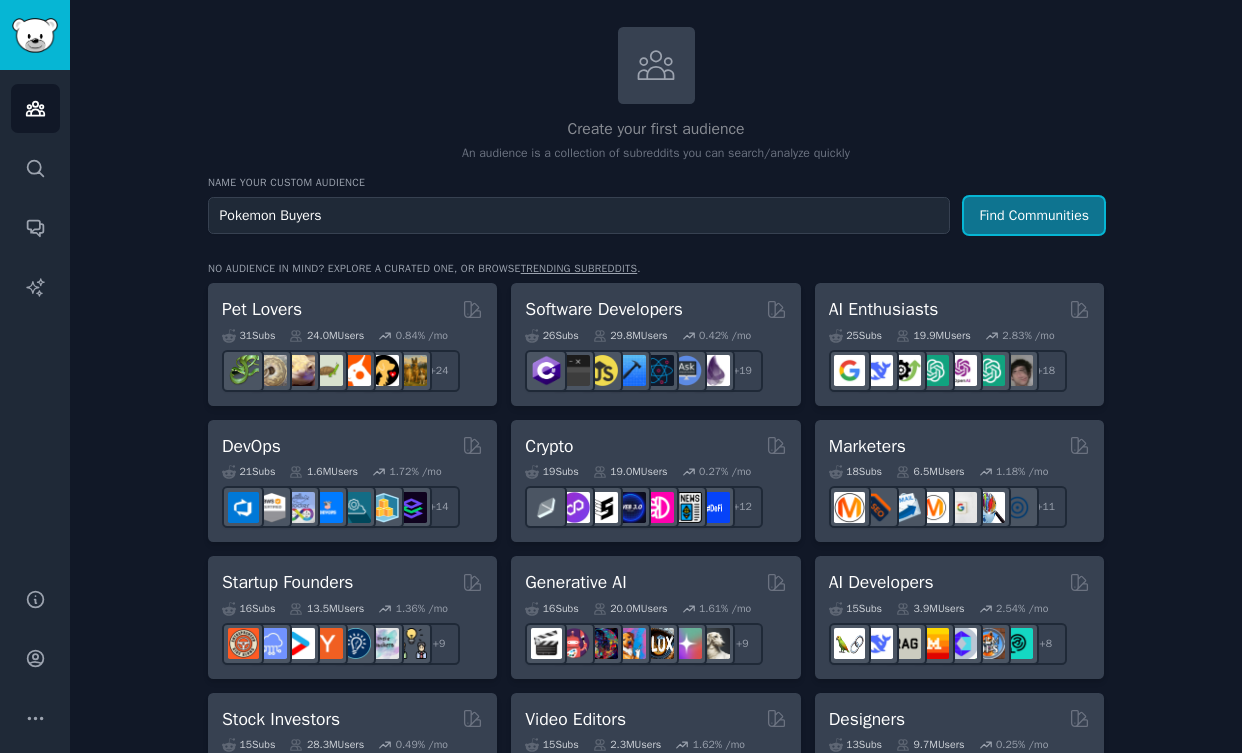 click on "Find Communities" at bounding box center (1034, 215) 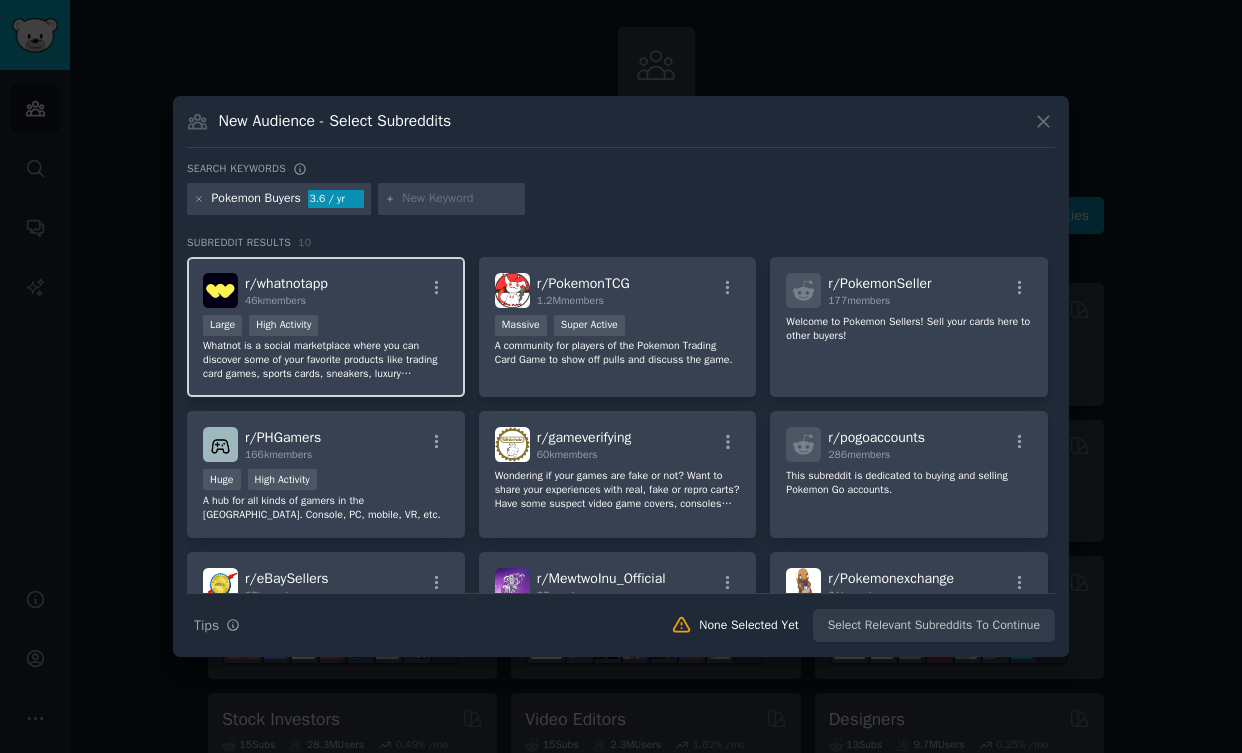 click on "r/ whatnotapp 46k  members Large High Activity Whatnot is a social marketplace where you can discover some of your favorite products like trading card games, sports cards, sneakers, luxury handbags and more.
Whatnot can be very addicting. Please use the app responsibly." at bounding box center (326, 327) 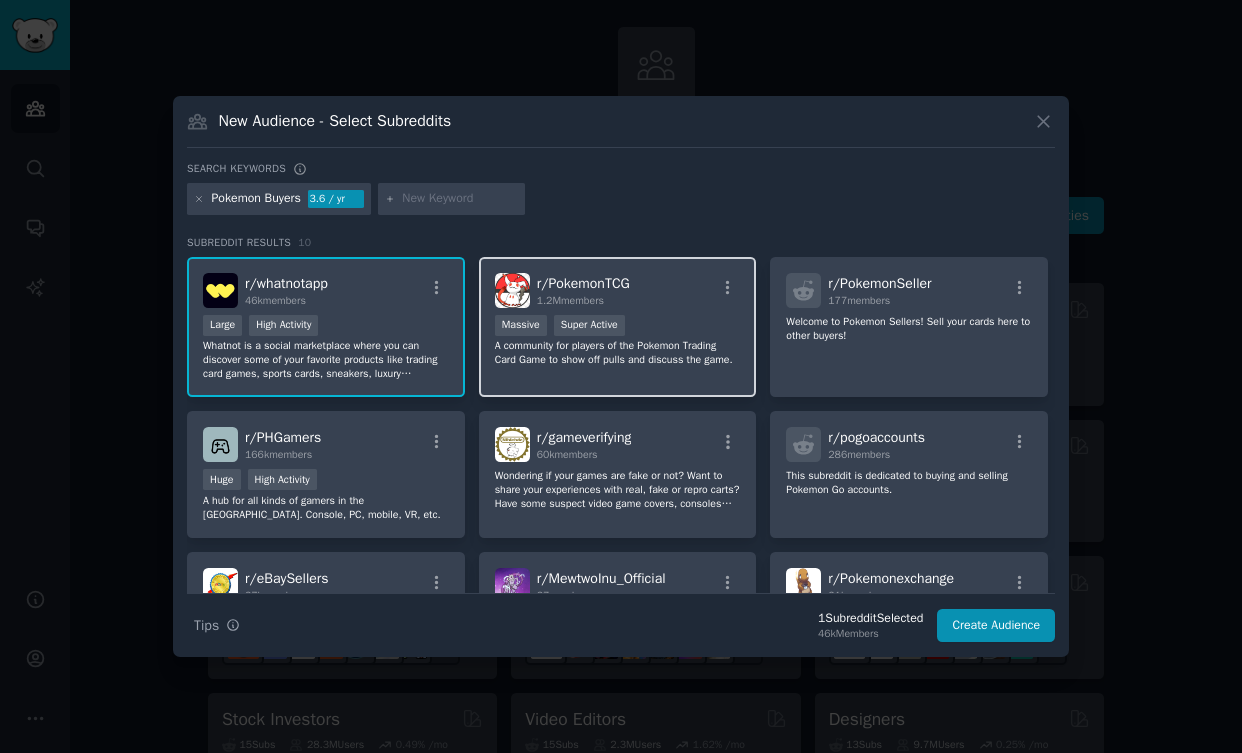 click on "r/ PokemonTCG 1.2M  members" at bounding box center (618, 290) 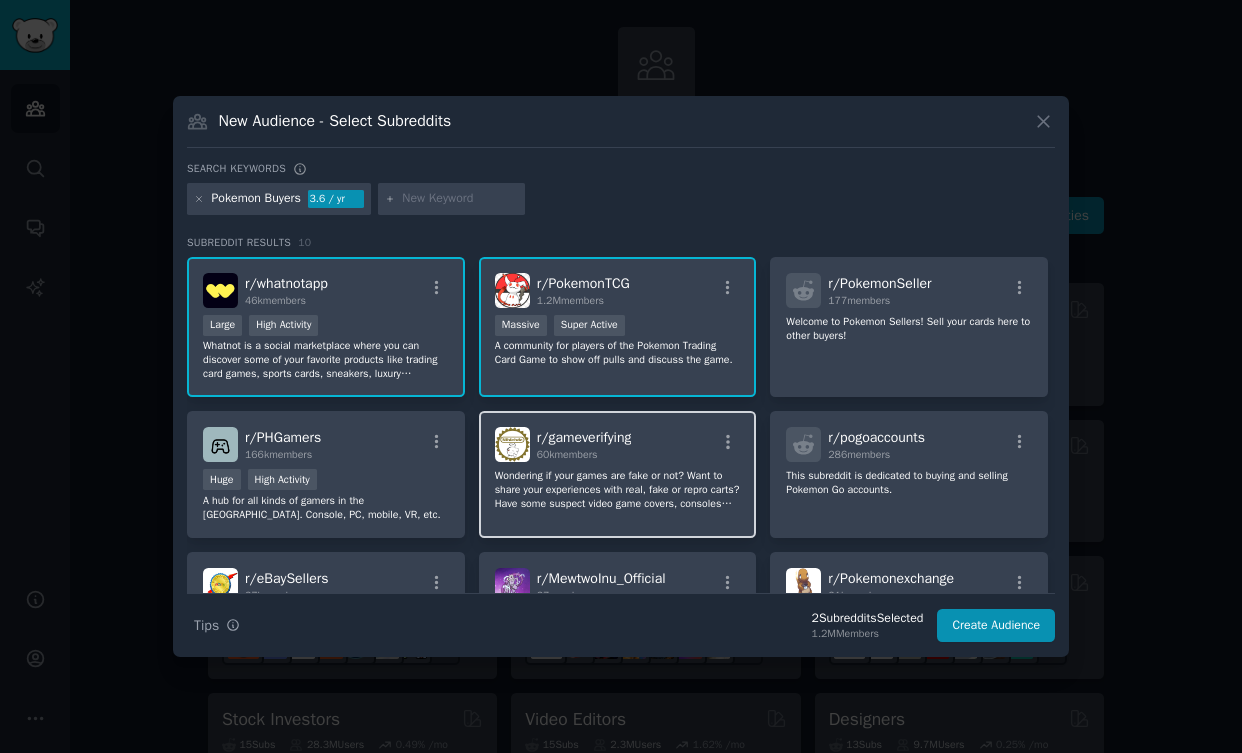 scroll, scrollTop: 100, scrollLeft: 0, axis: vertical 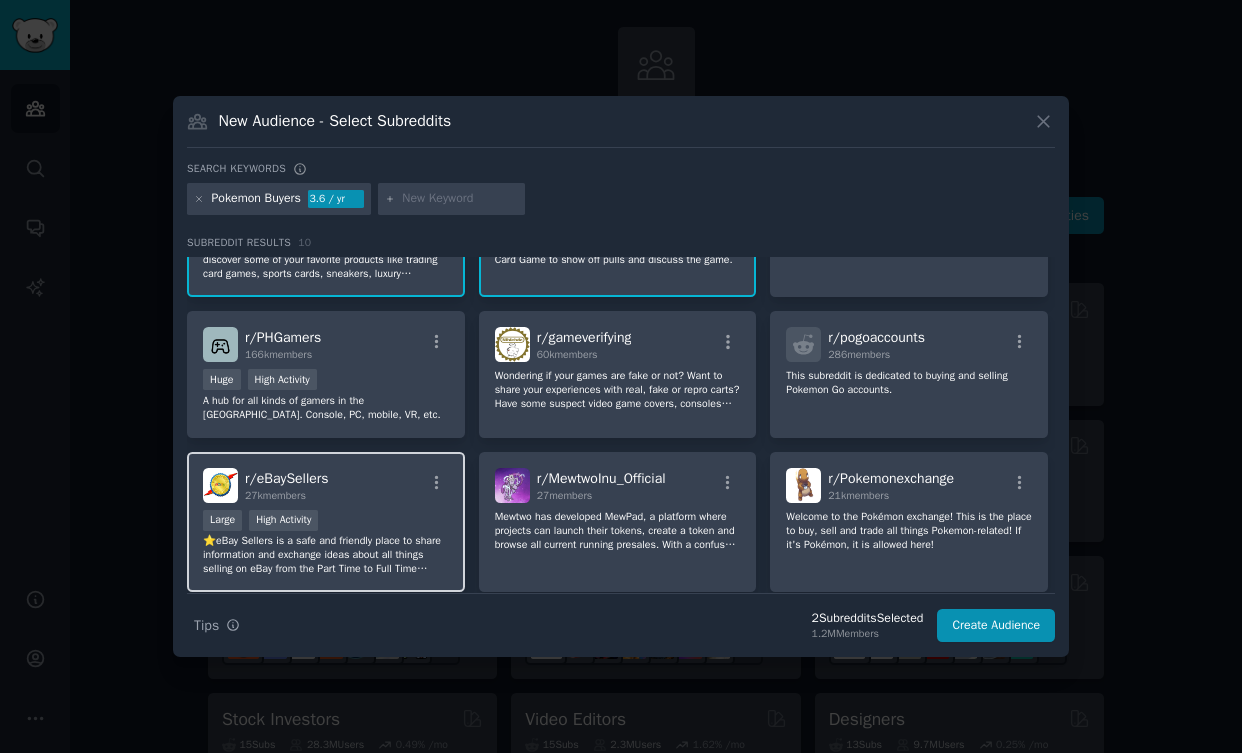 click on "r/ eBaySellers 27k  members" at bounding box center (326, 485) 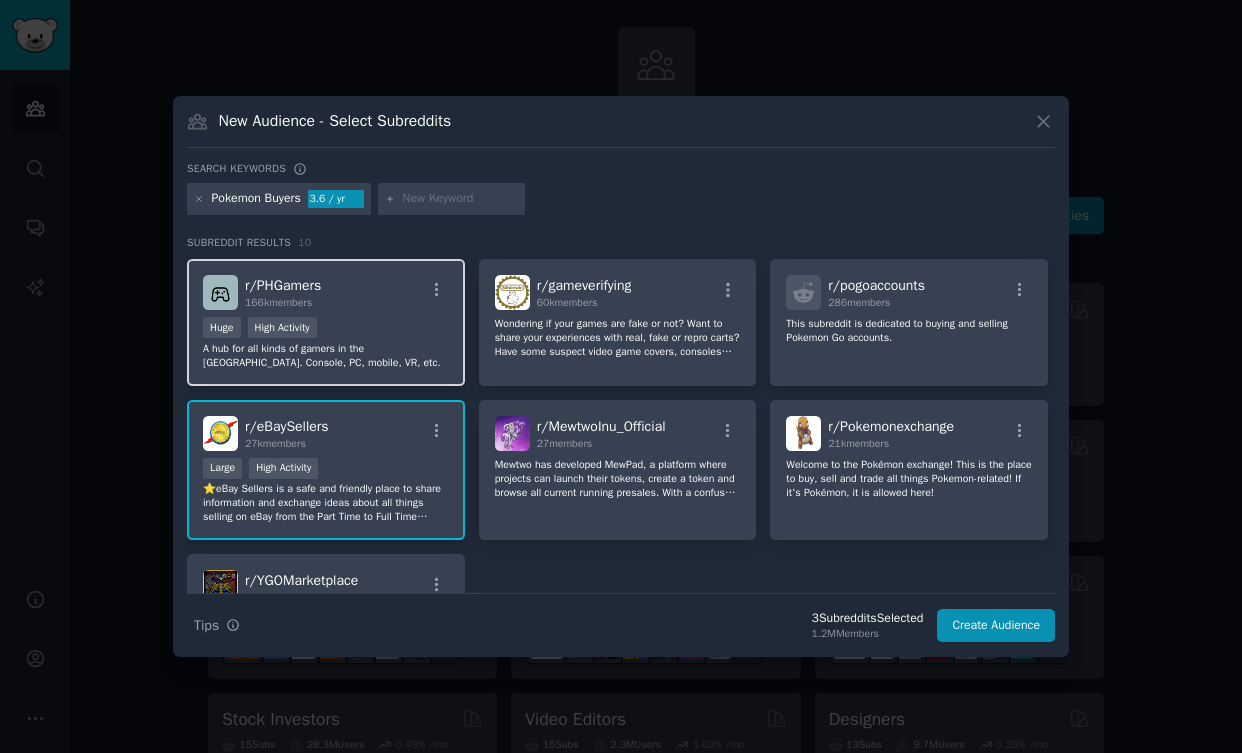 scroll, scrollTop: 0, scrollLeft: 0, axis: both 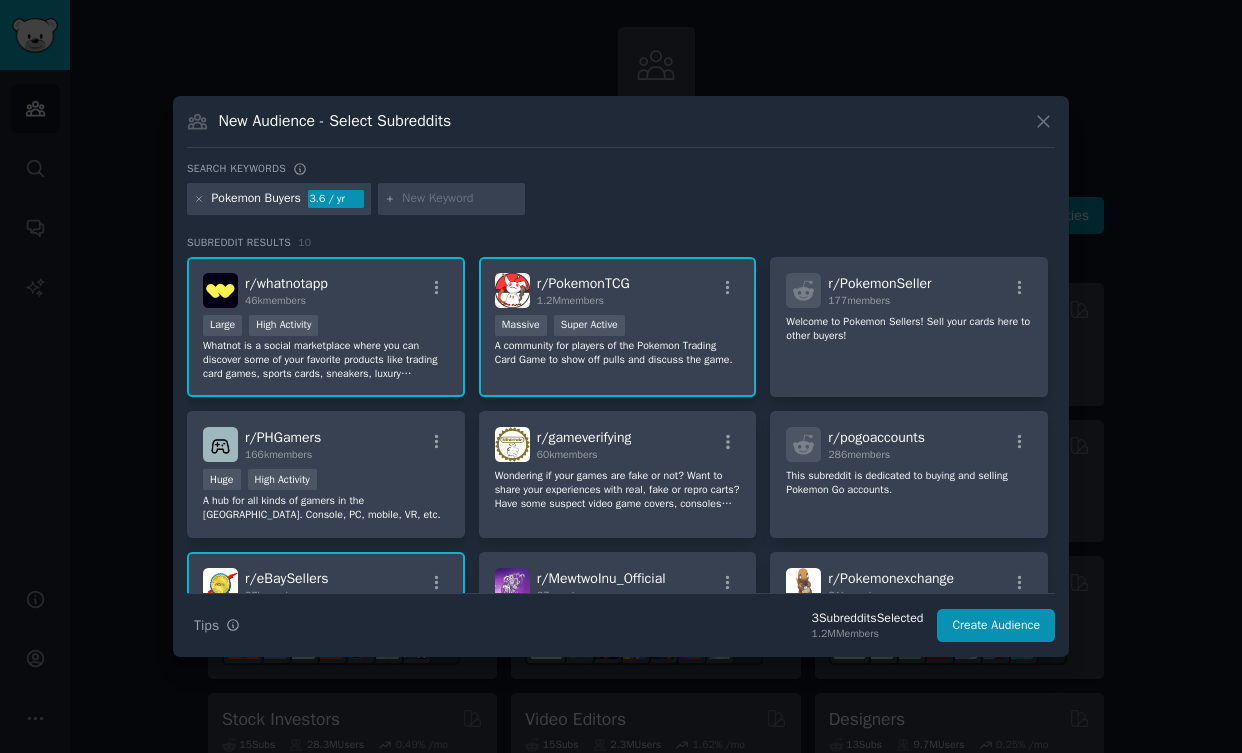 click at bounding box center (460, 199) 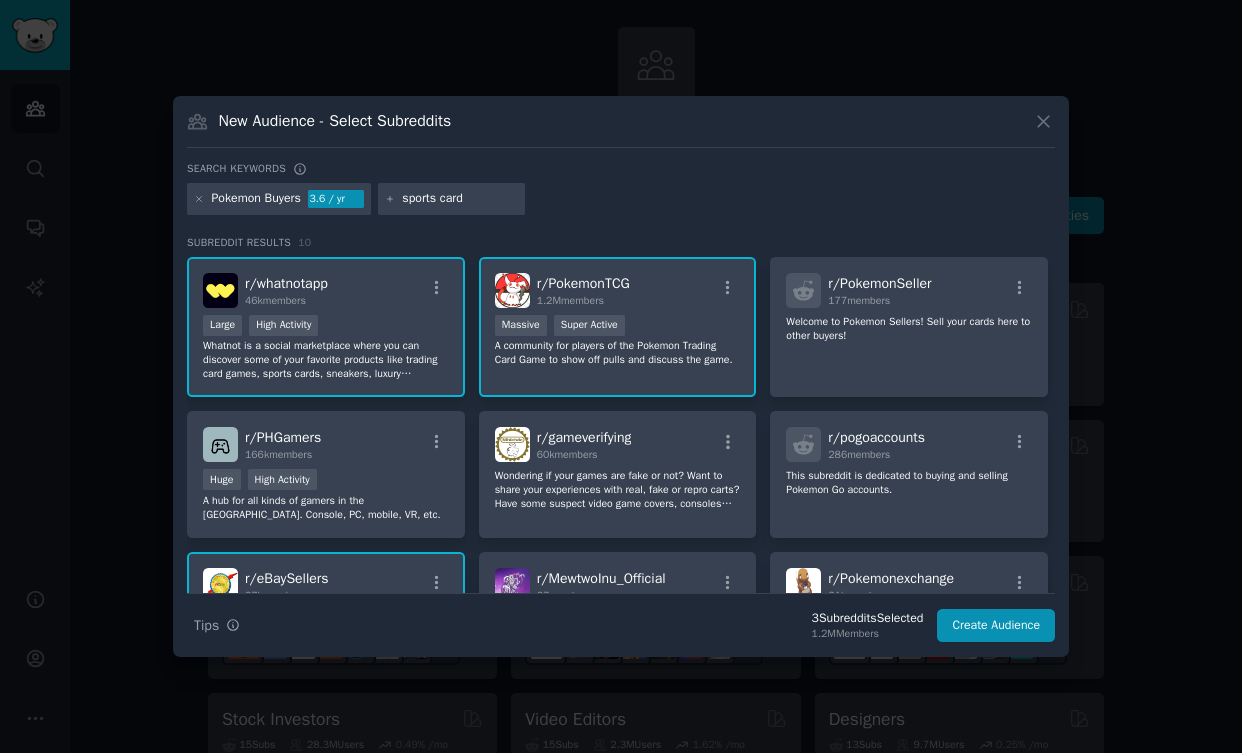 type on "sports cards" 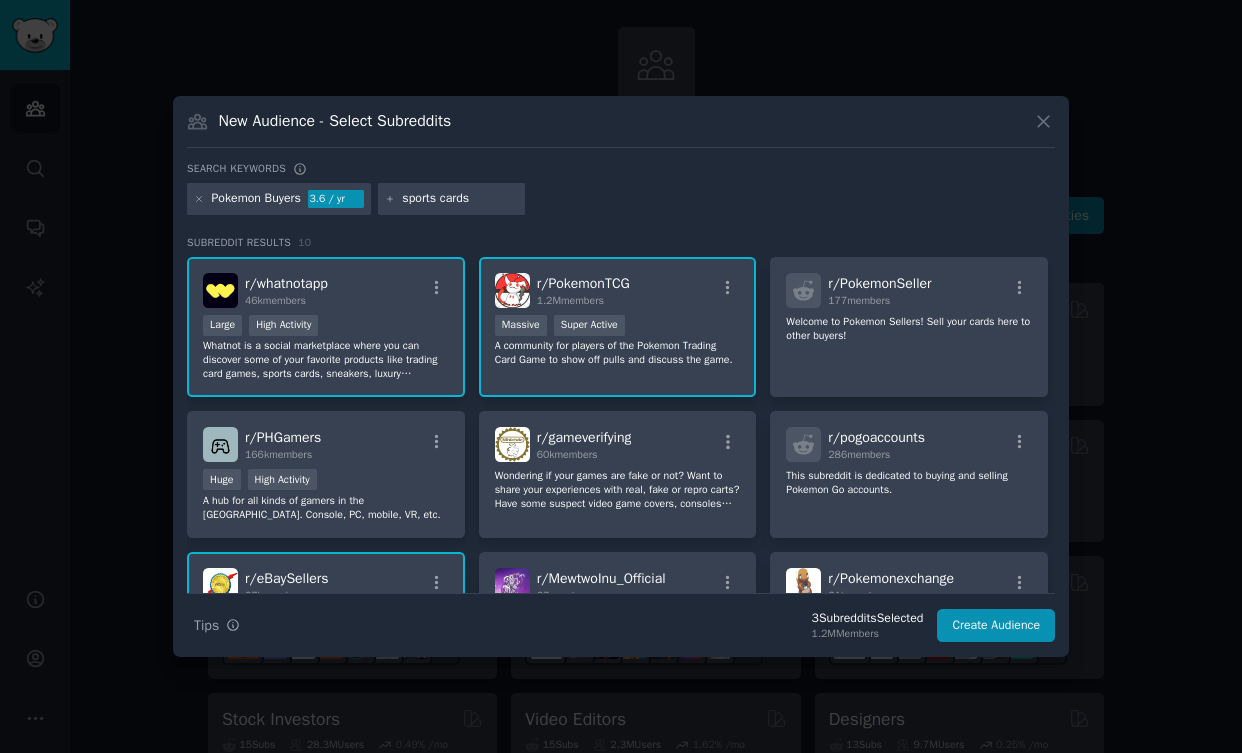 type 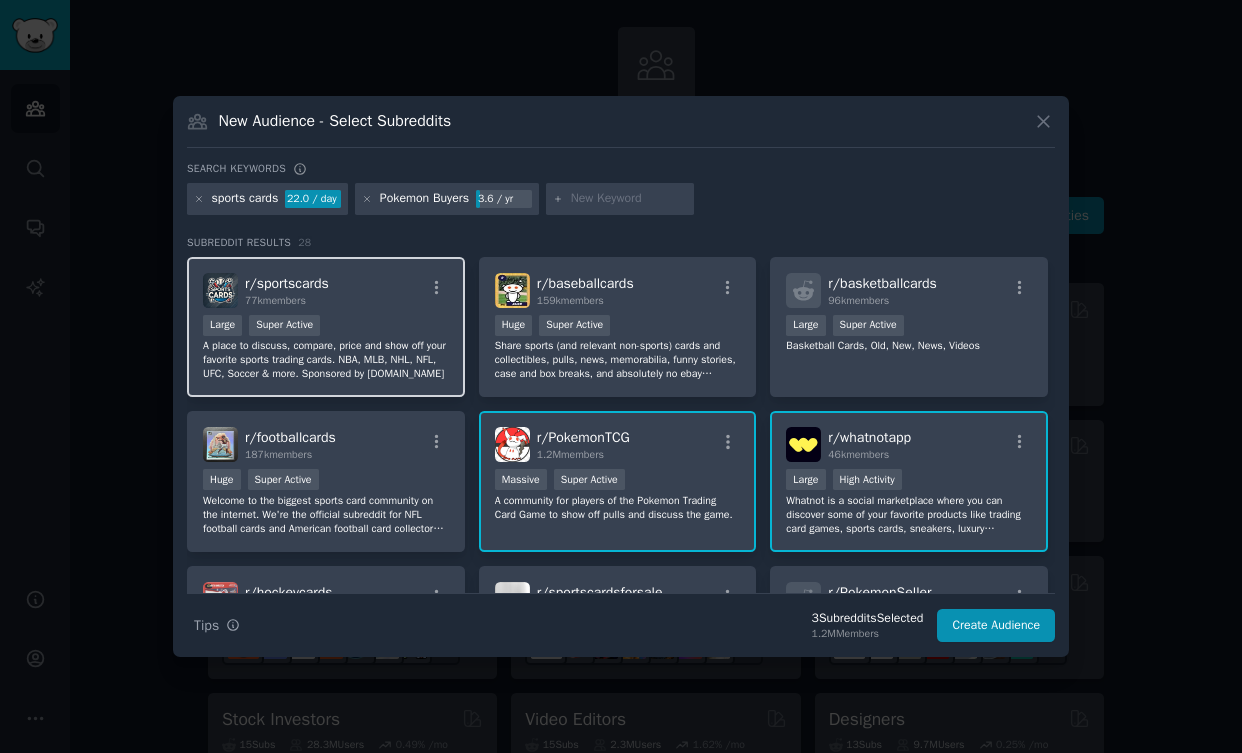 click on "r/ sportscards 77k  members" at bounding box center [326, 290] 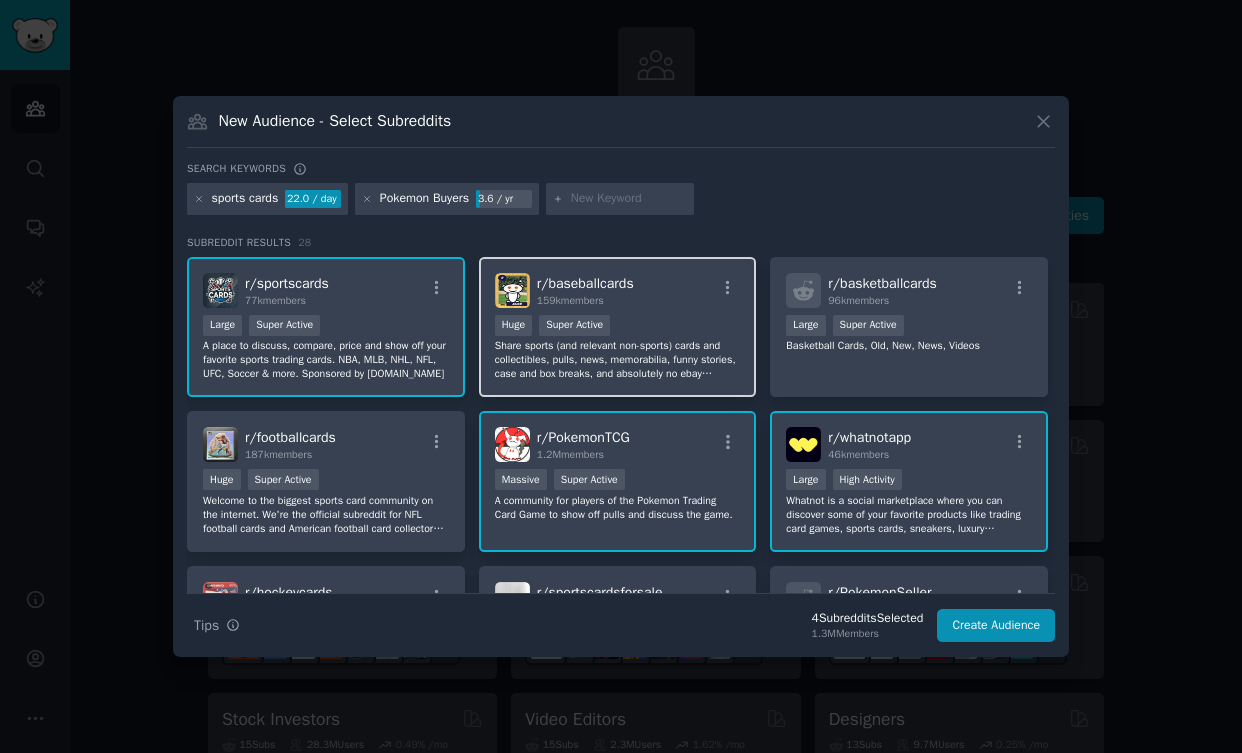 click on "r/ baseballcards 159k  members" at bounding box center (618, 290) 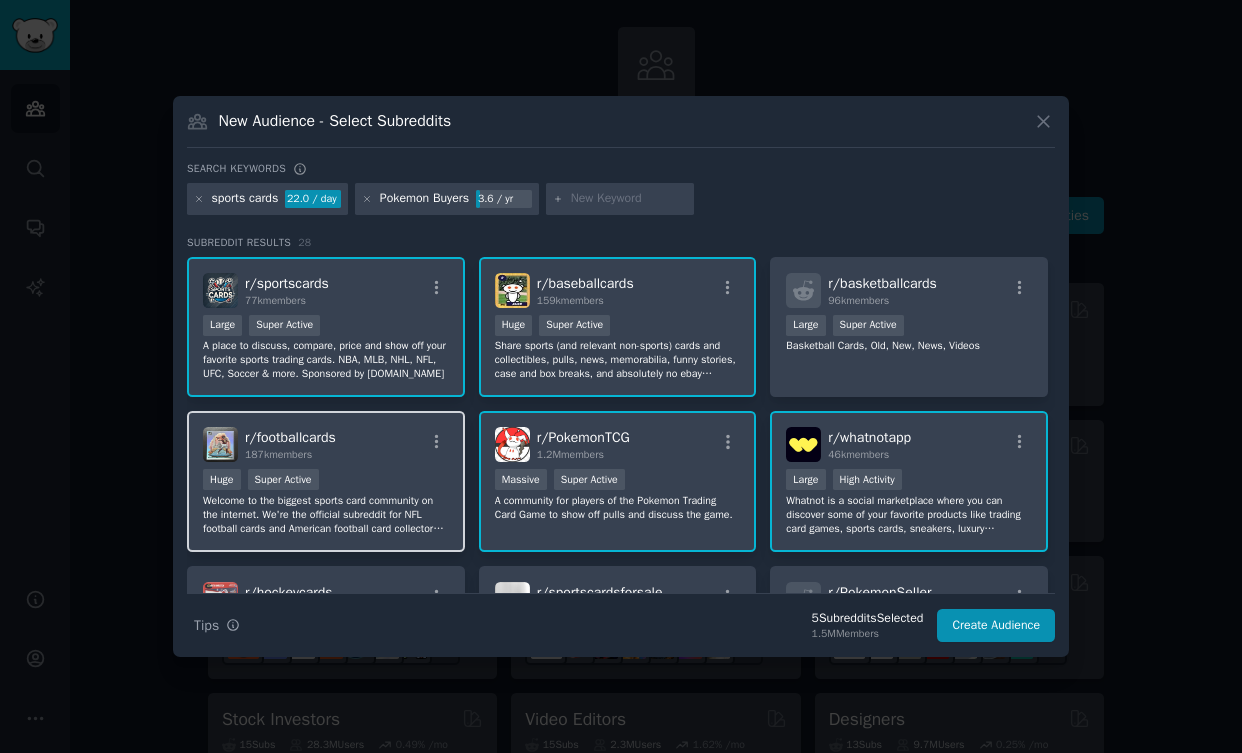 click on "r/ footballcards 187k  members" at bounding box center [326, 444] 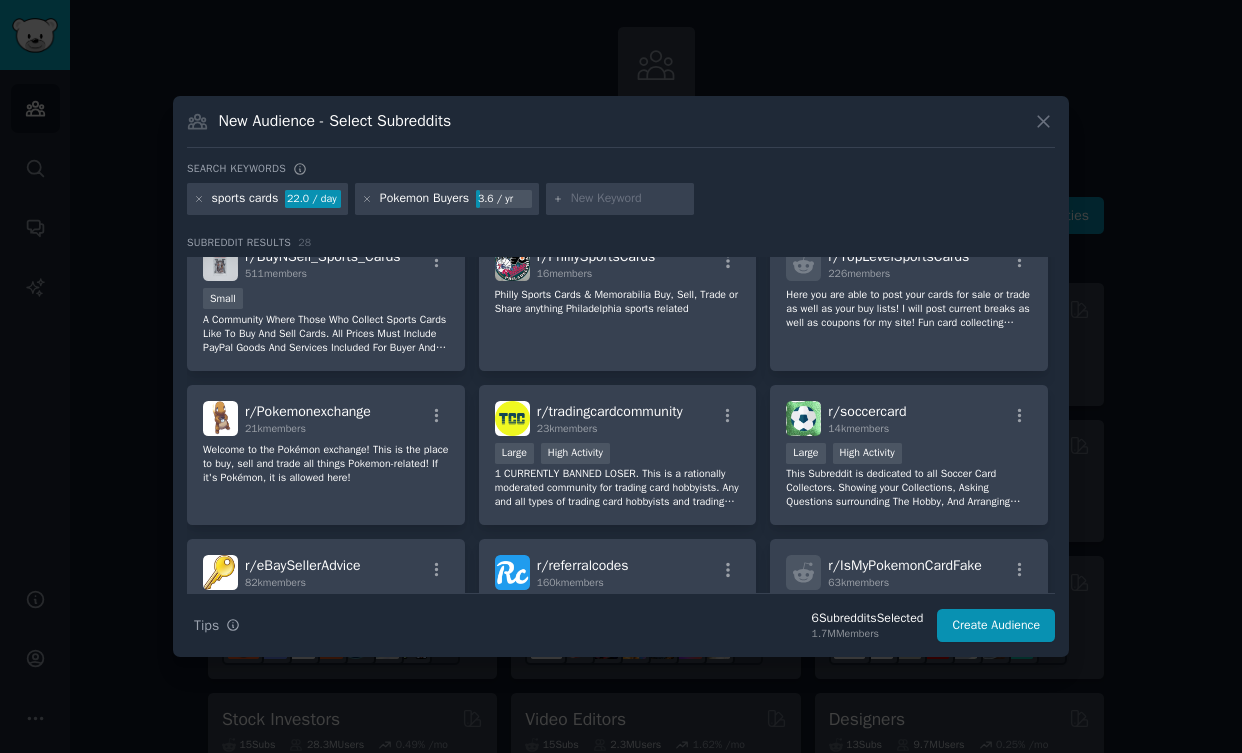 scroll, scrollTop: 900, scrollLeft: 0, axis: vertical 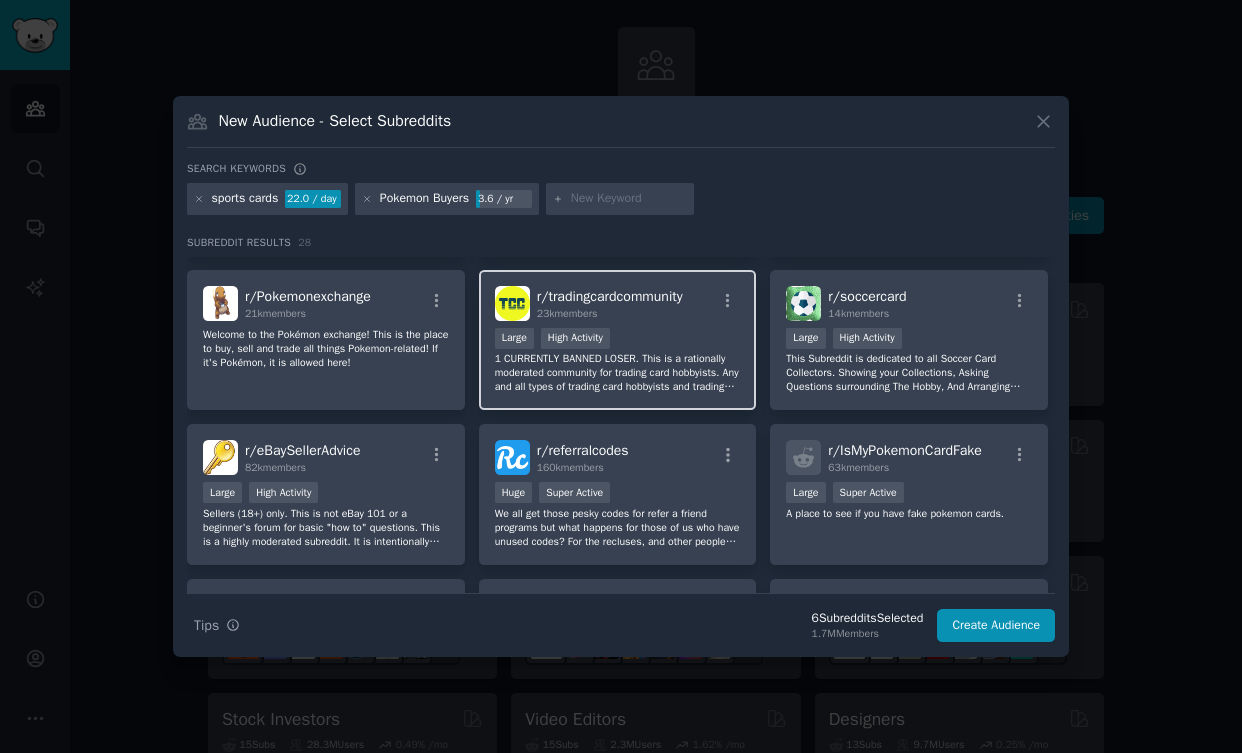 click on "Large High Activity" at bounding box center [618, 340] 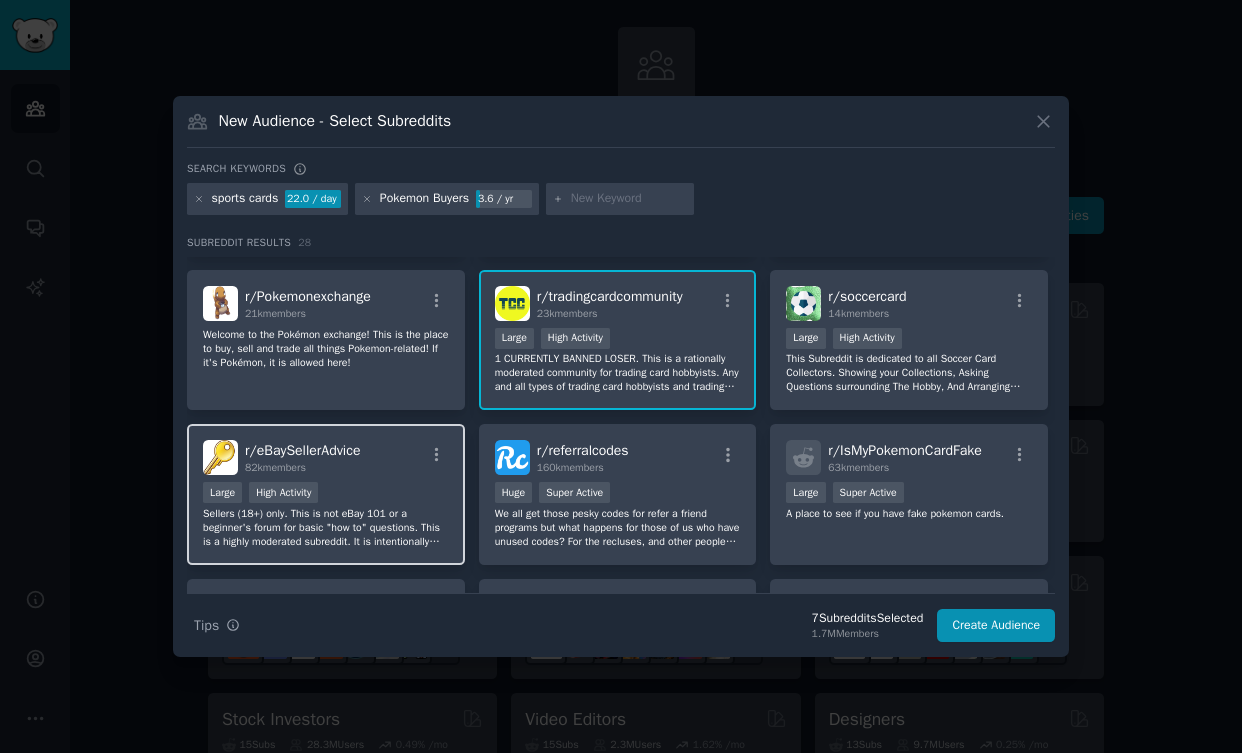 click on "r/ eBaySellerAdvice 82k  members Large High Activity Sellers (18+) only. This is not eBay 101 or a beginner's forum for basic "how to" questions. This is a highly moderated subreddit. It is intentionally curated on a quality-vs-quantity basis. Read the rules before posting." at bounding box center [326, 494] 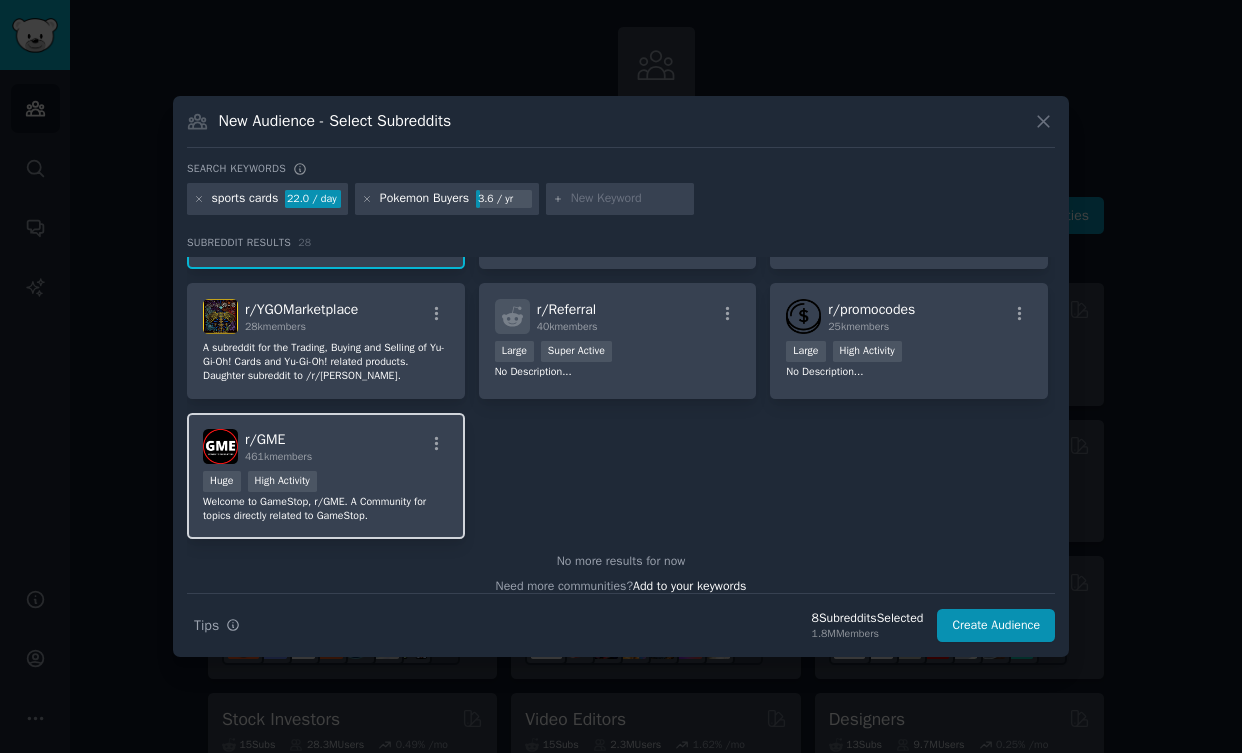 scroll, scrollTop: 1200, scrollLeft: 0, axis: vertical 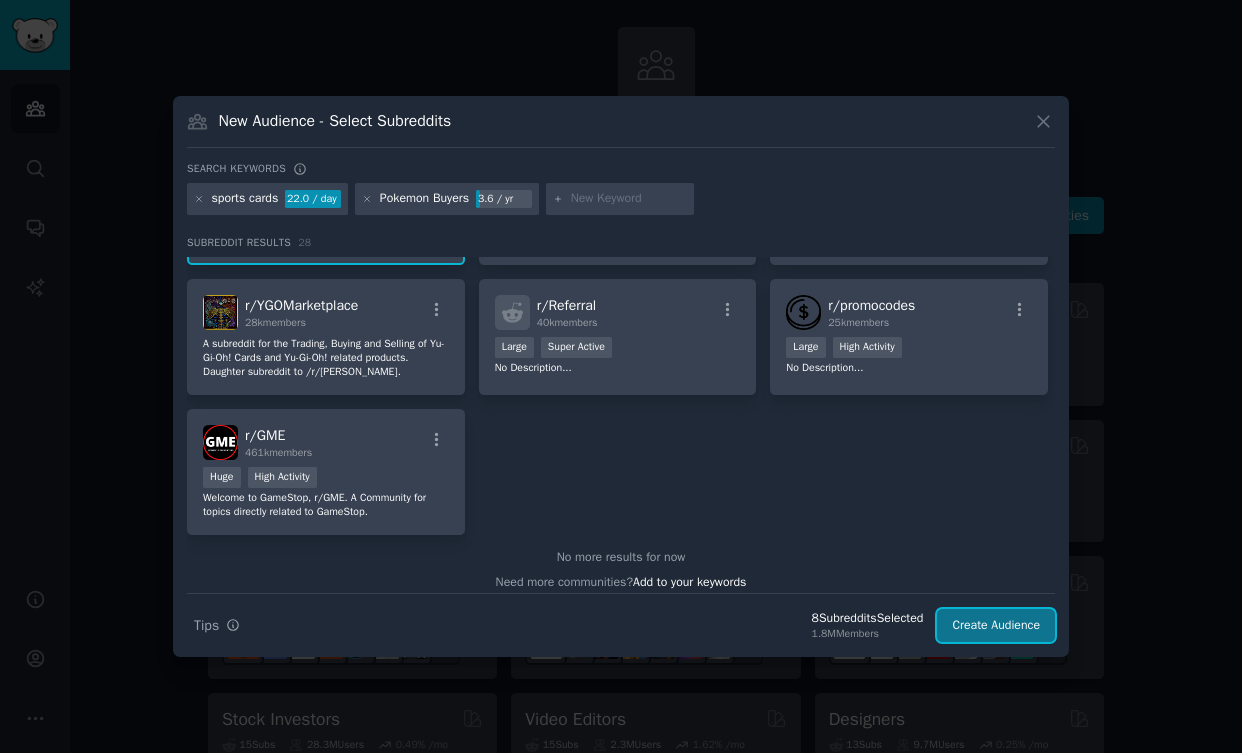 click on "Create Audience" at bounding box center (996, 626) 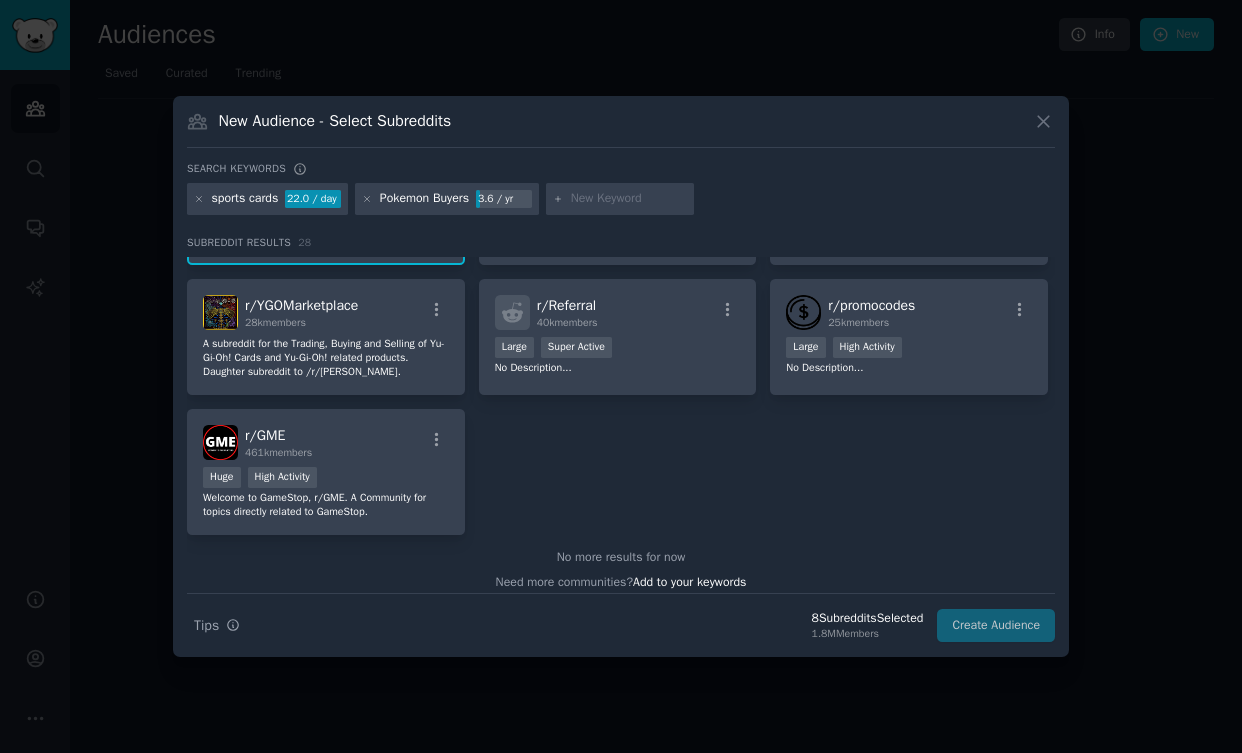 scroll, scrollTop: 0, scrollLeft: 0, axis: both 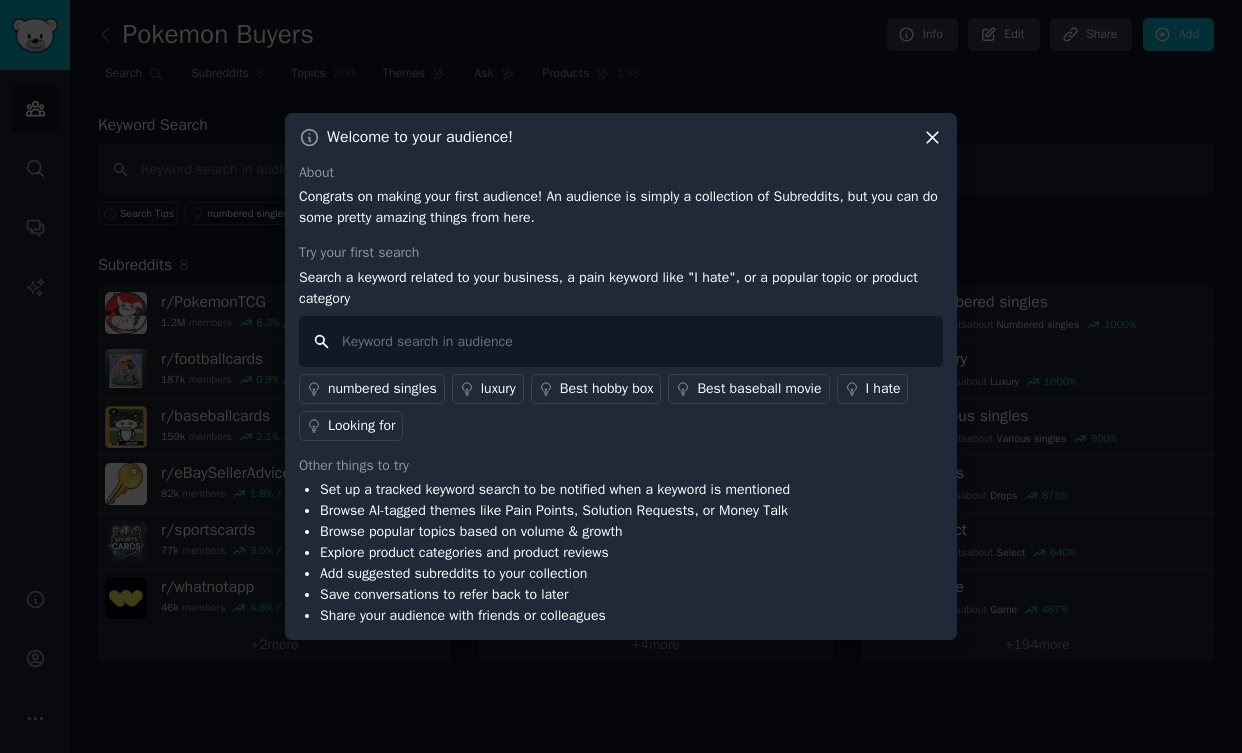 click at bounding box center [621, 341] 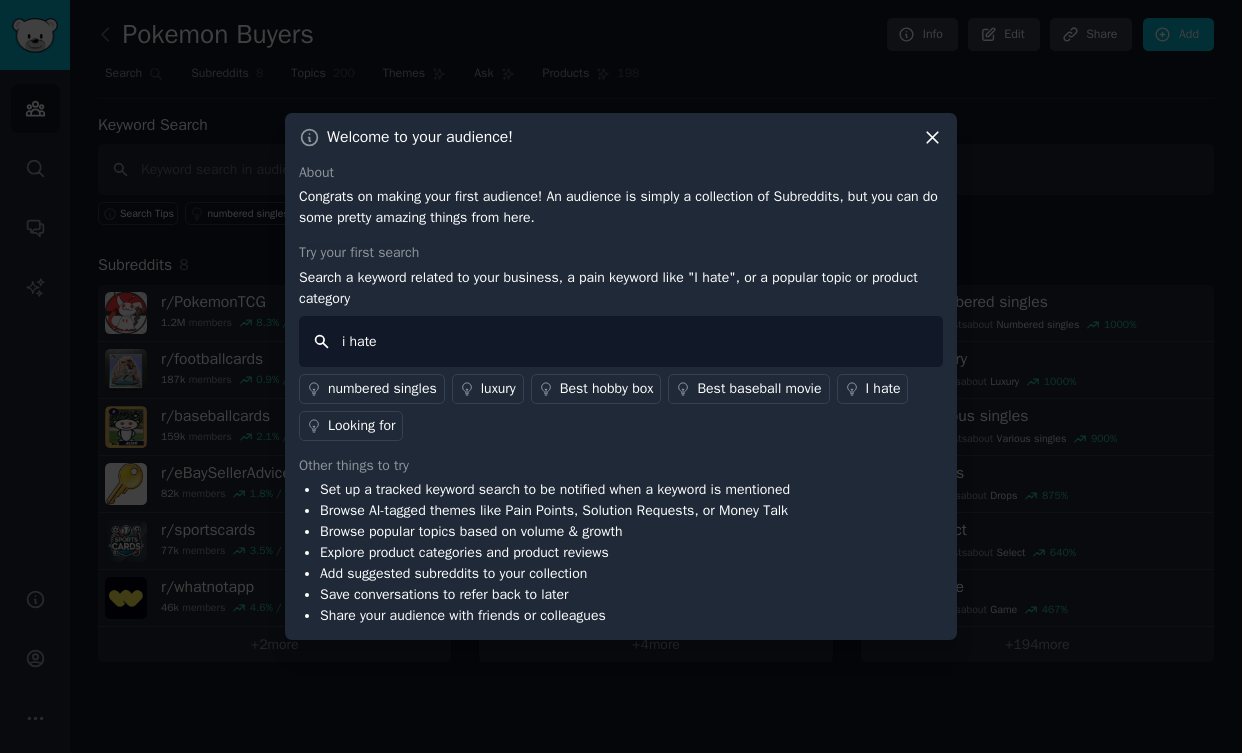 click on "i hate" at bounding box center [621, 341] 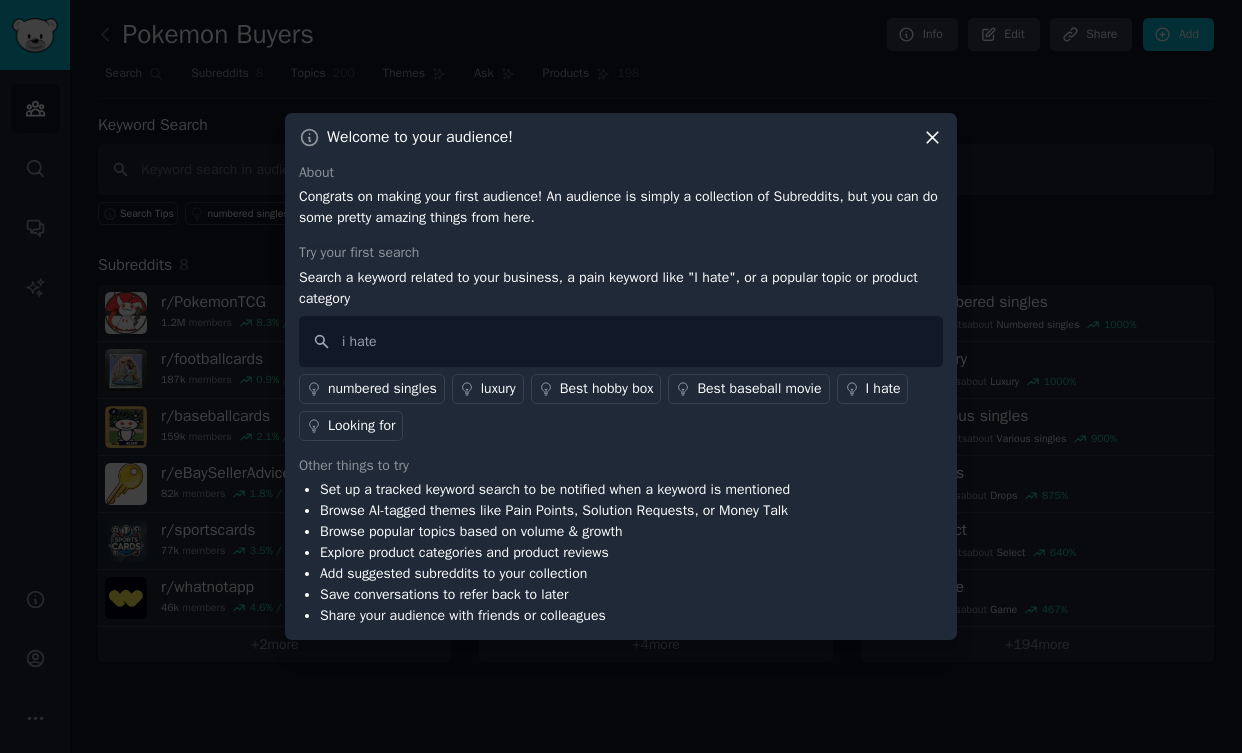 click 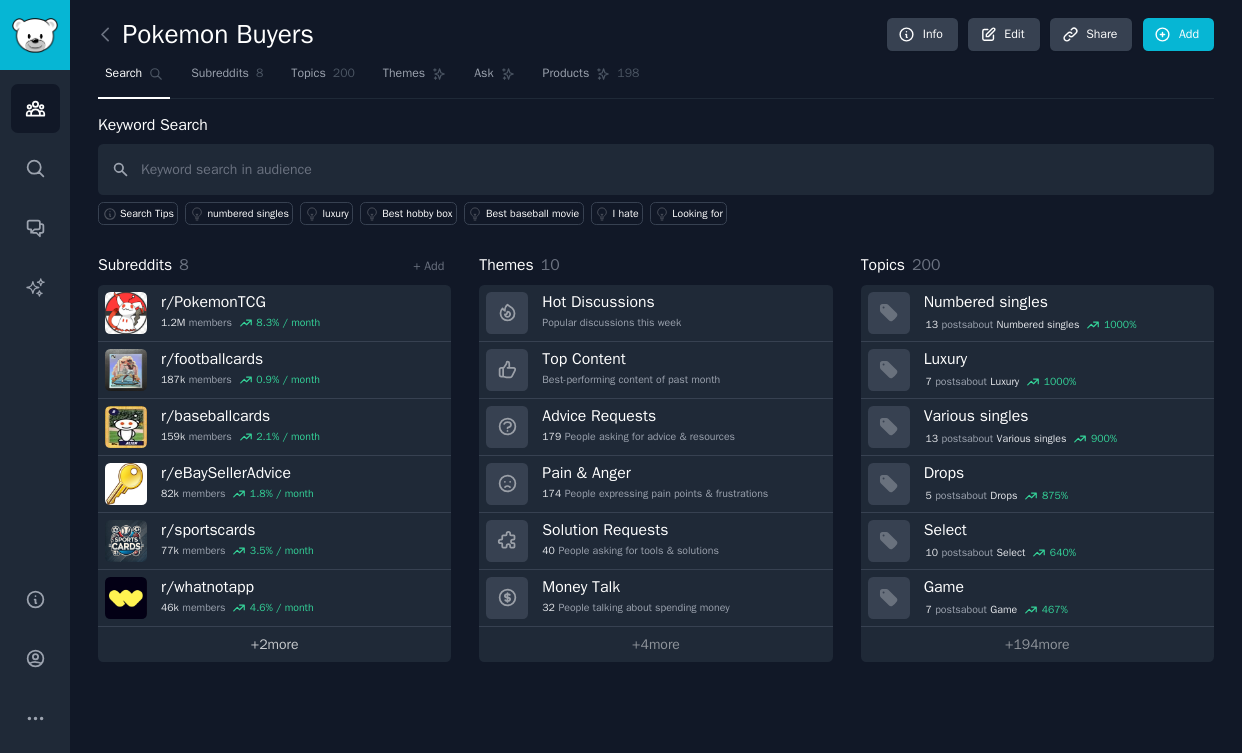 click on "+  2  more" at bounding box center (274, 644) 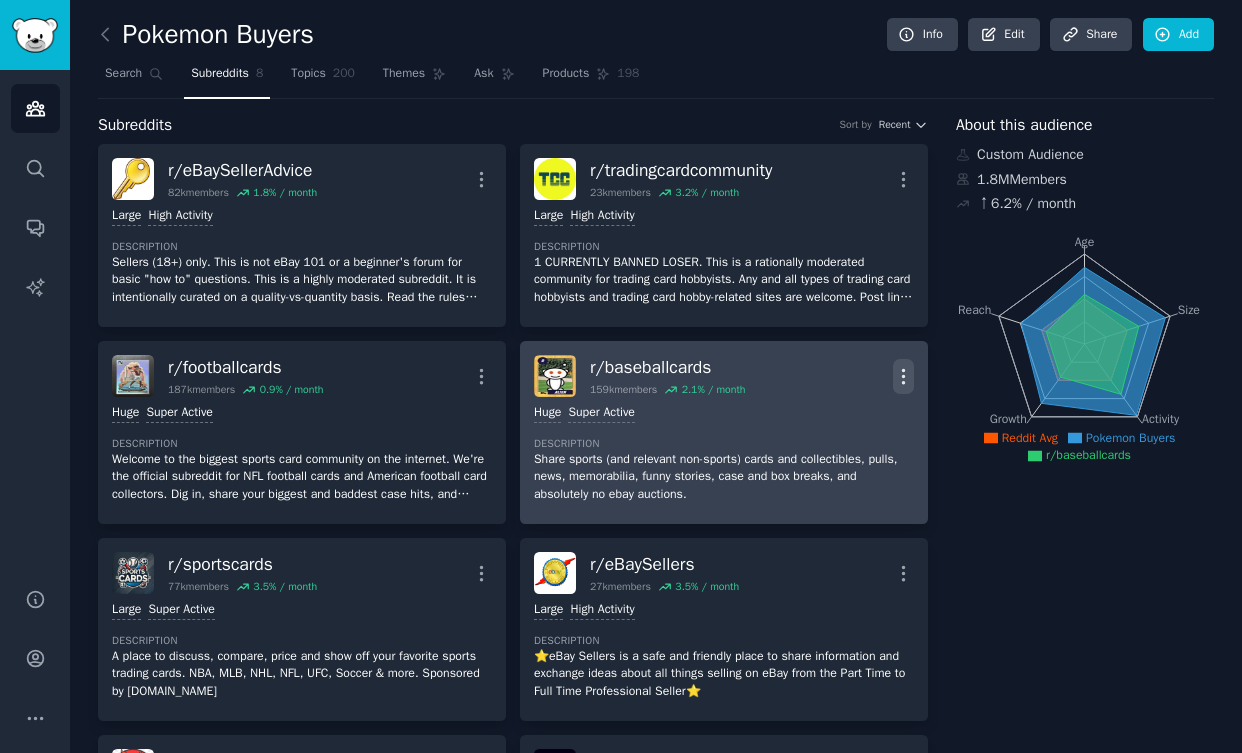 click 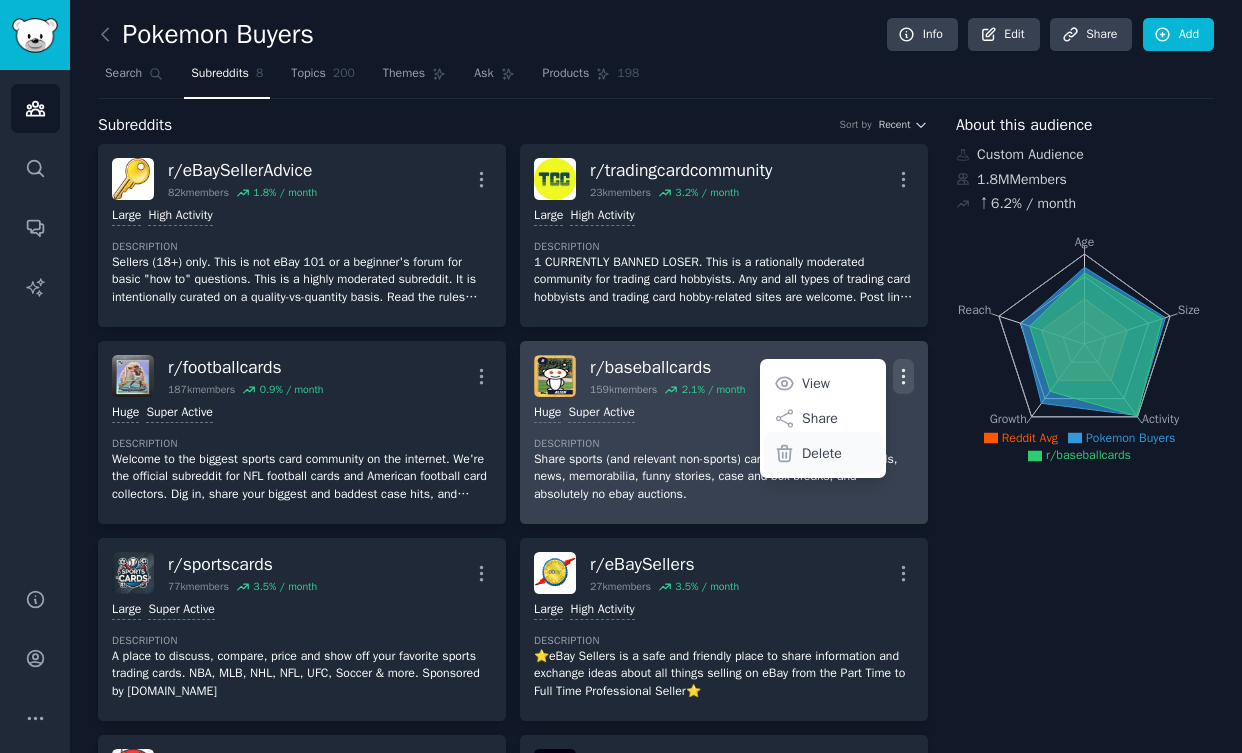 click on "Delete" at bounding box center (822, 453) 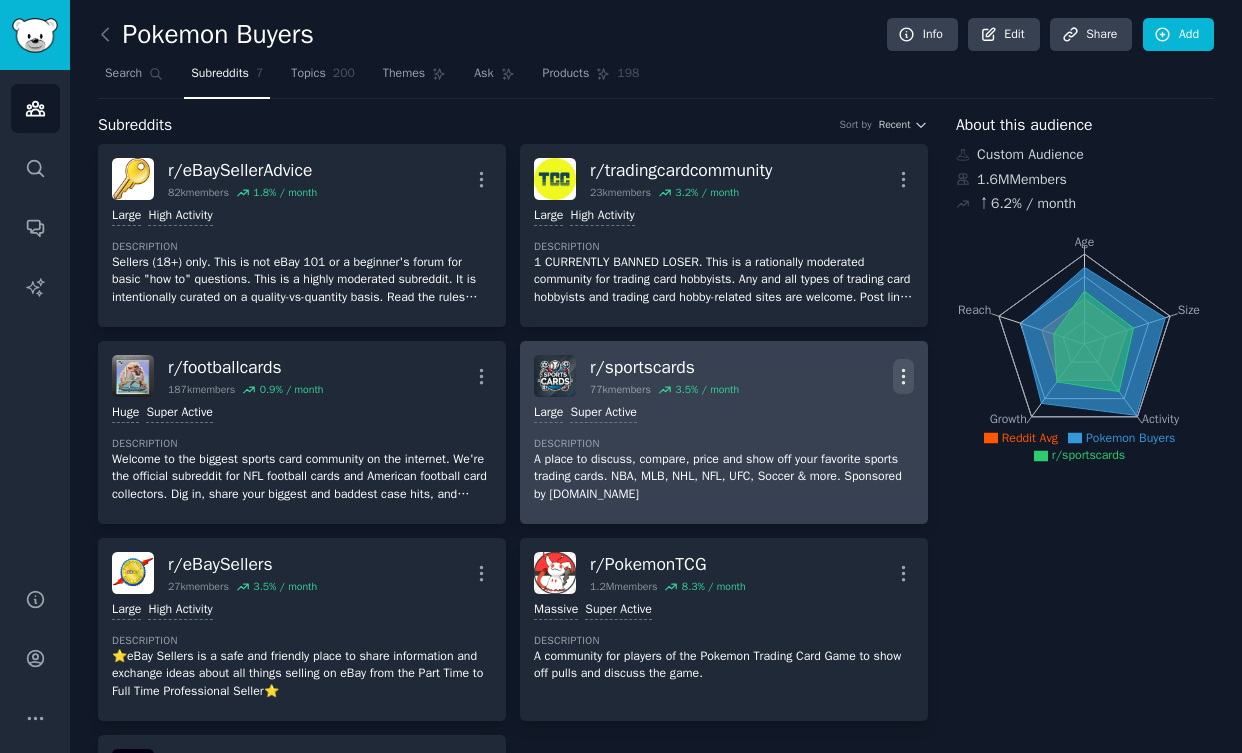 click 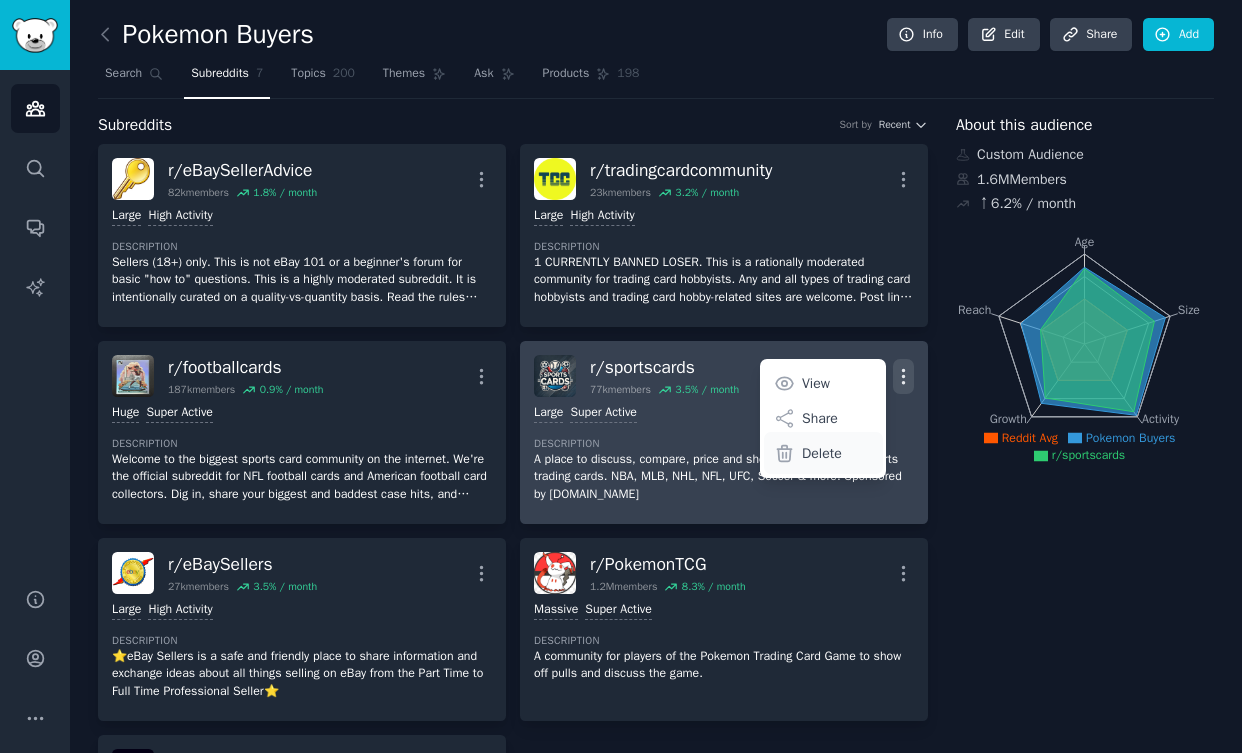 click on "Delete" at bounding box center [823, 453] 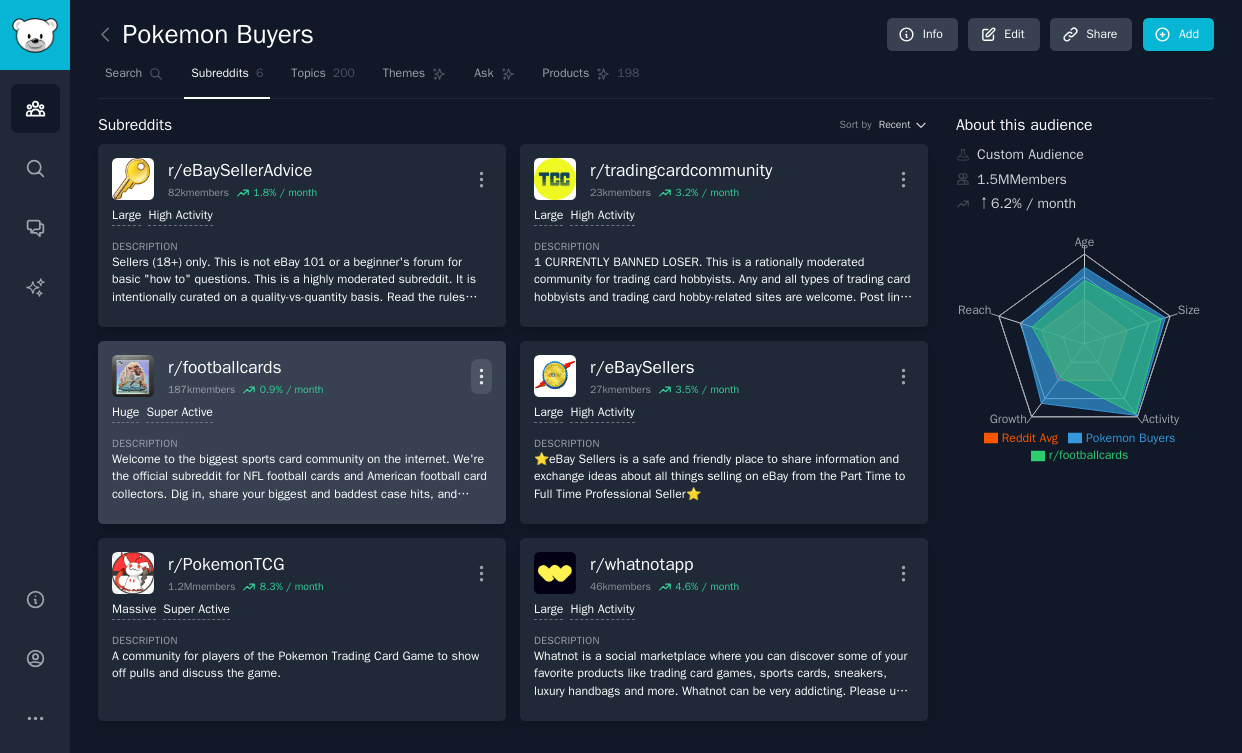 click 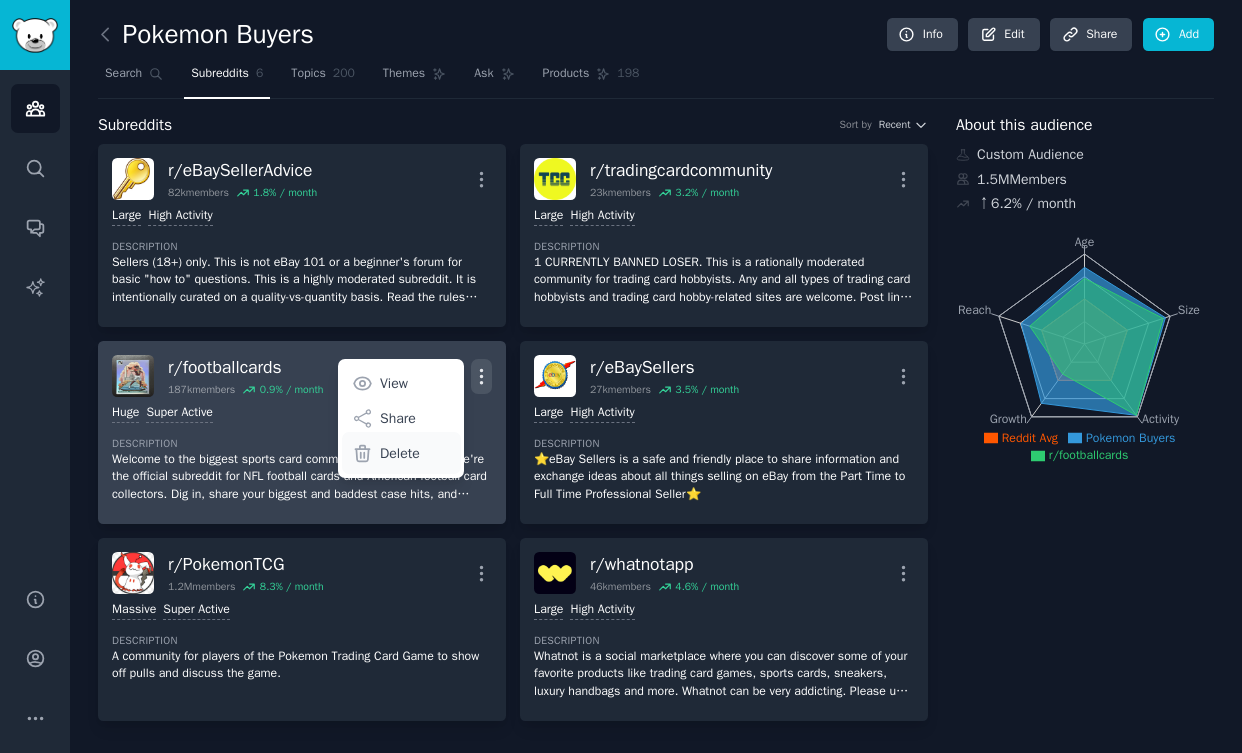 click on "Delete" at bounding box center [400, 453] 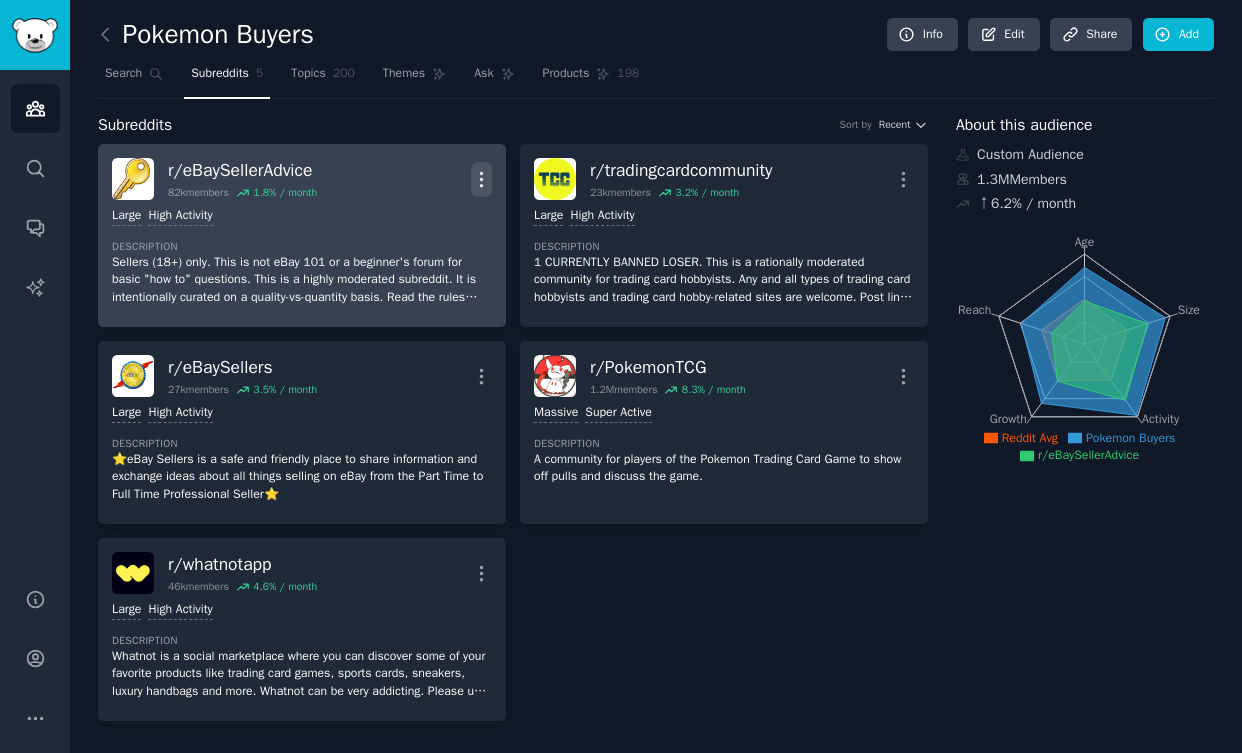 click 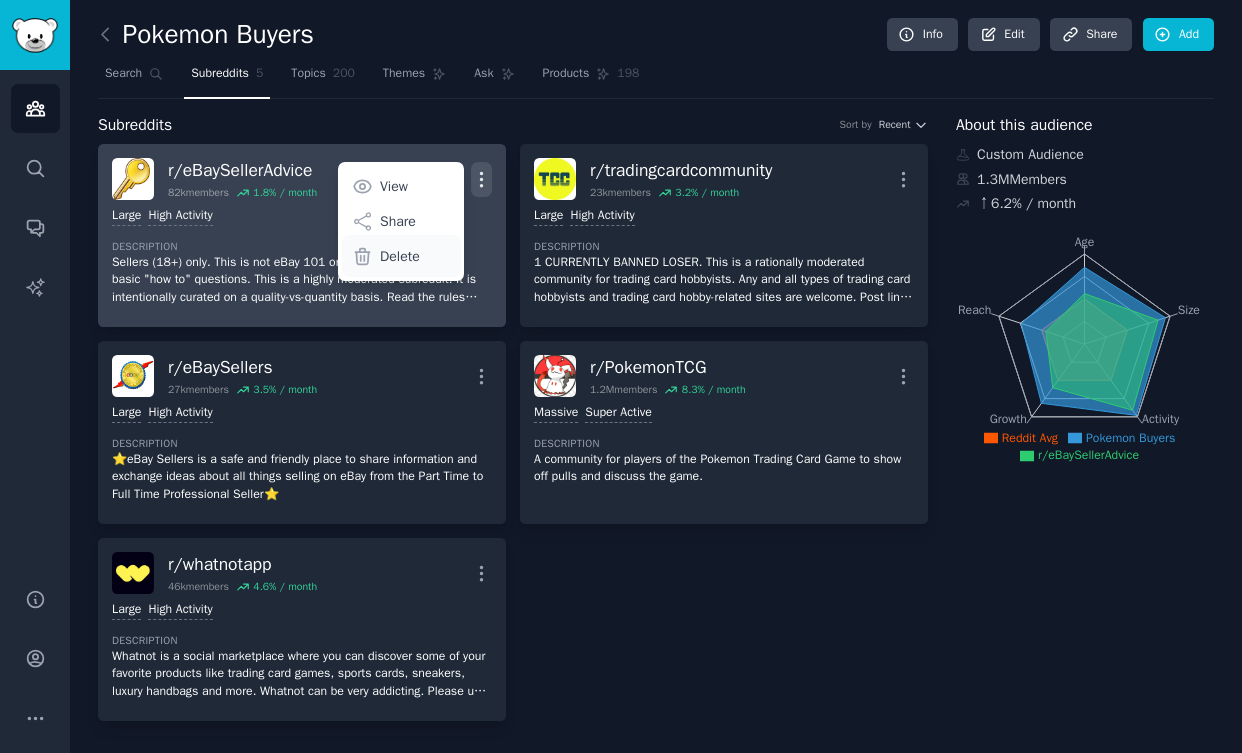 click on "Delete" at bounding box center [400, 256] 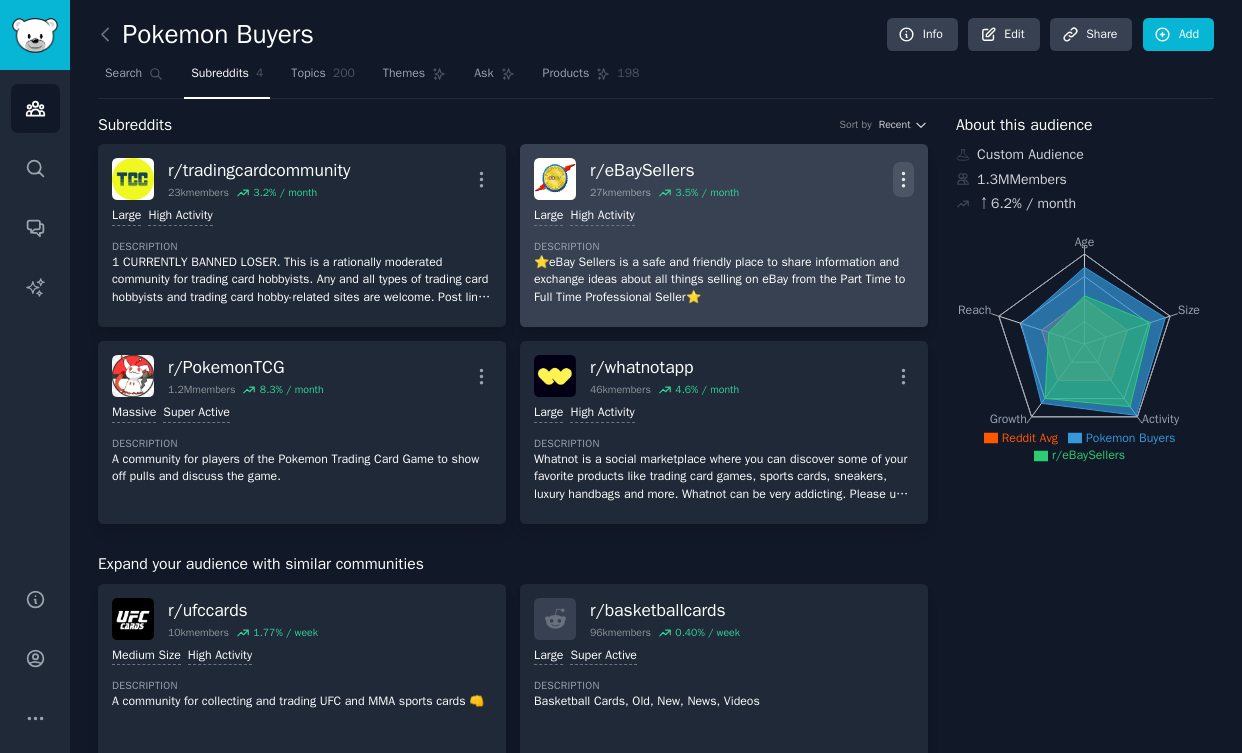 click 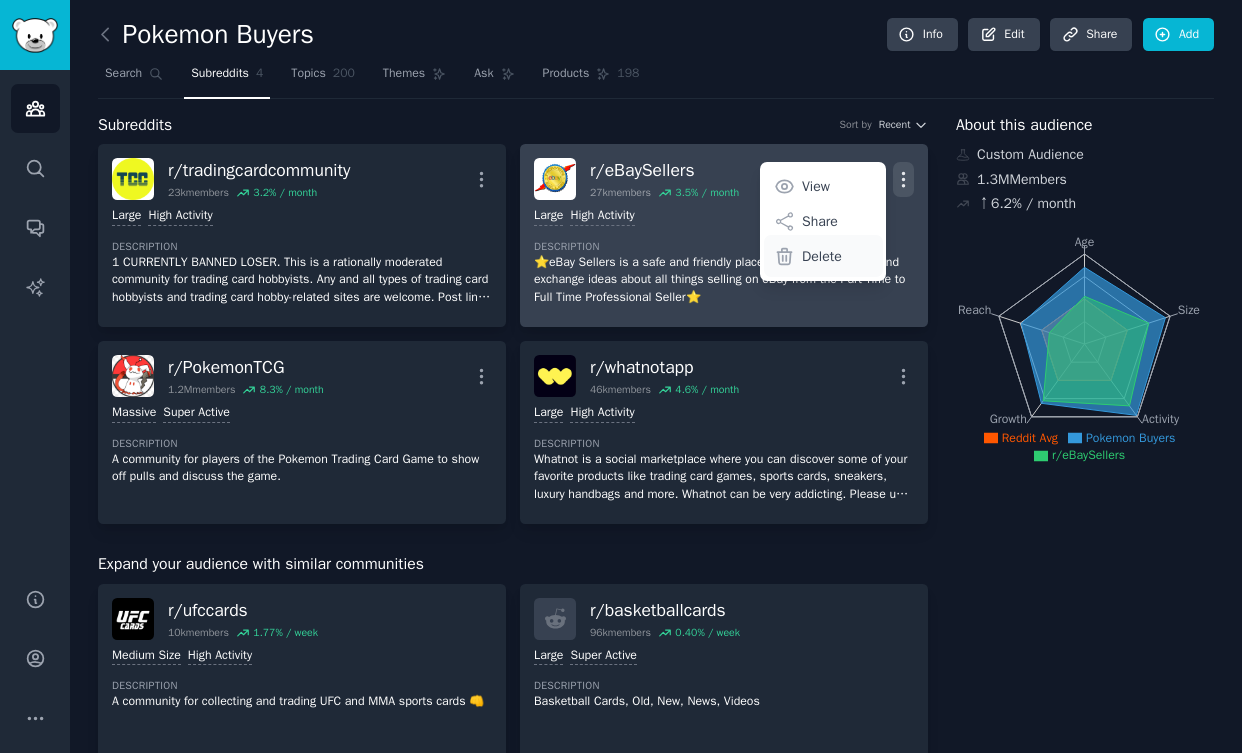 click on "Delete" at bounding box center [822, 256] 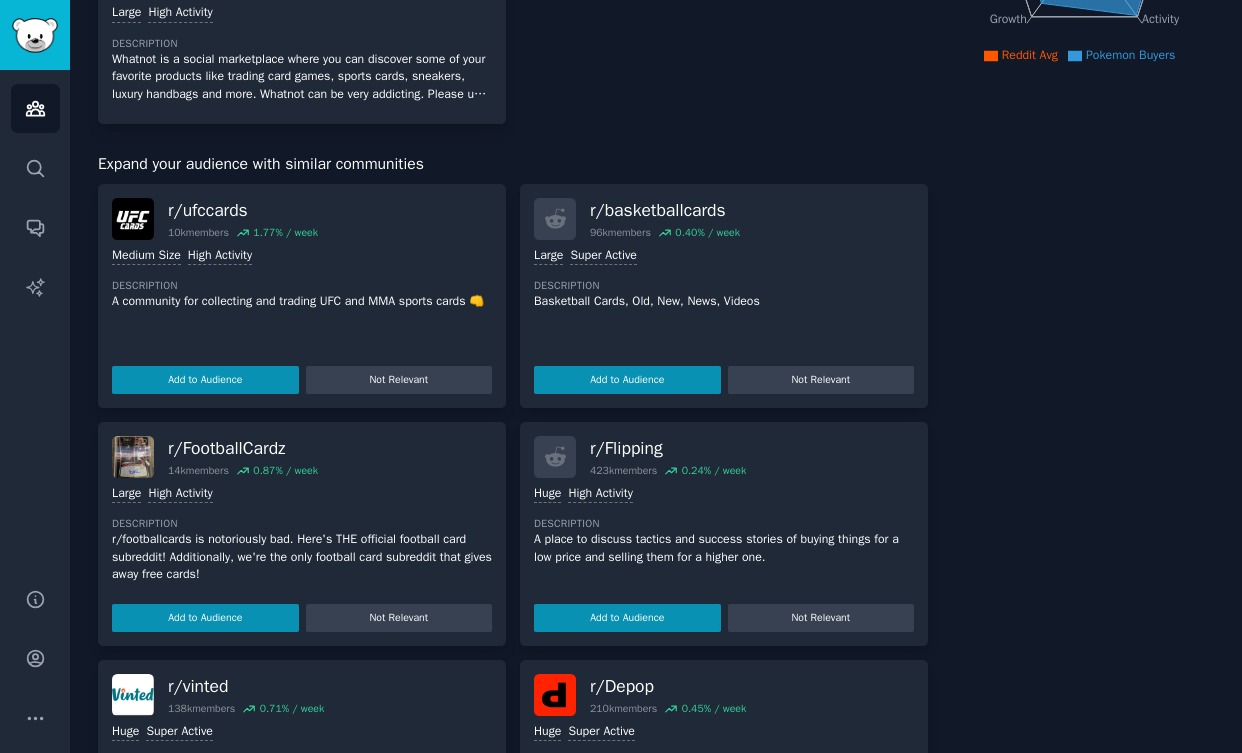 scroll, scrollTop: 0, scrollLeft: 0, axis: both 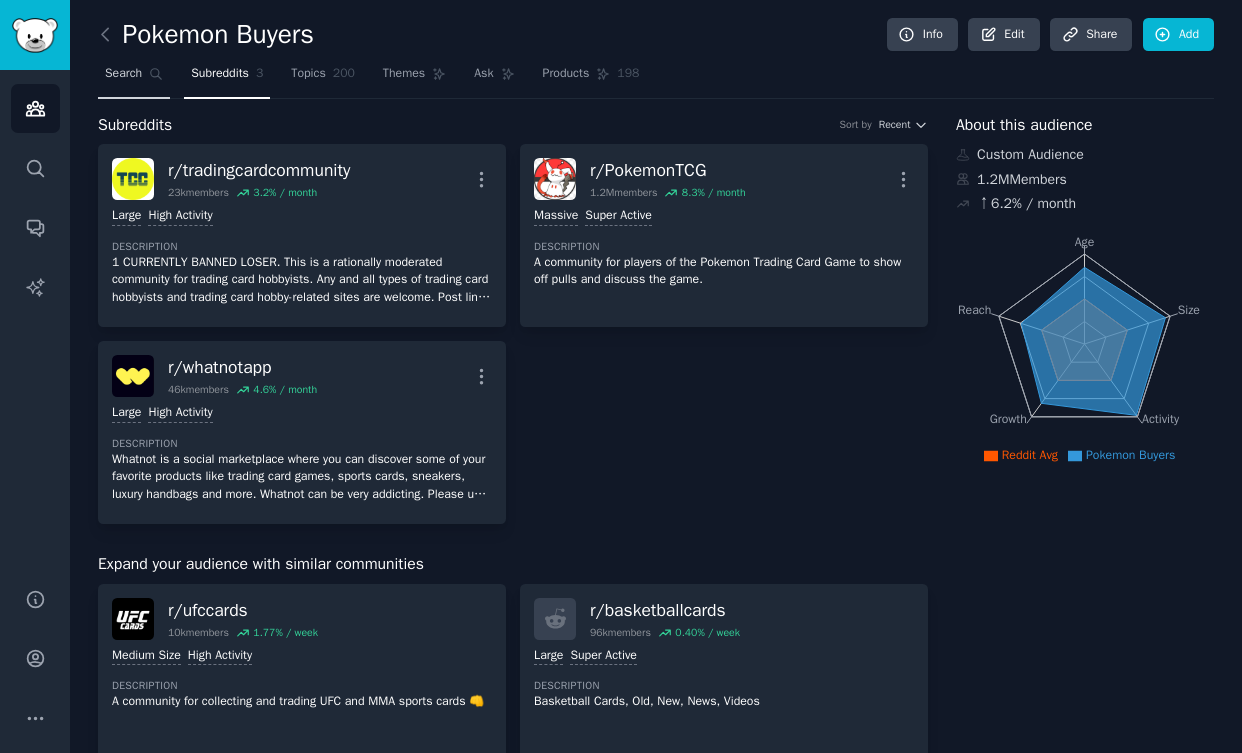 click on "Search" at bounding box center (123, 74) 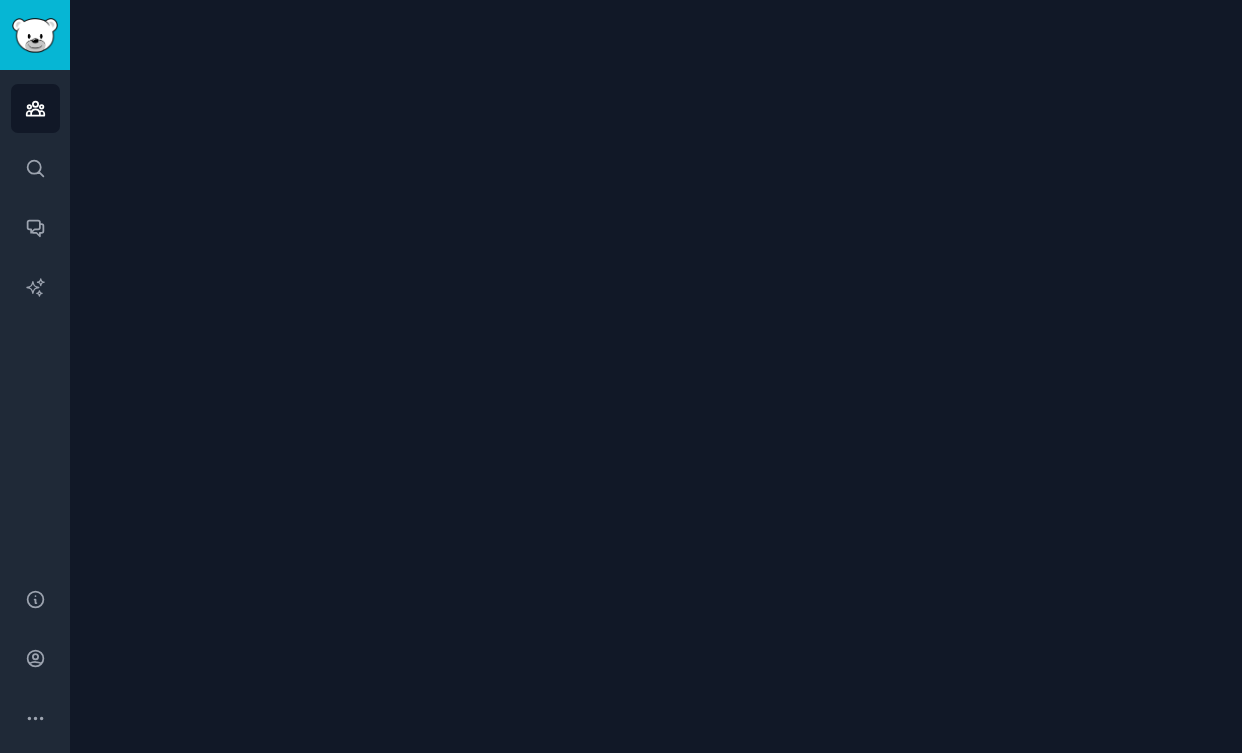 scroll, scrollTop: 0, scrollLeft: 0, axis: both 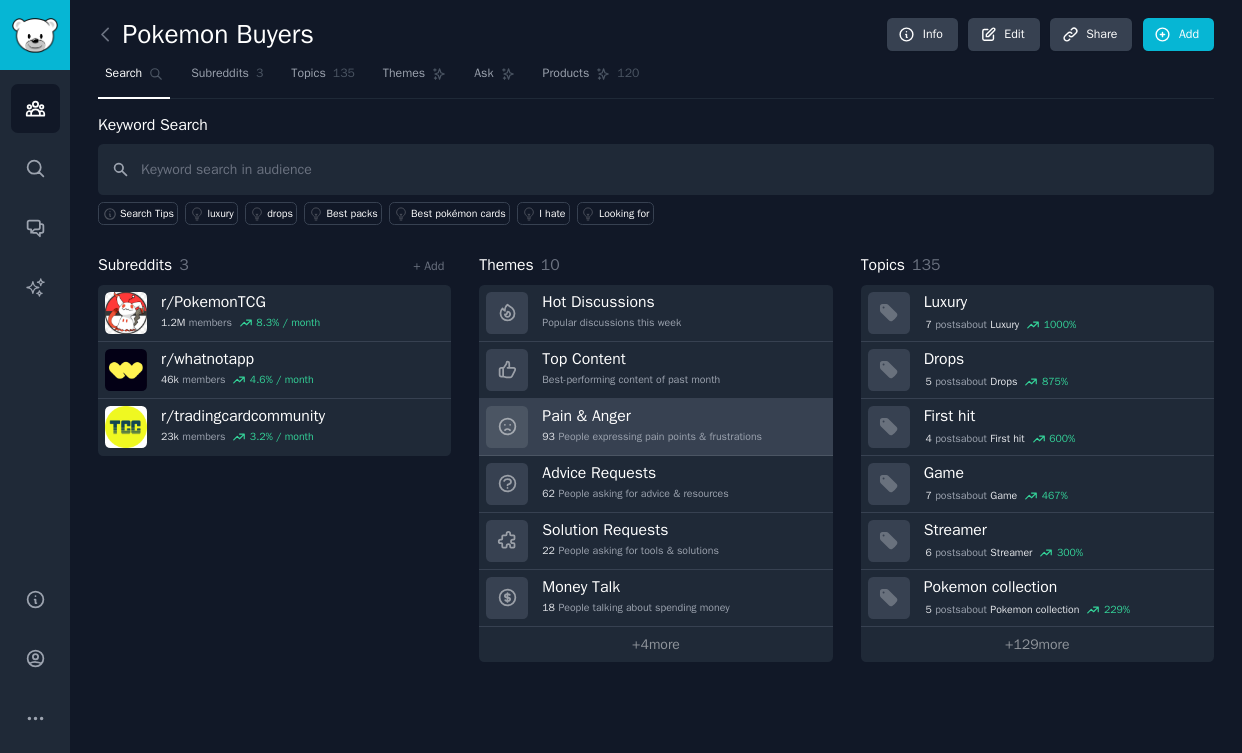 click on "Pain & Anger" at bounding box center [652, 416] 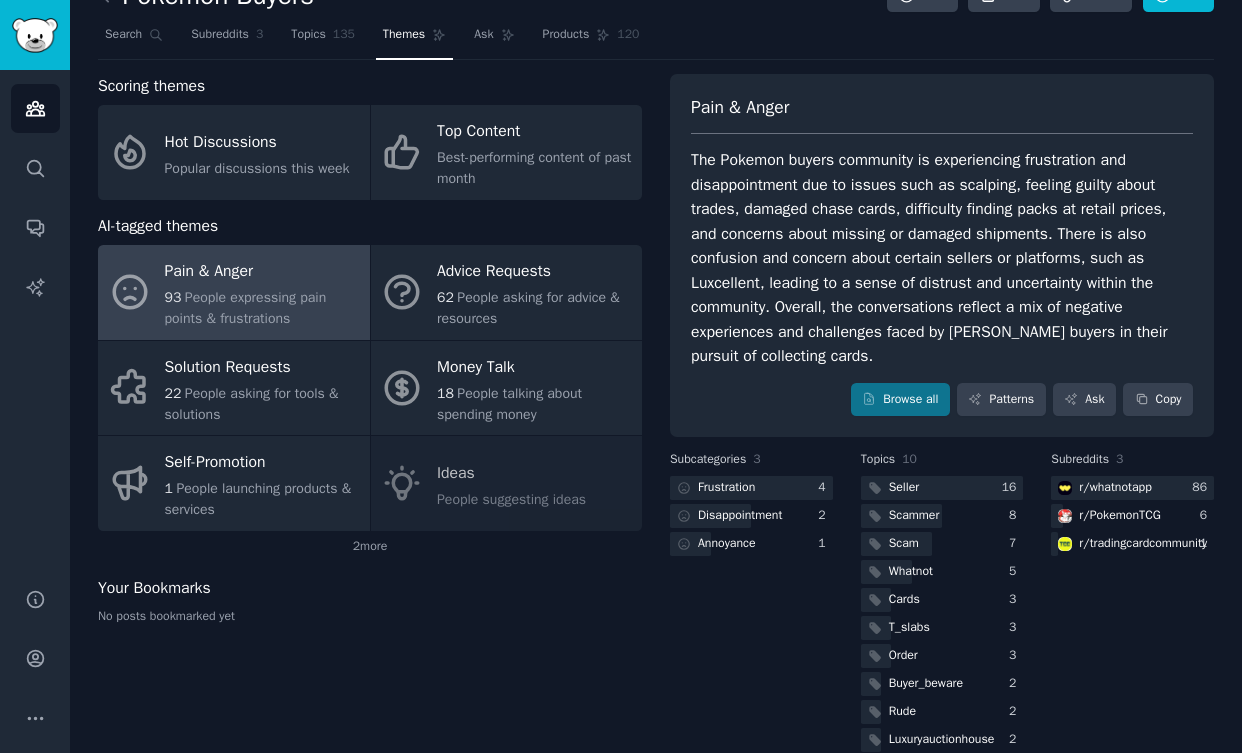 scroll, scrollTop: 70, scrollLeft: 0, axis: vertical 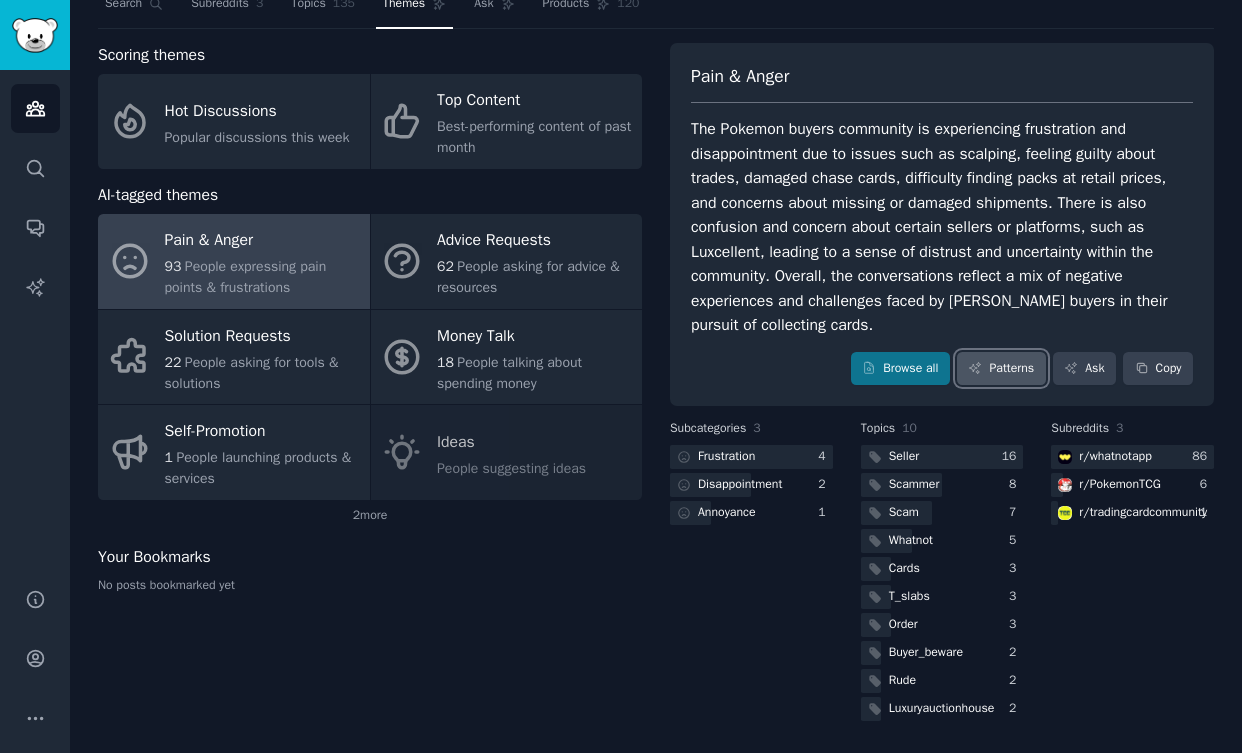 click on "Patterns" at bounding box center [1001, 369] 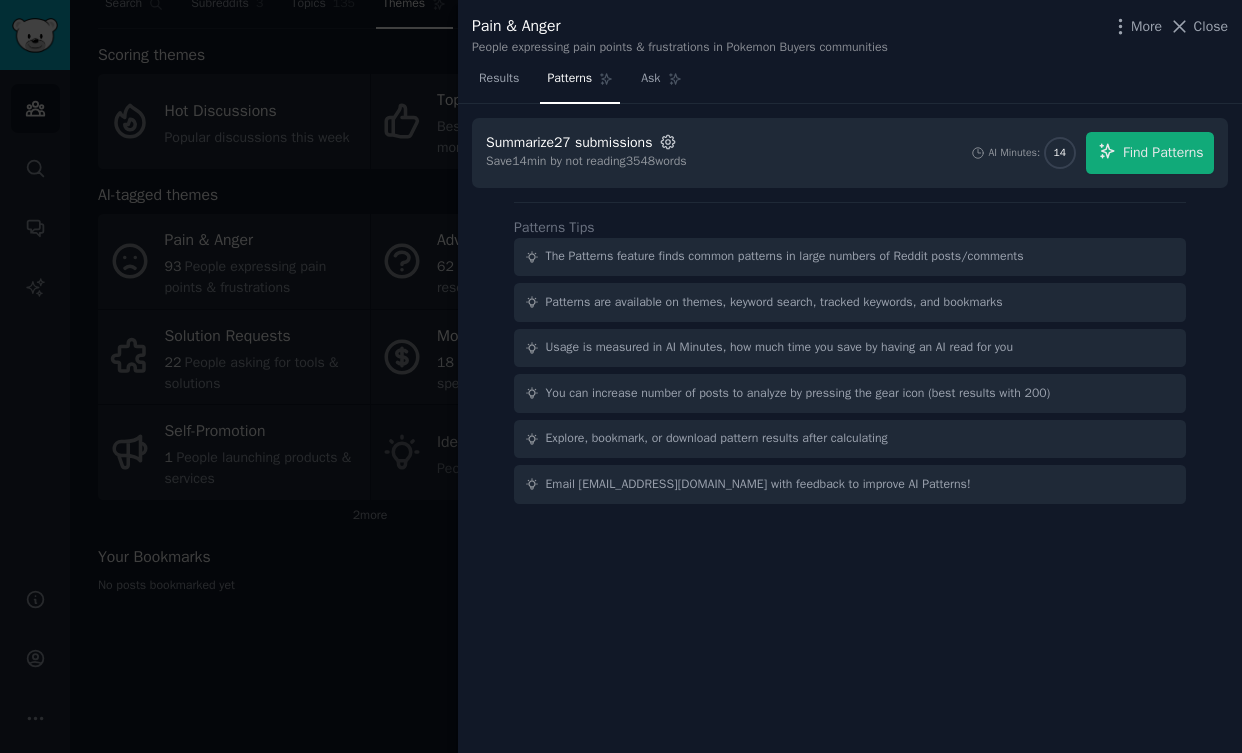 click 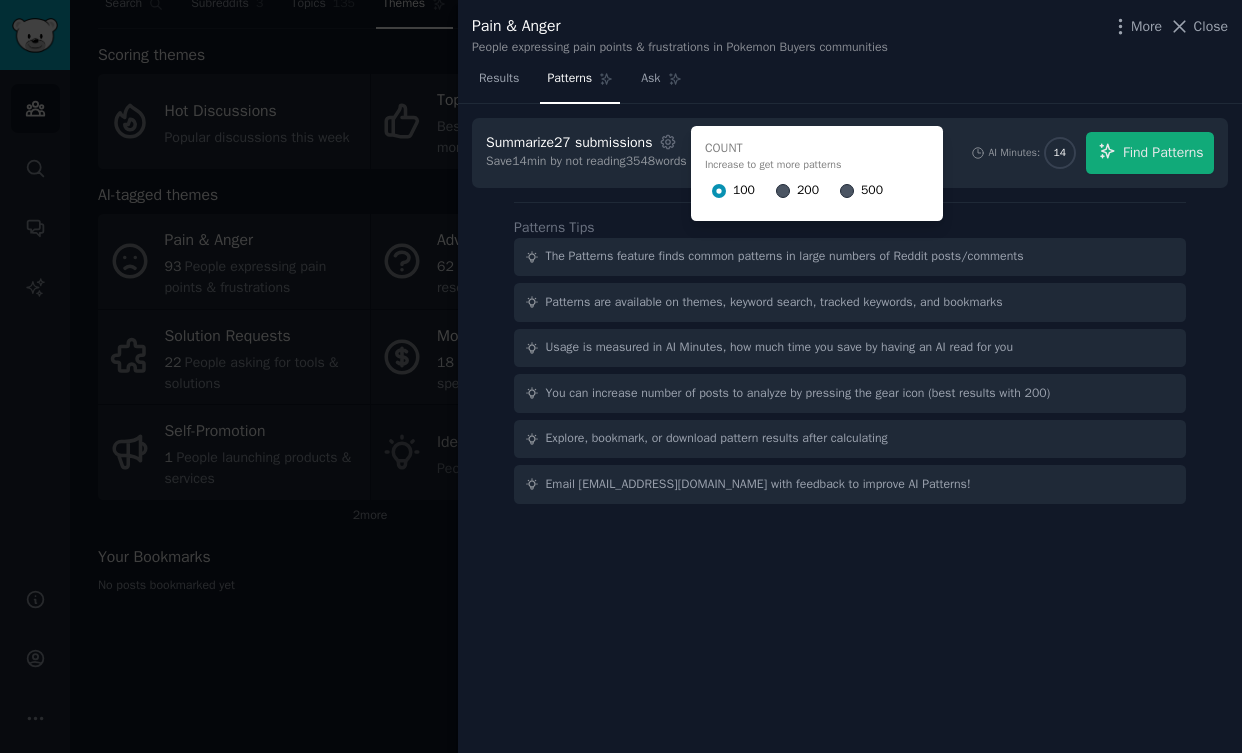 click on "Summarize  27   submissions Settings Count Increase to get more patterns 100 200 500 Save  14  min by not reading  3548  words AI Minutes:  14 Find Patterns" at bounding box center [850, 153] 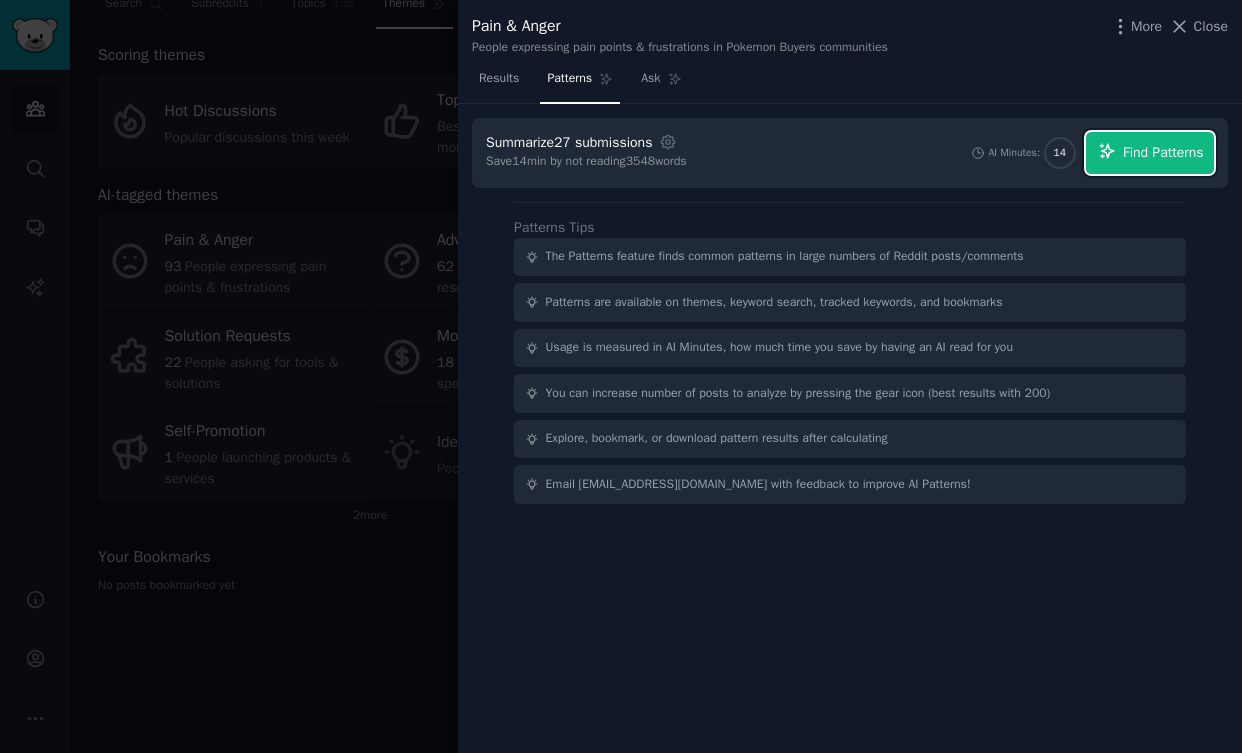 click on "Find Patterns" at bounding box center [1163, 152] 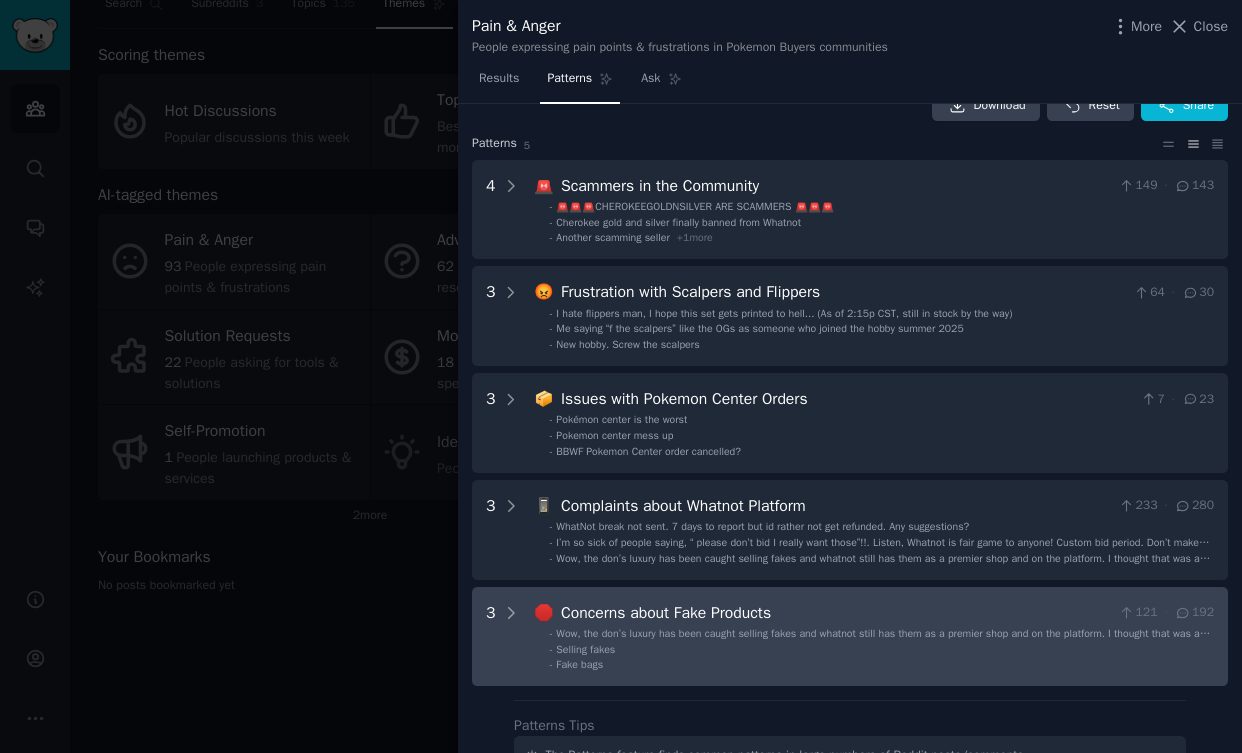 scroll, scrollTop: 0, scrollLeft: 0, axis: both 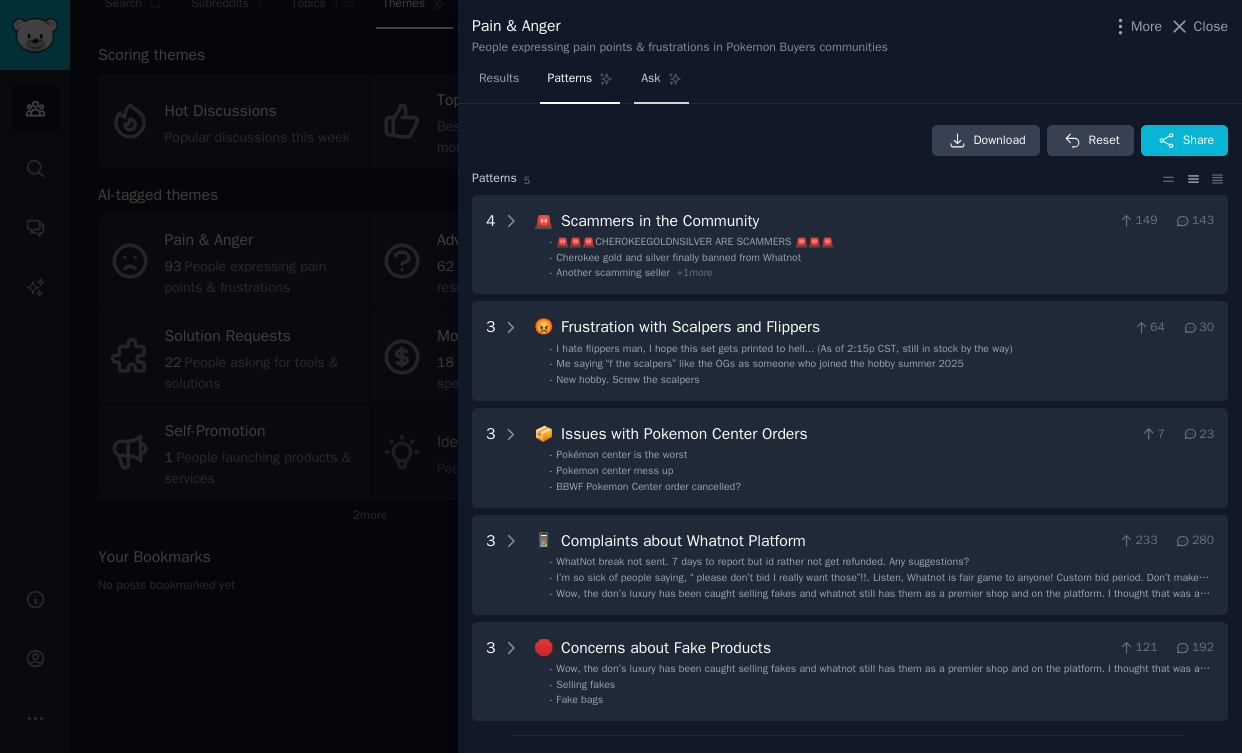 click on "Ask" at bounding box center (650, 79) 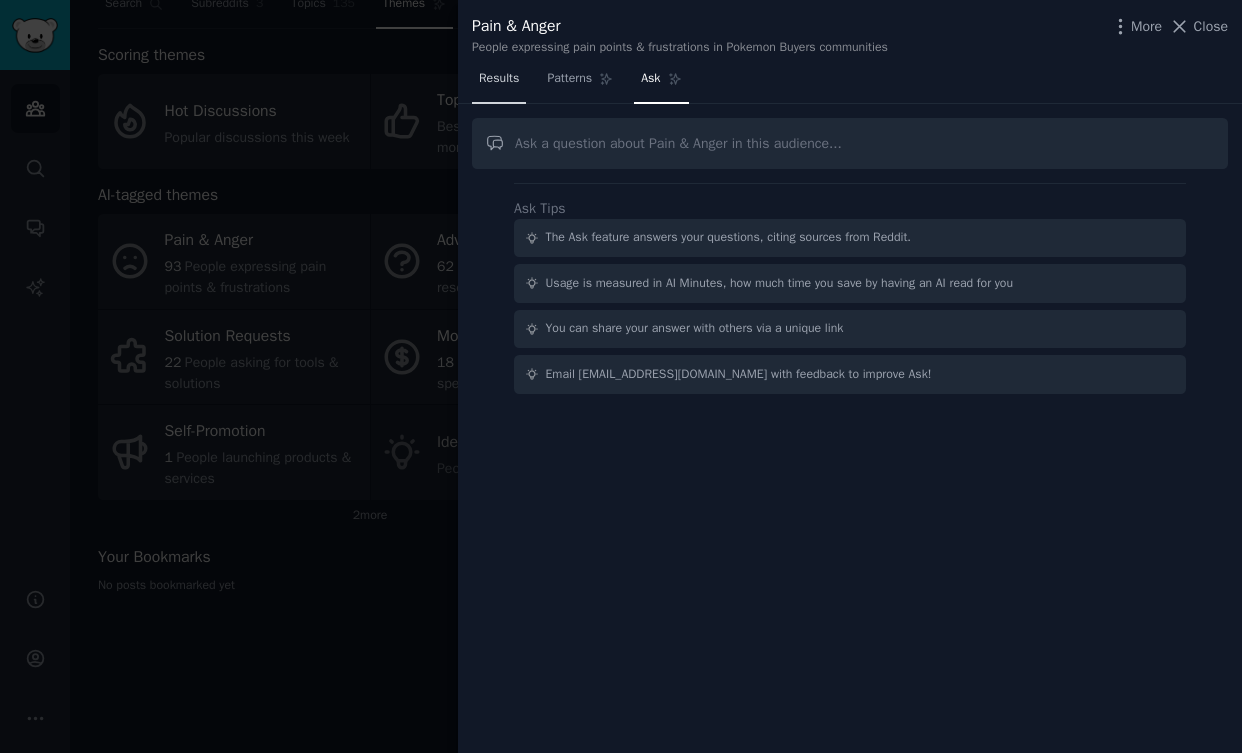 click on "Results" at bounding box center (499, 79) 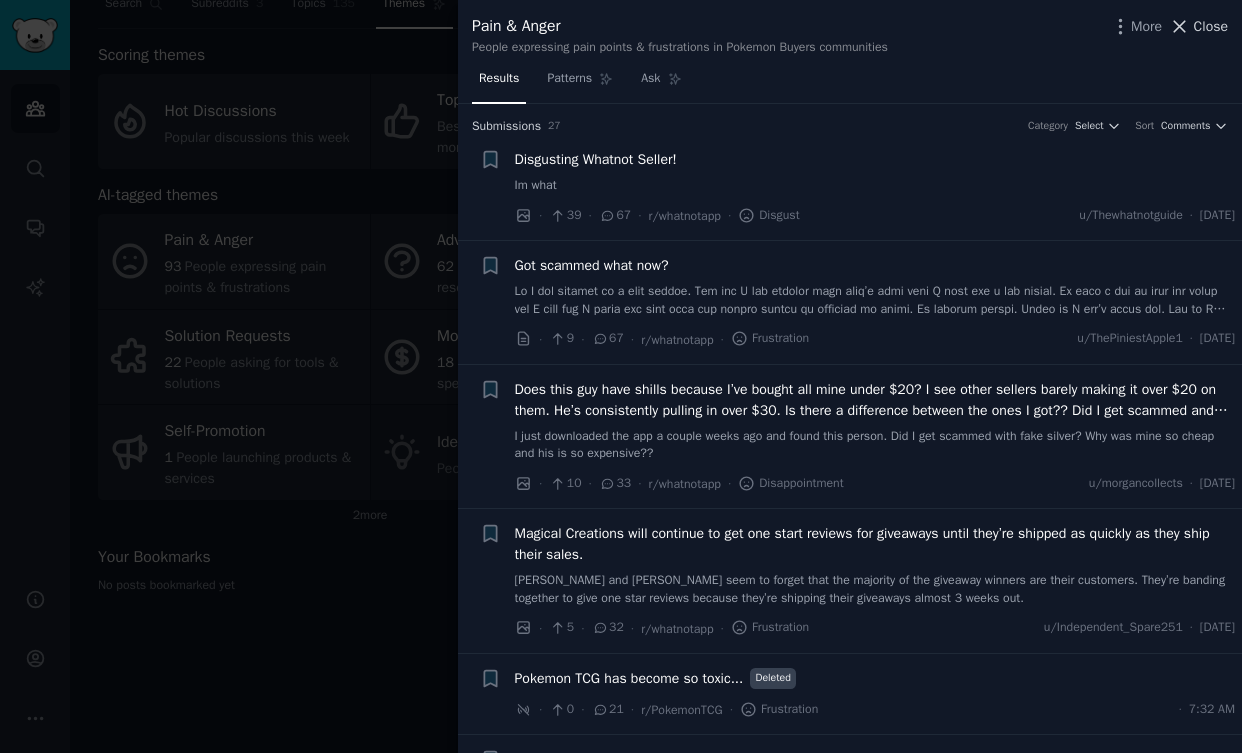 click 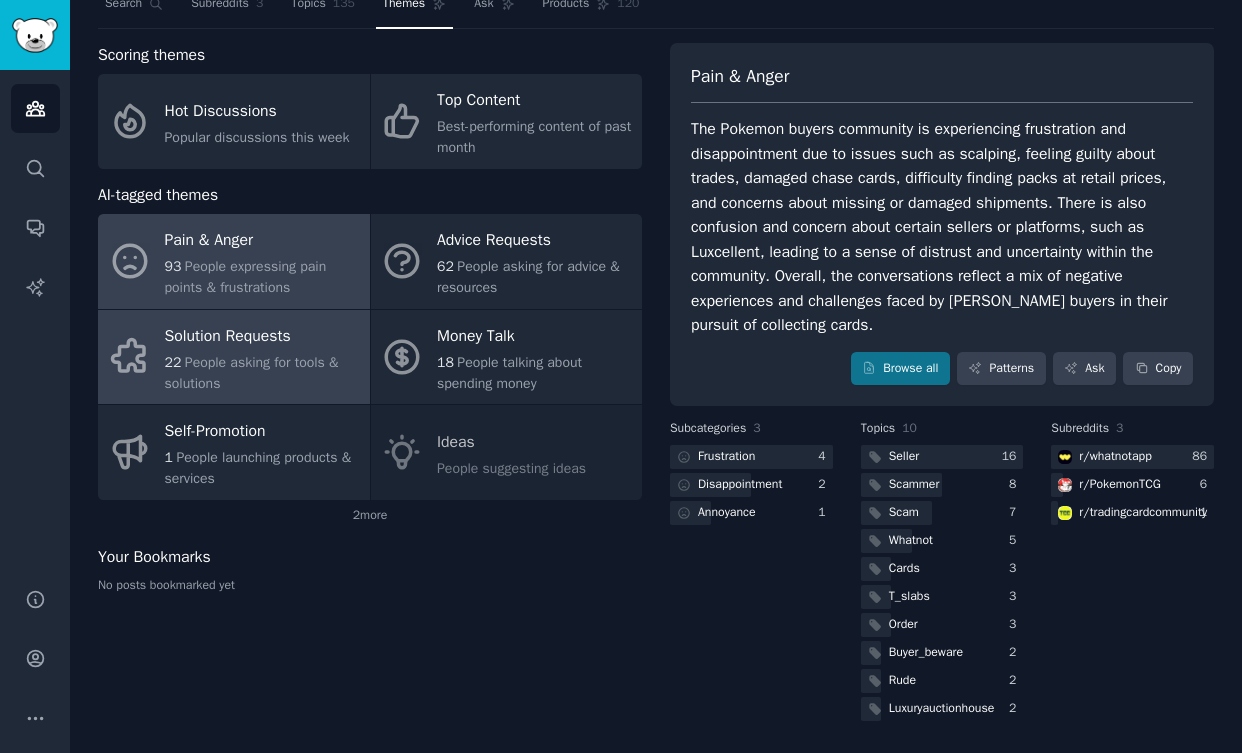 click on "Solution Requests" at bounding box center (262, 336) 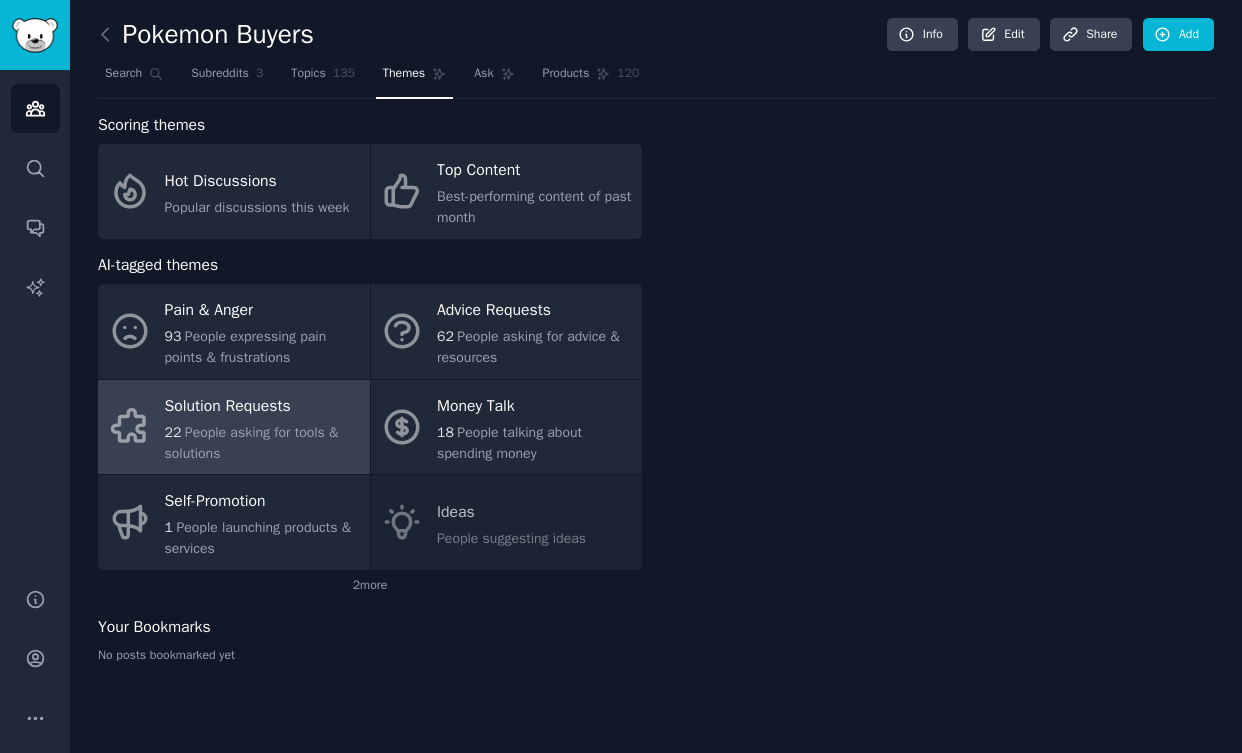 scroll, scrollTop: 0, scrollLeft: 0, axis: both 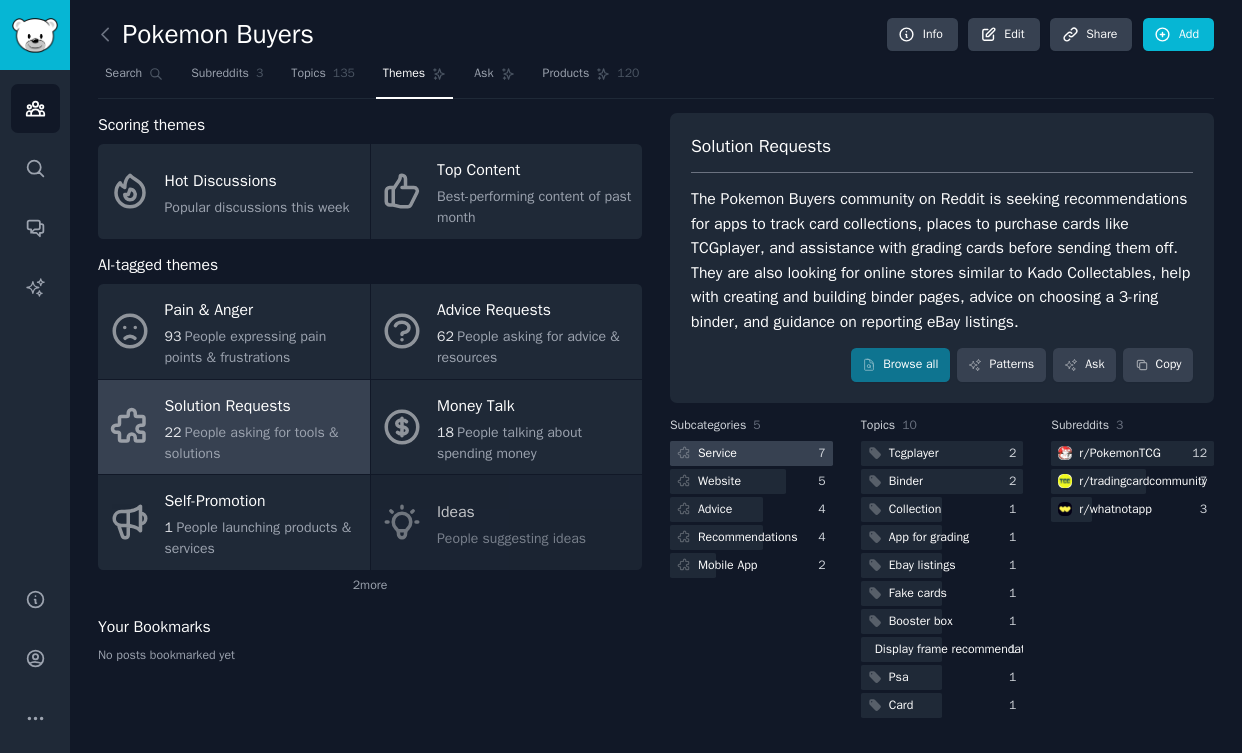click at bounding box center [751, 453] 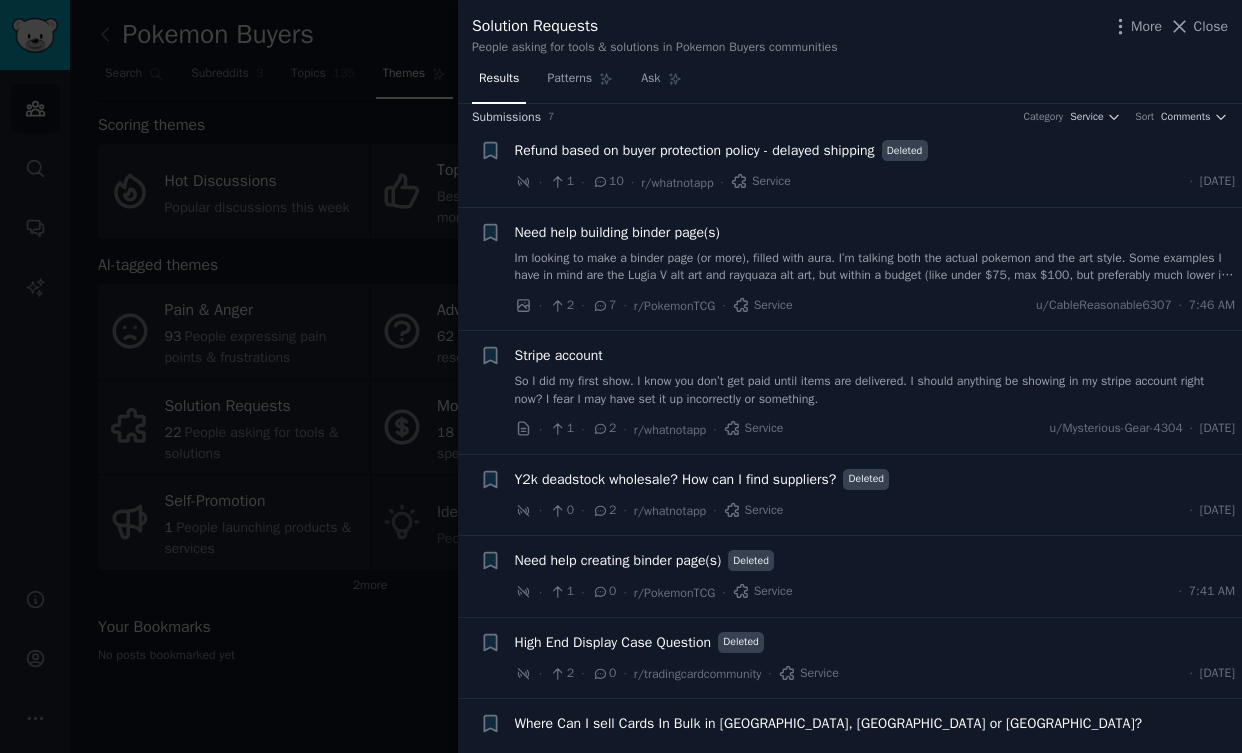 scroll, scrollTop: 0, scrollLeft: 0, axis: both 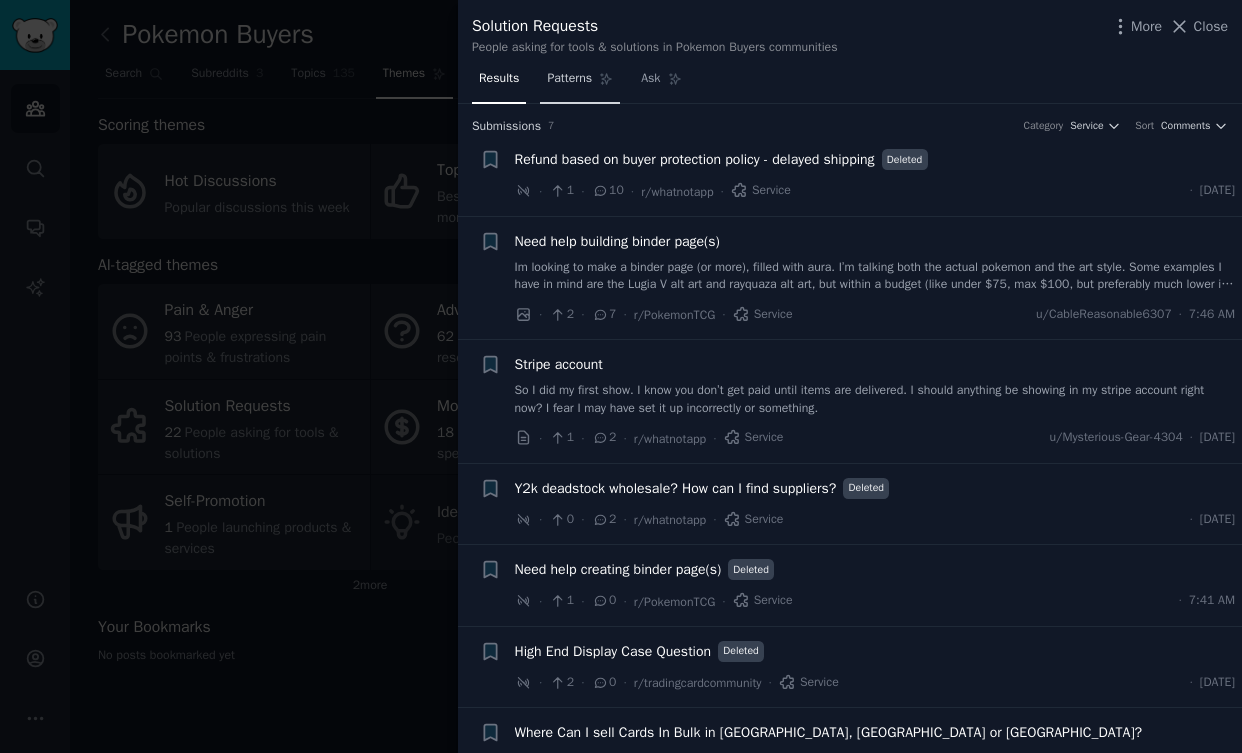 click on "Patterns" at bounding box center [569, 79] 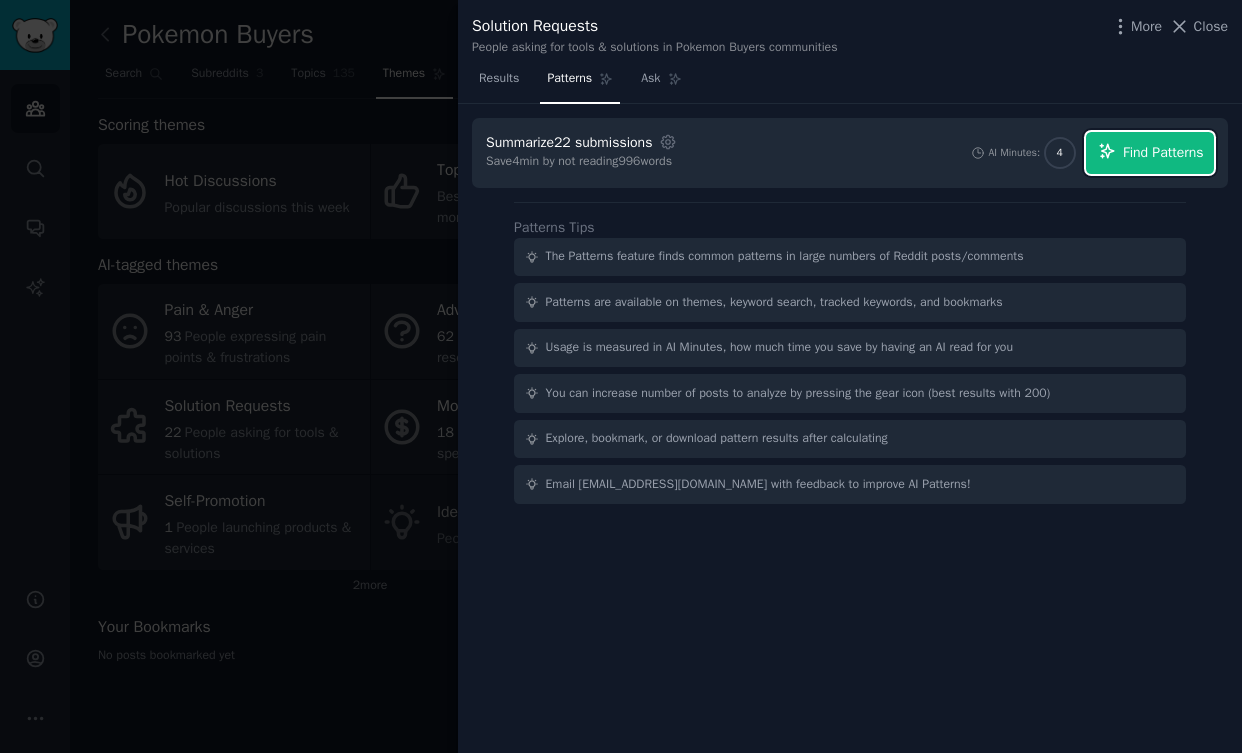 click on "Find Patterns" at bounding box center (1163, 152) 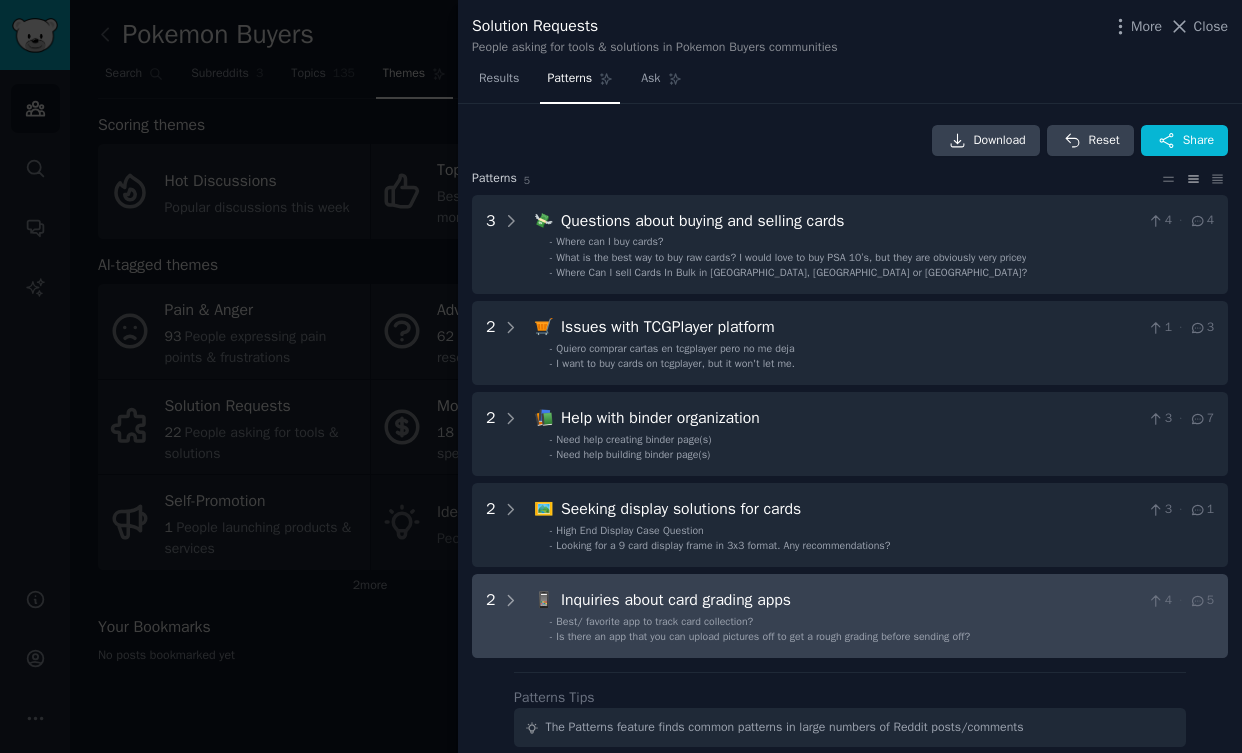 click on "Inquiries about card grading apps" at bounding box center [850, 600] 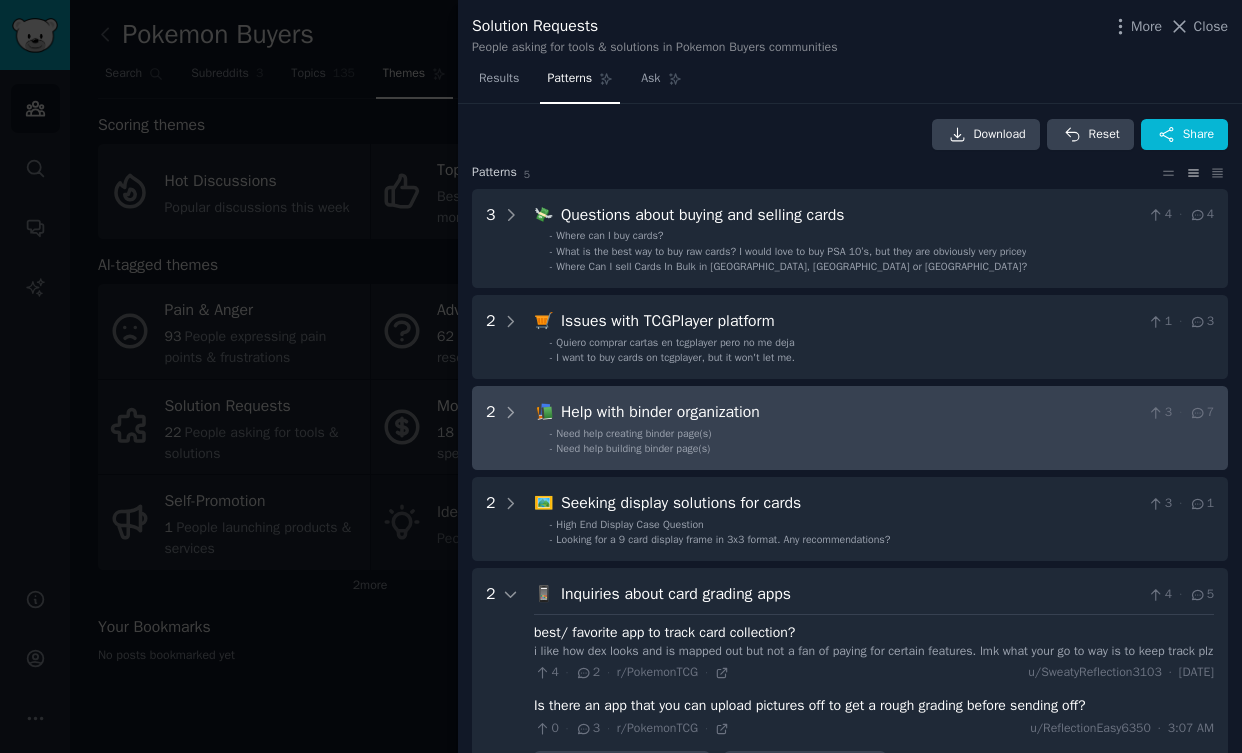 scroll, scrollTop: 0, scrollLeft: 0, axis: both 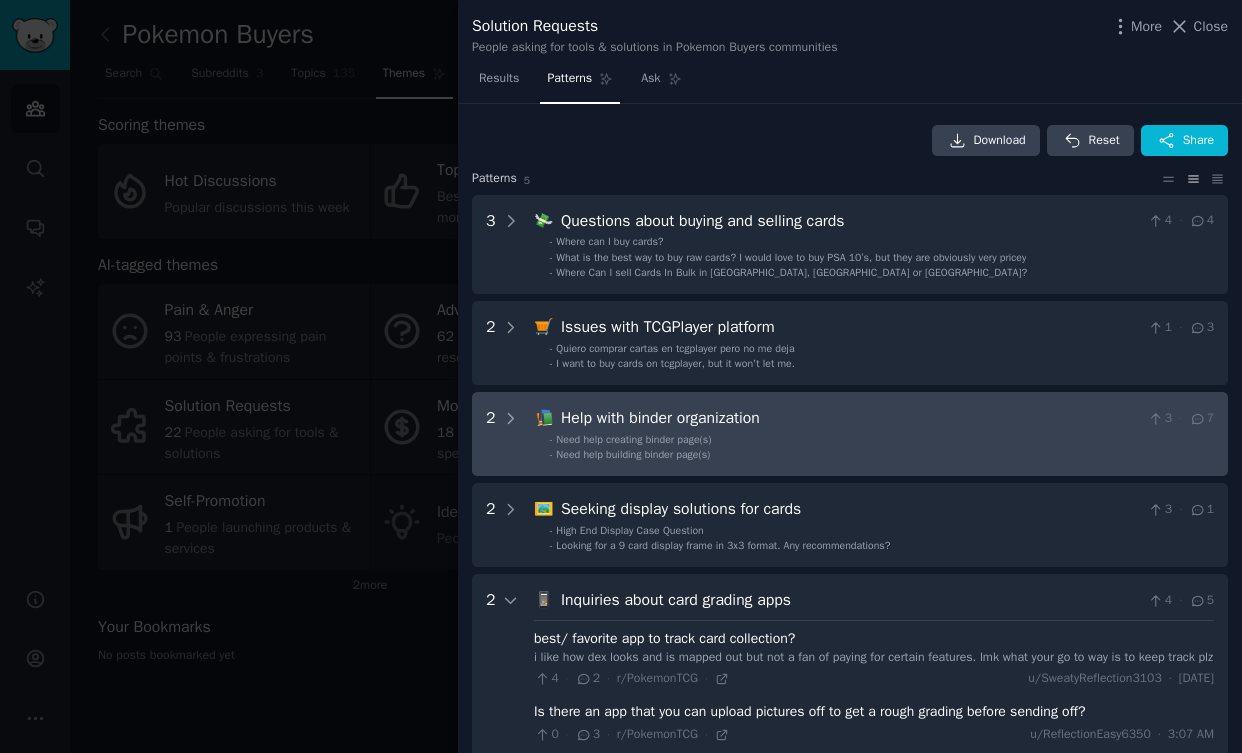 click on "- Need help creating binder page(s)" at bounding box center [882, 440] 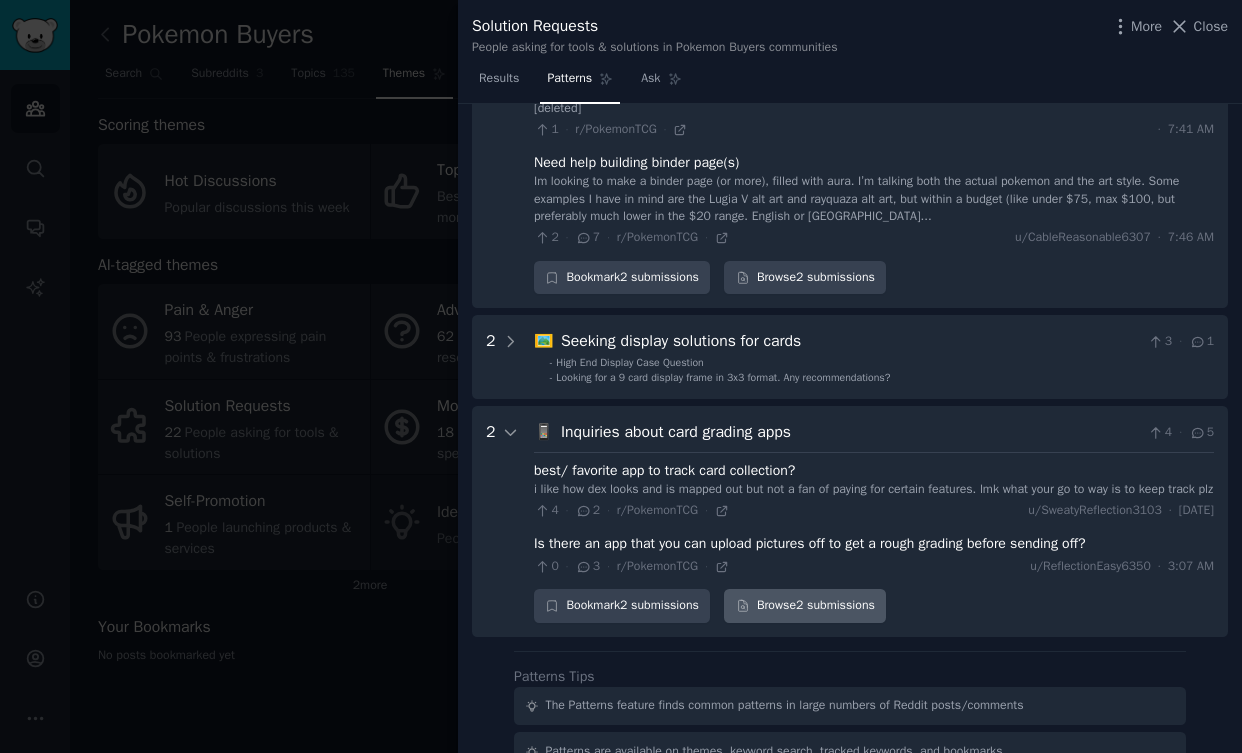 scroll, scrollTop: 389, scrollLeft: 0, axis: vertical 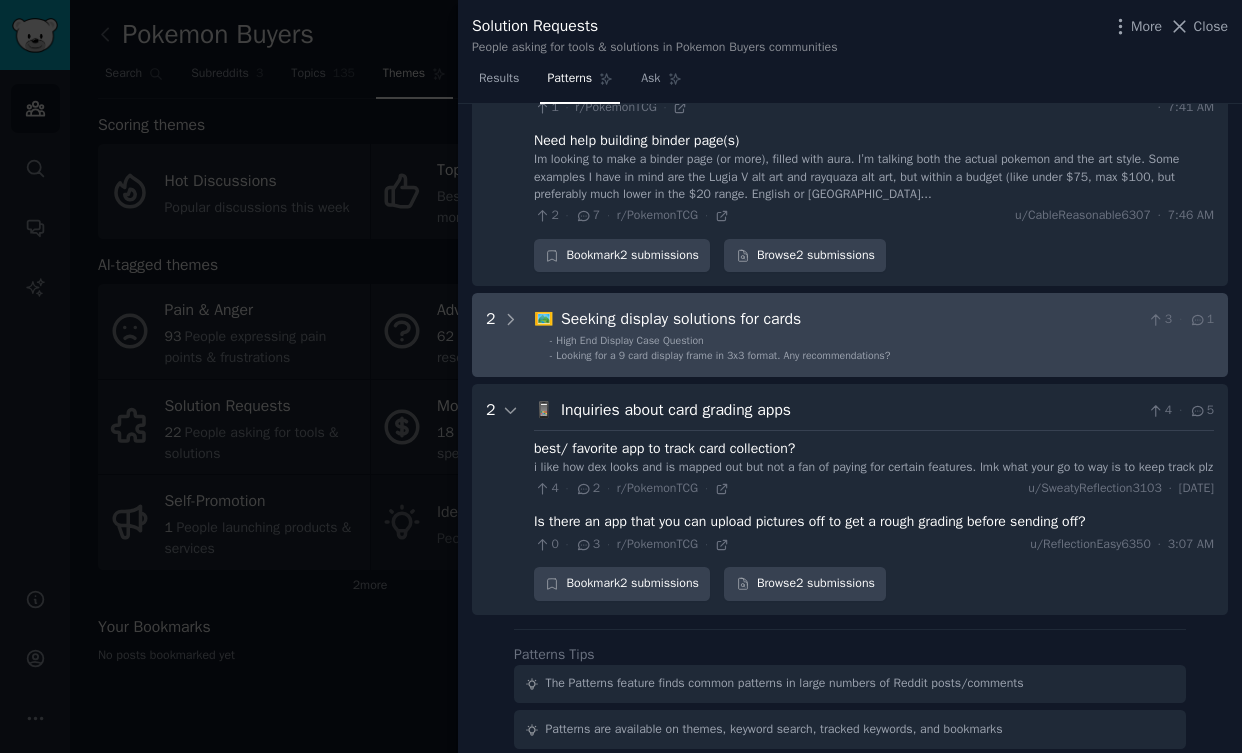 click on "- High End Display Case Question - Looking for a 9 card display frame in 3x3 format. Any recommendations?" at bounding box center (875, 349) 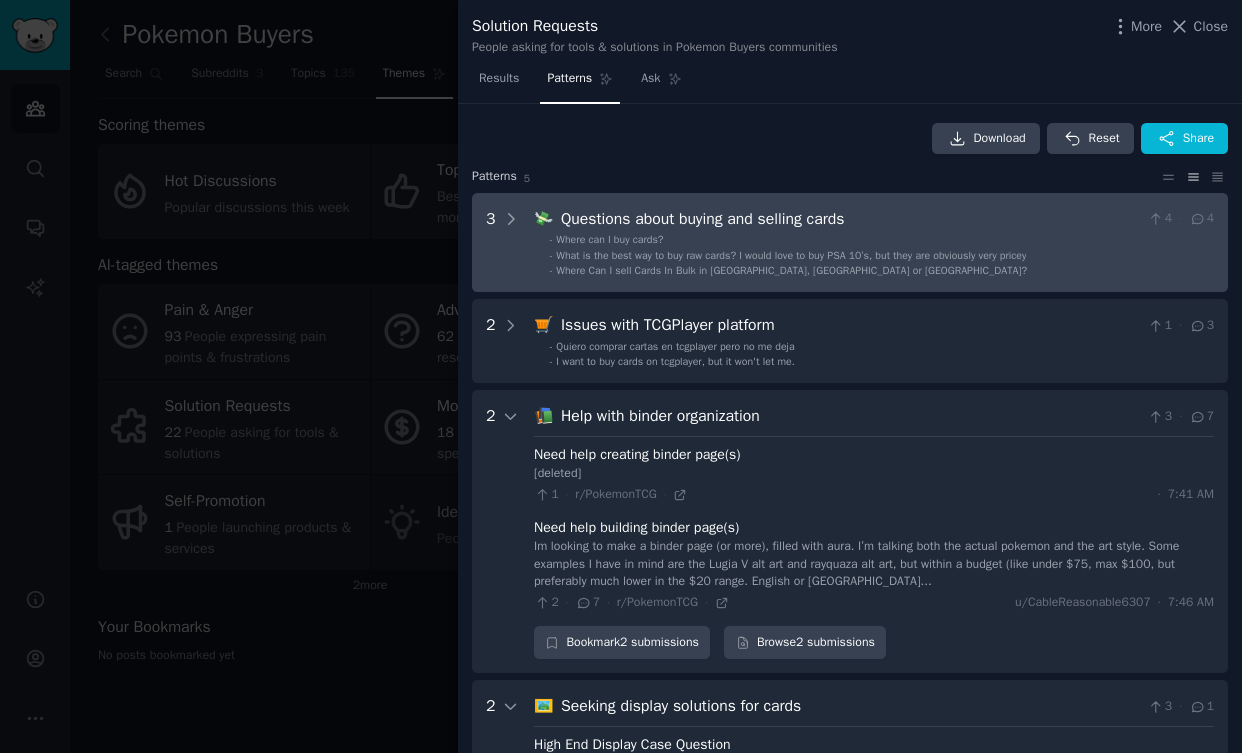 scroll, scrollTop: 0, scrollLeft: 0, axis: both 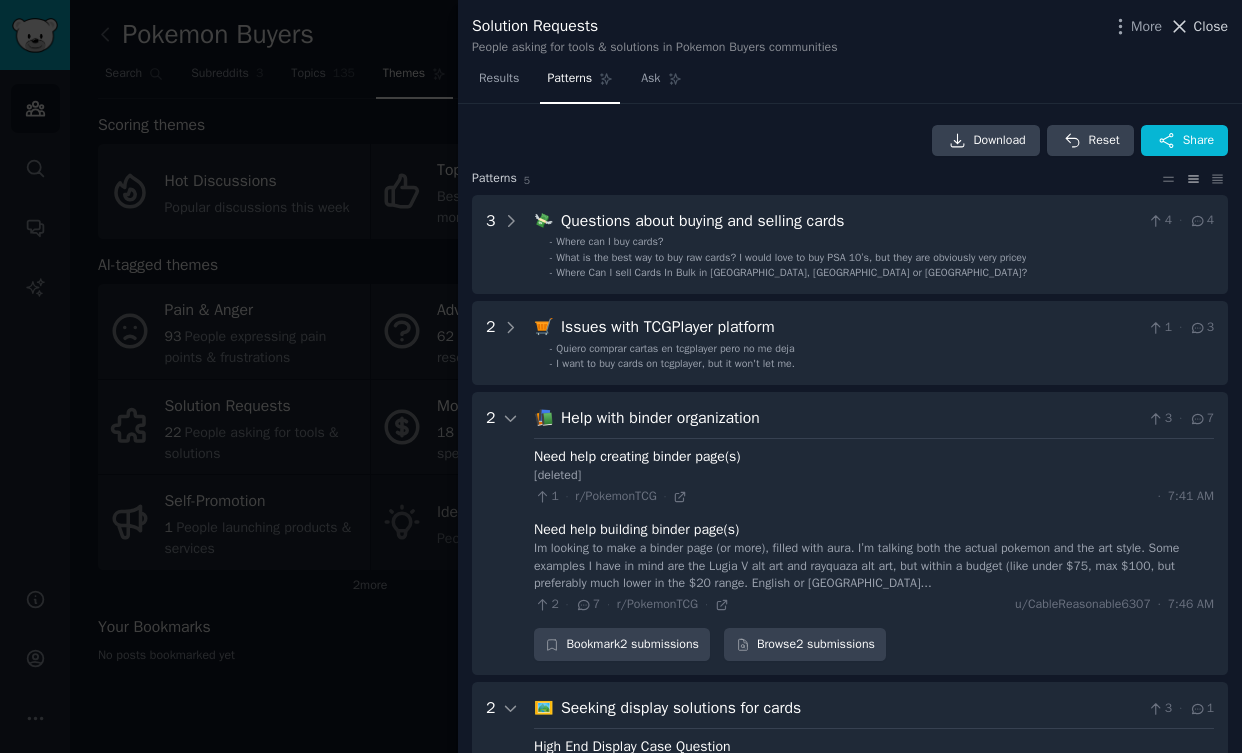 click on "Close" at bounding box center [1211, 26] 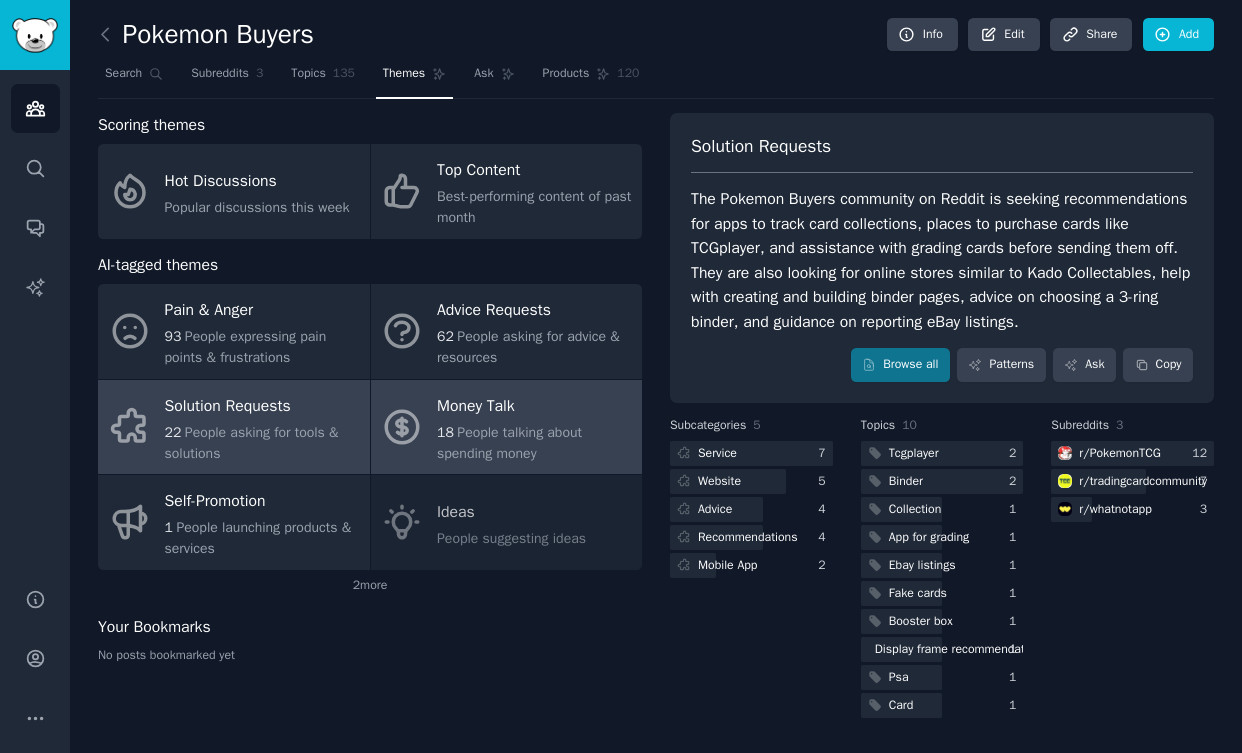 click on "18 People talking about spending money" at bounding box center [534, 443] 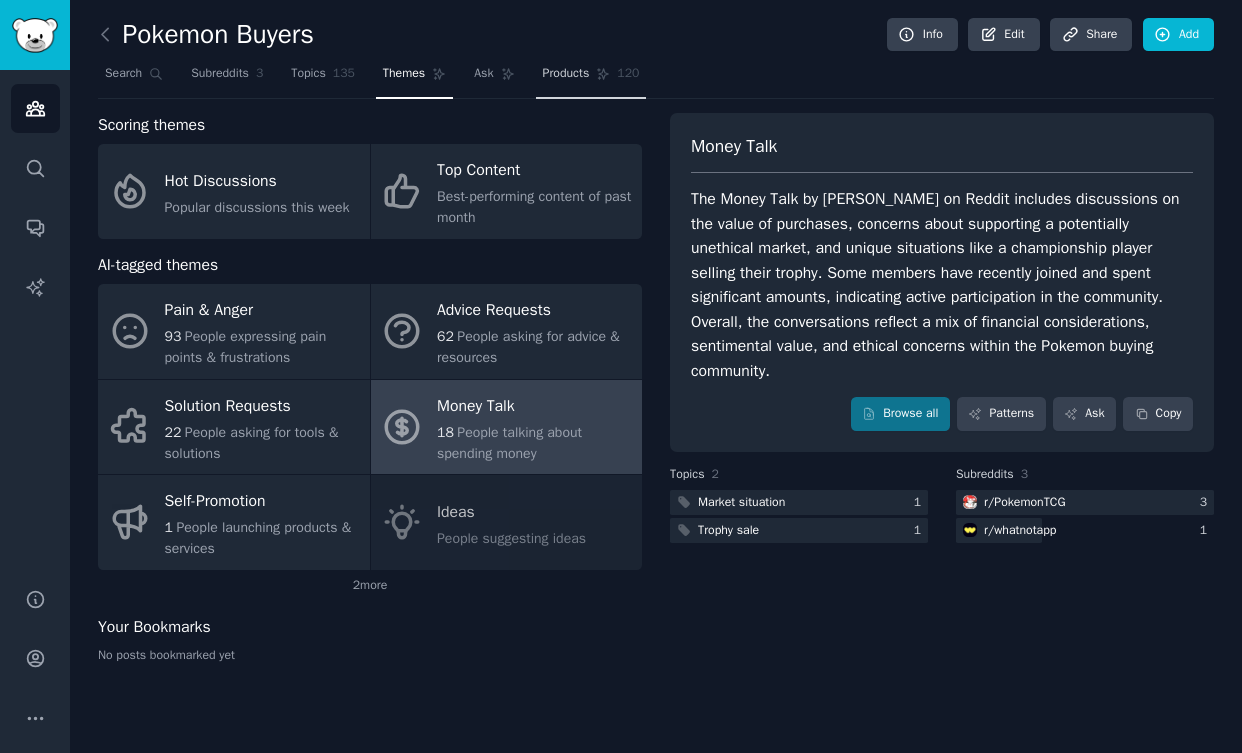 click on "Products" at bounding box center (566, 74) 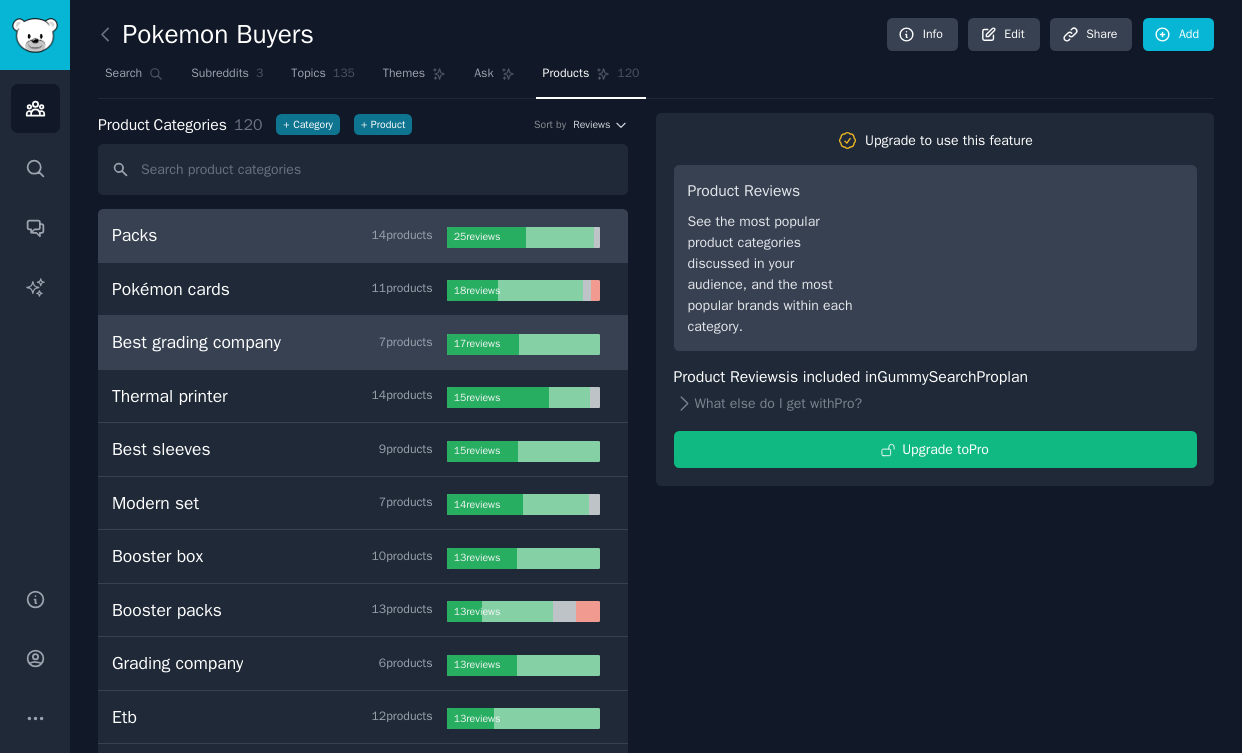 click on "Best grading company" at bounding box center [196, 342] 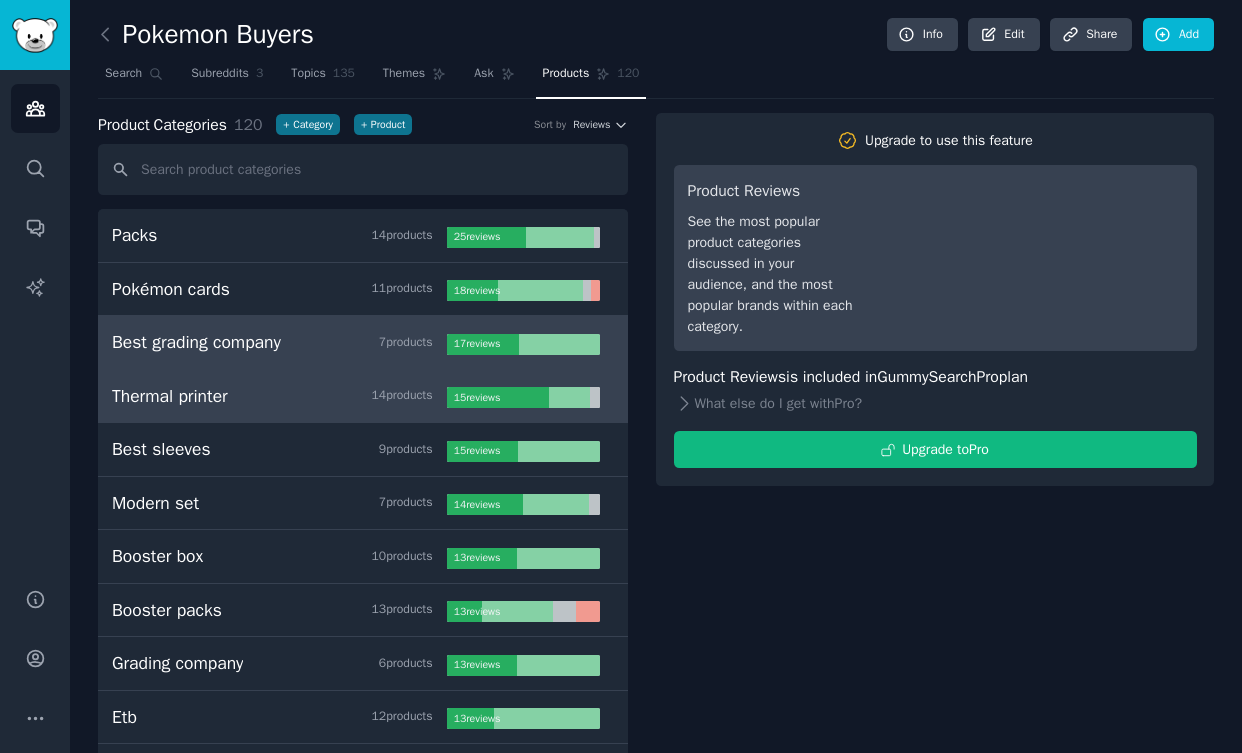 click on "Thermal printer 14  product s" at bounding box center [279, 396] 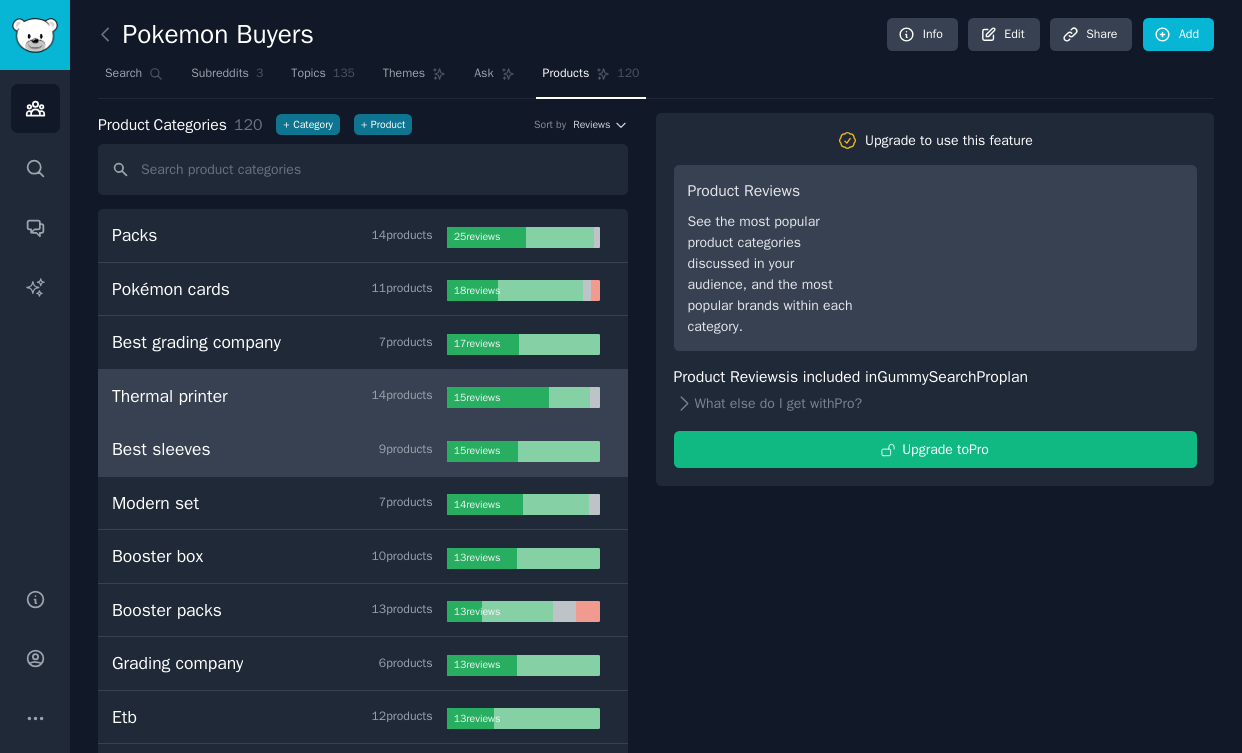 click on "Best sleeves 9  product s 15  review s" at bounding box center [363, 450] 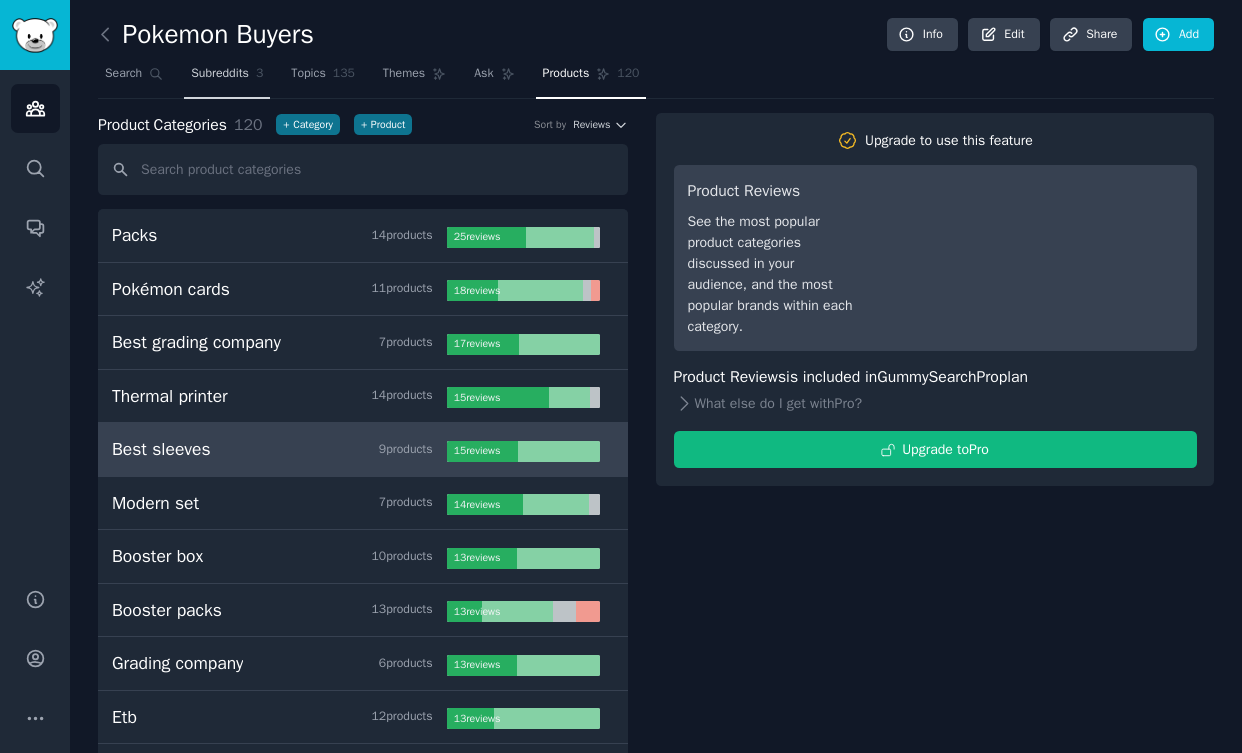 click on "Subreddits" at bounding box center [220, 74] 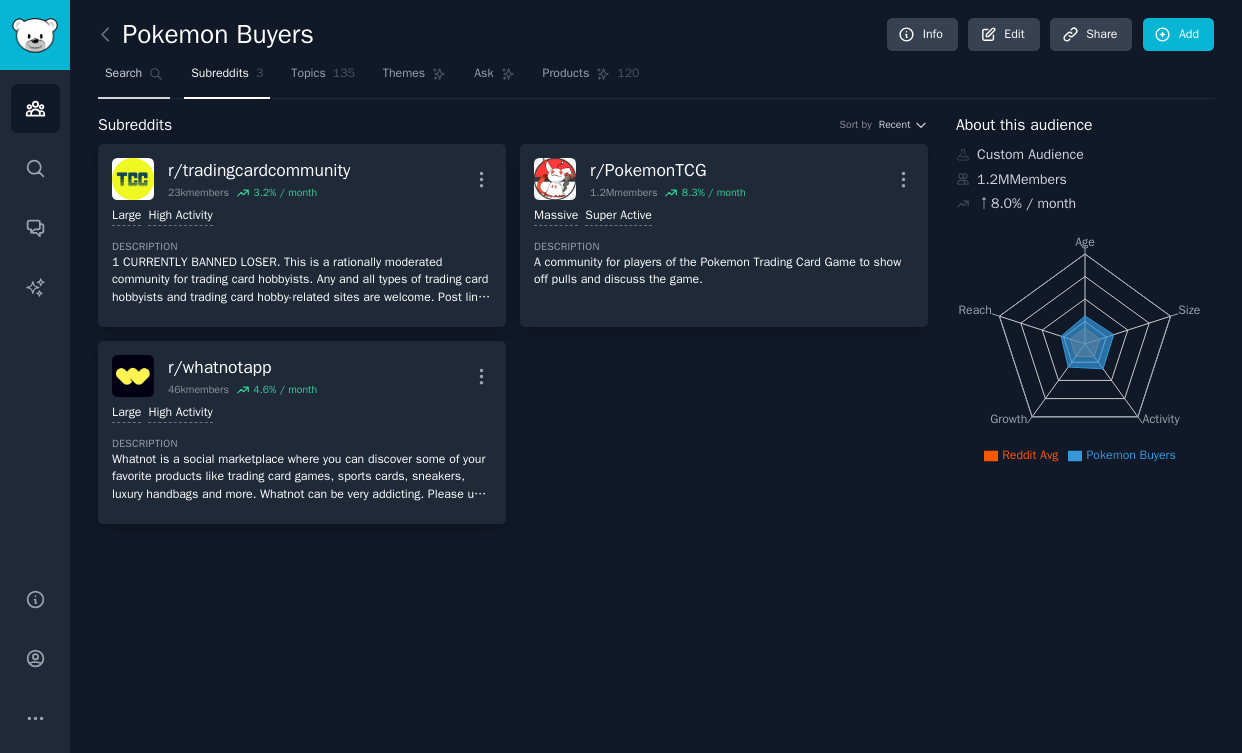 click on "Search" at bounding box center [123, 74] 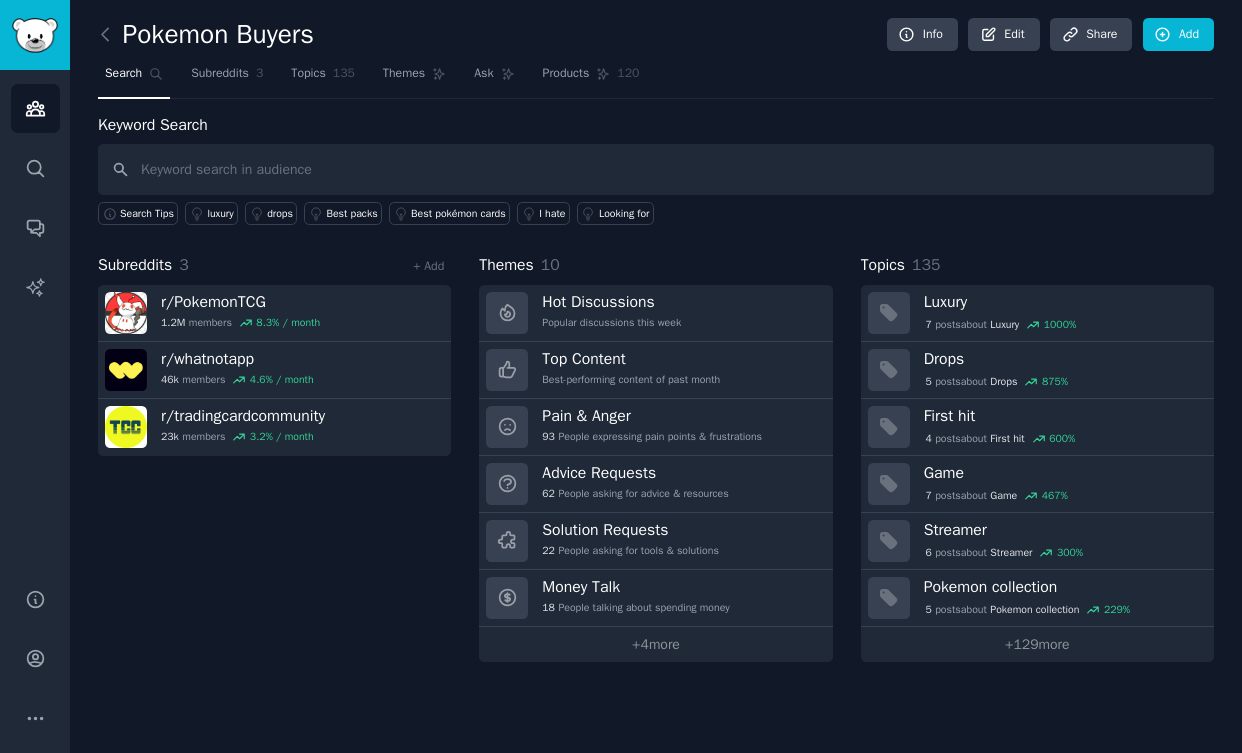 click at bounding box center [656, 169] 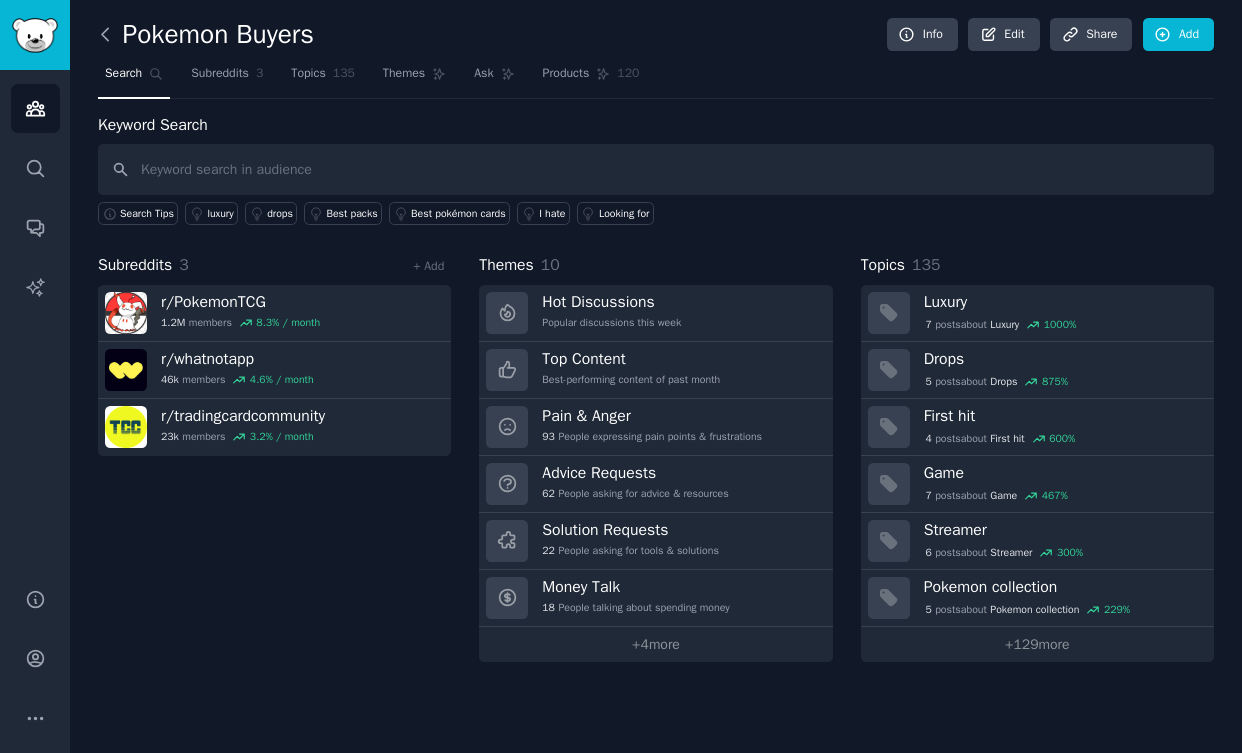 click 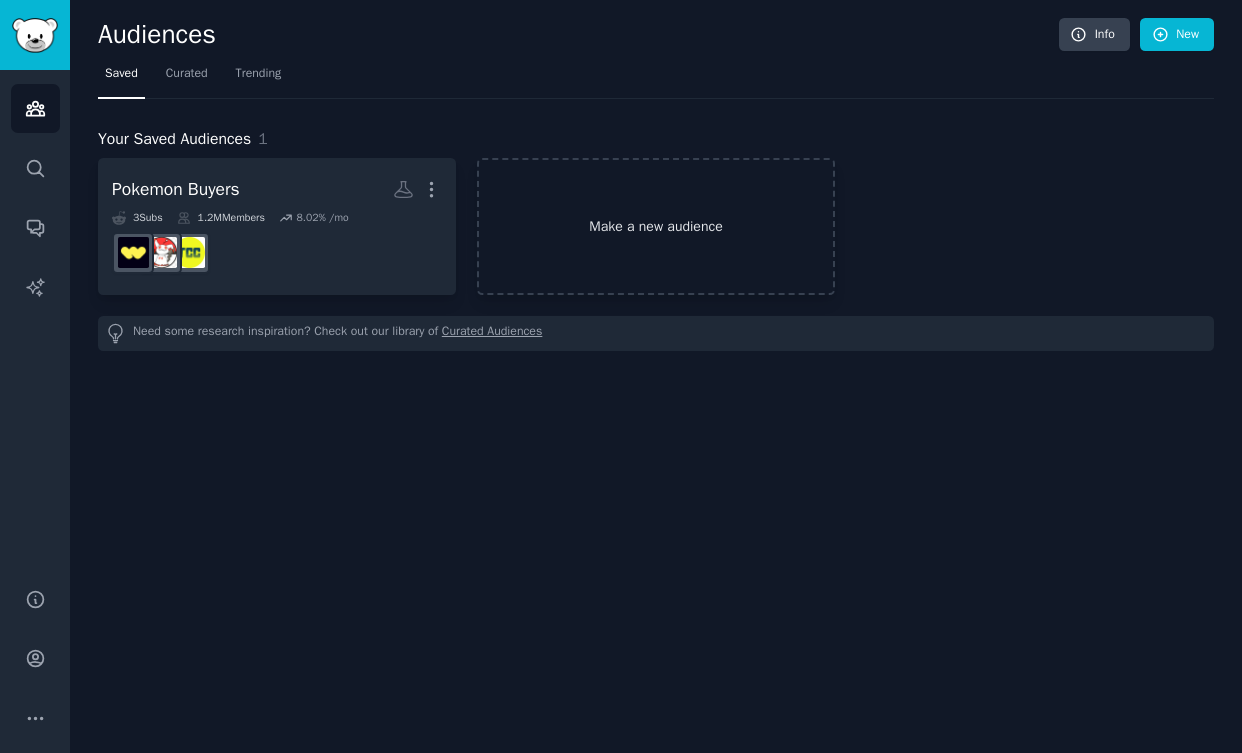 click on "Make a new audience" at bounding box center [656, 226] 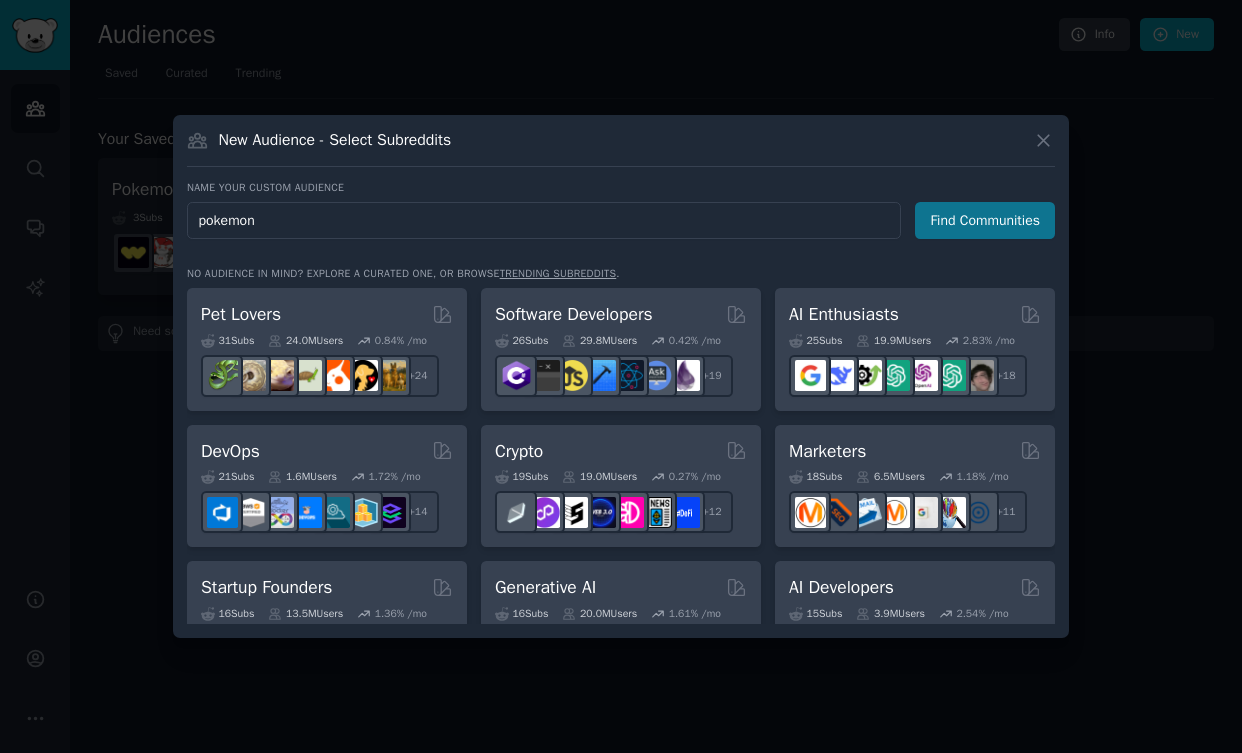 type on "pokemon" 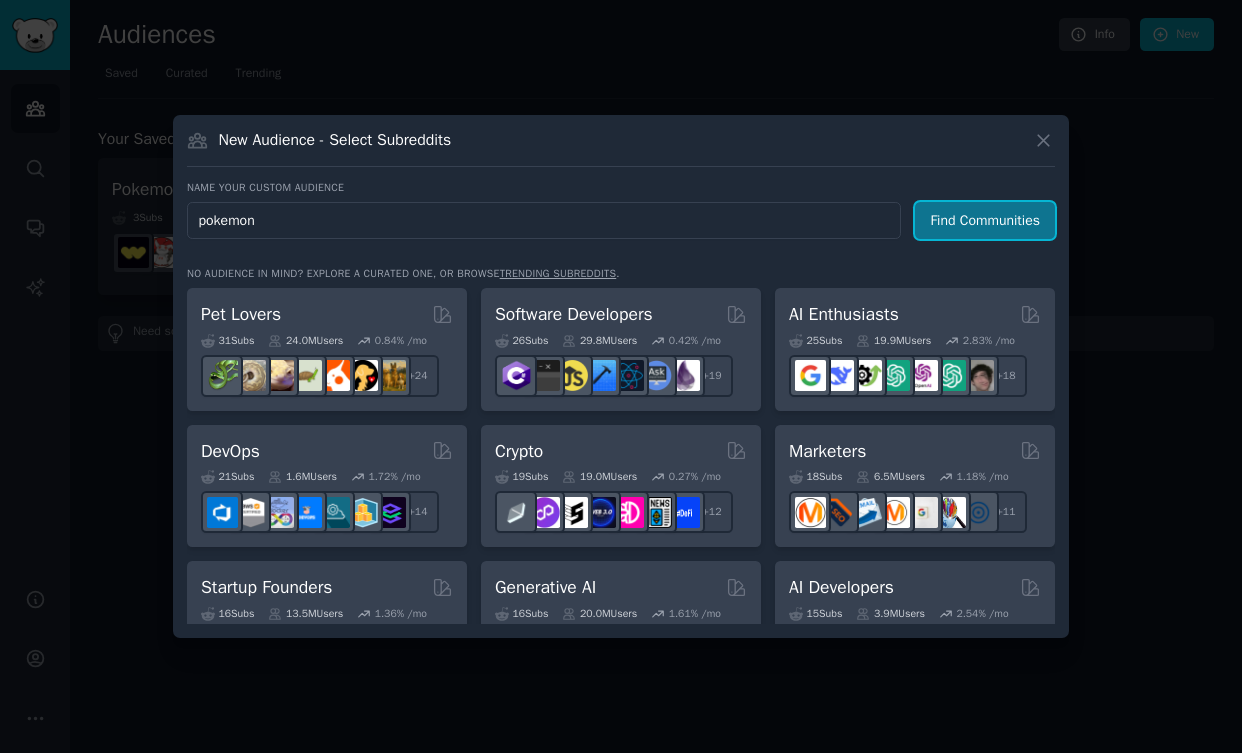 click on "Find Communities" at bounding box center (985, 220) 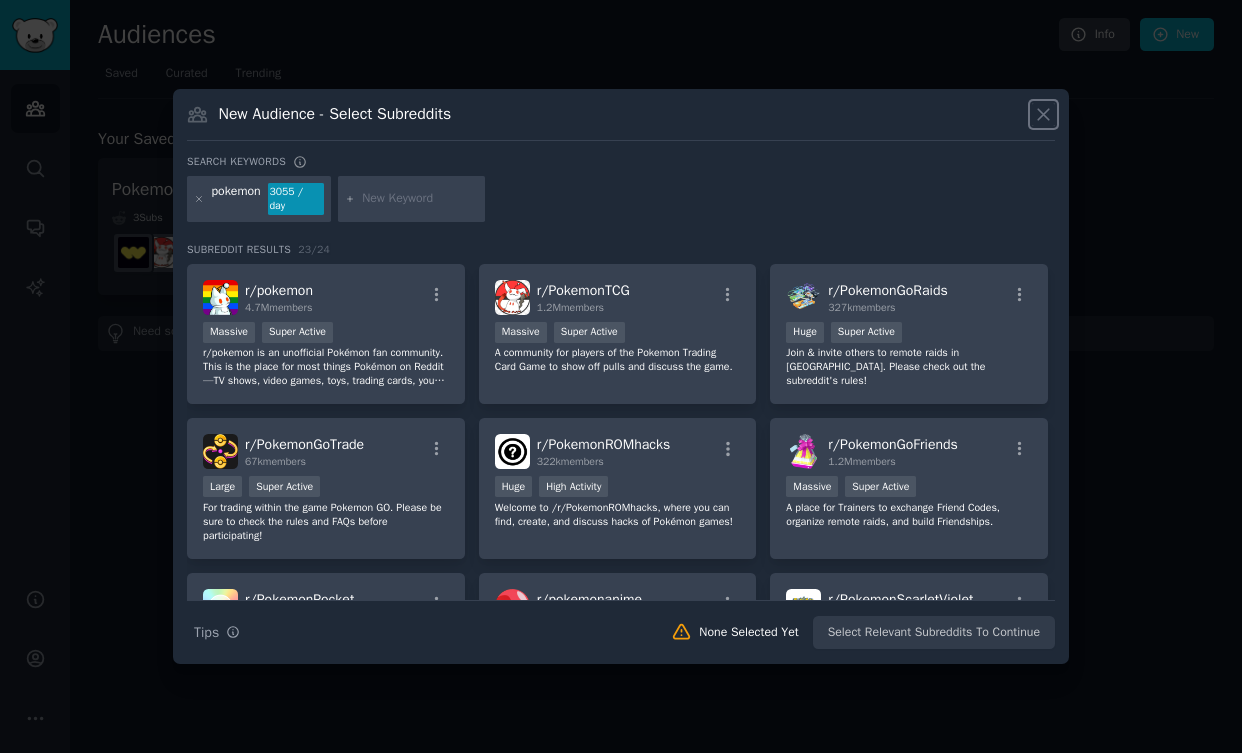 click 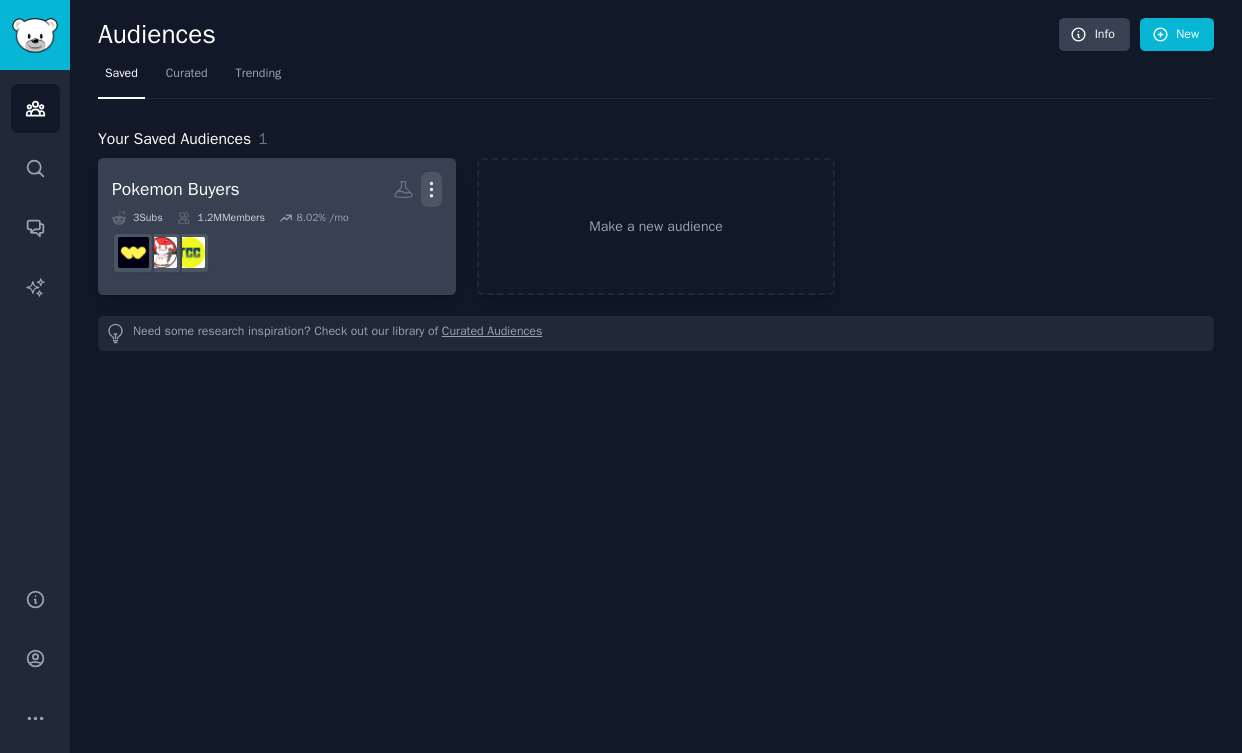 click 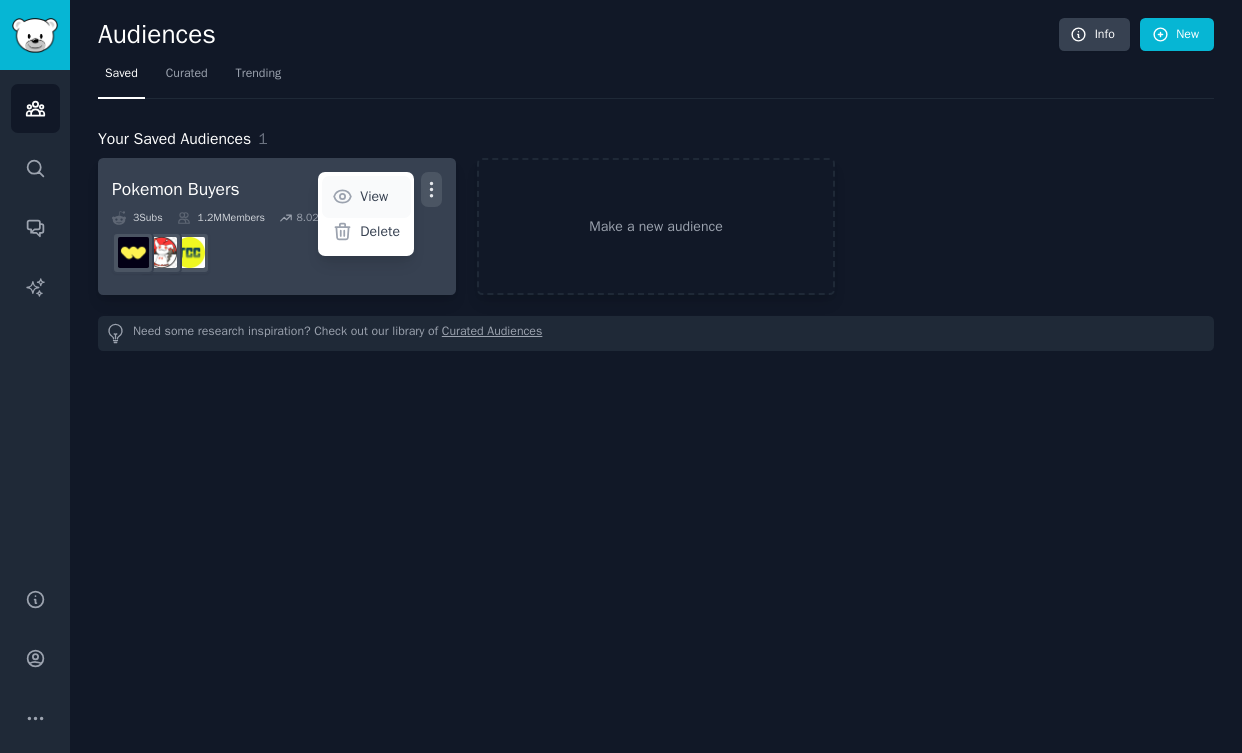 click on "View" at bounding box center (374, 196) 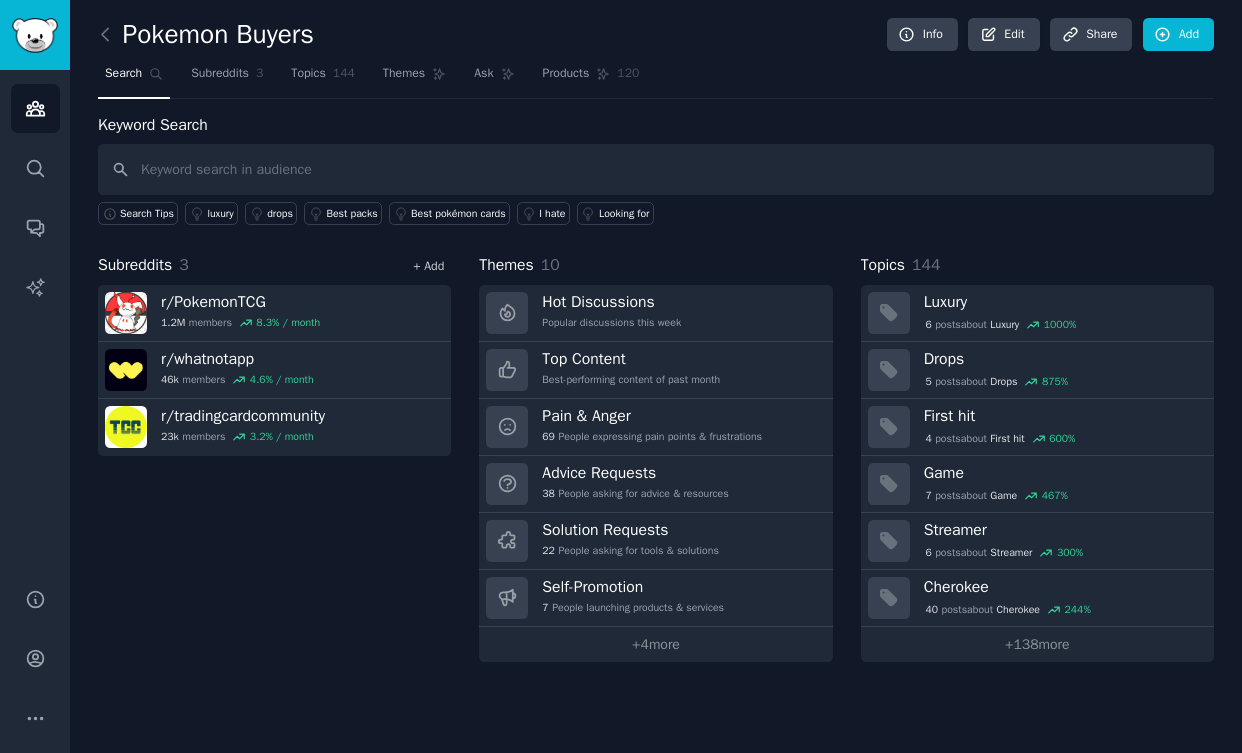 click on "+ Add" at bounding box center (428, 266) 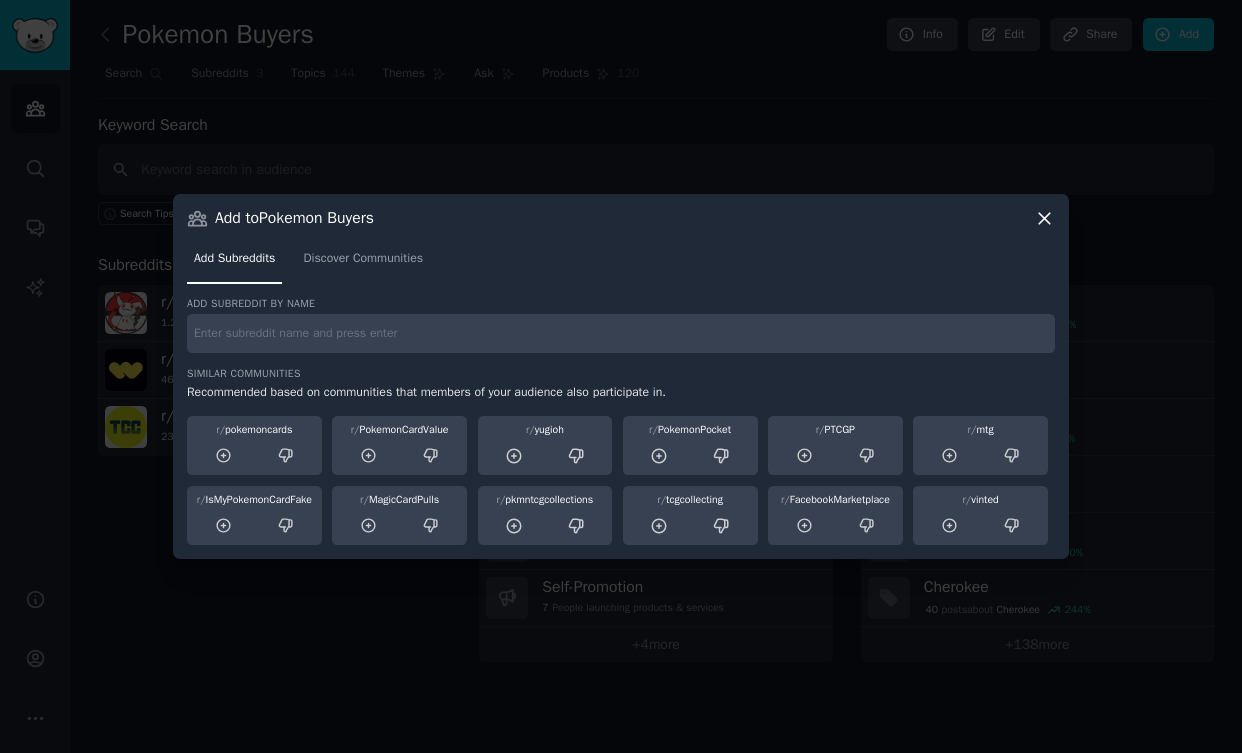 click at bounding box center (621, 333) 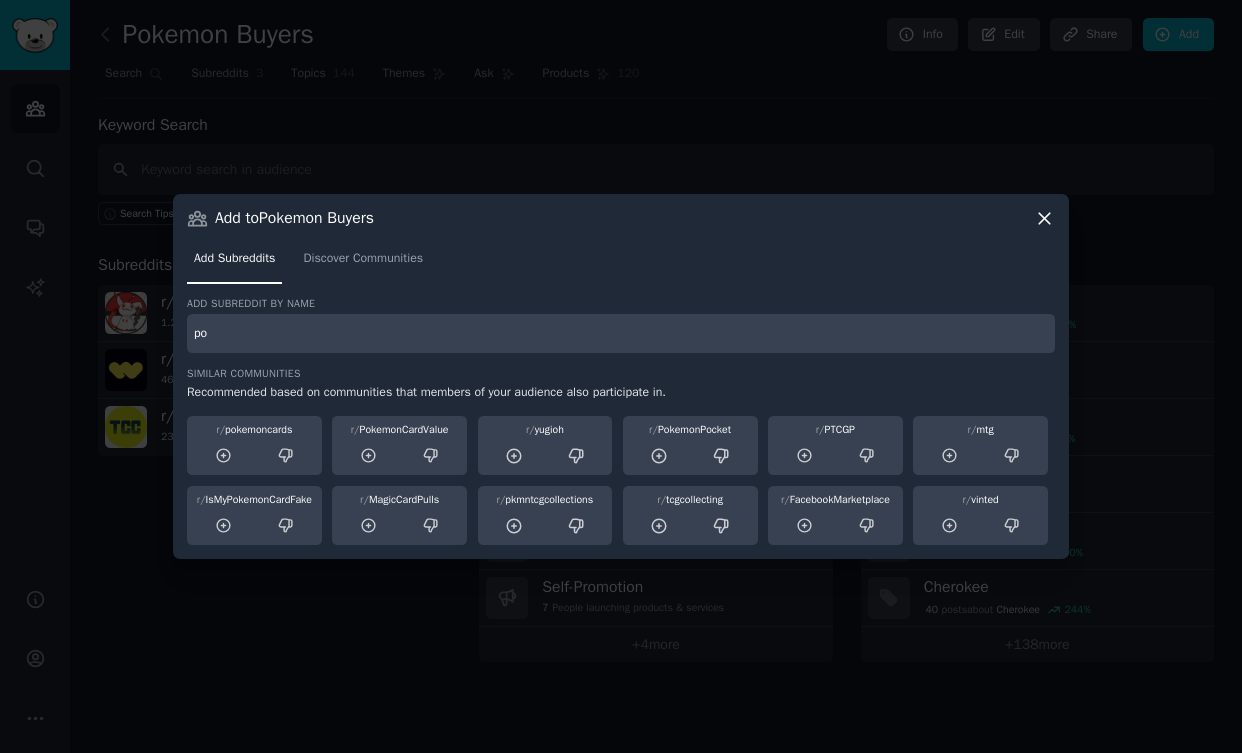 type on "p" 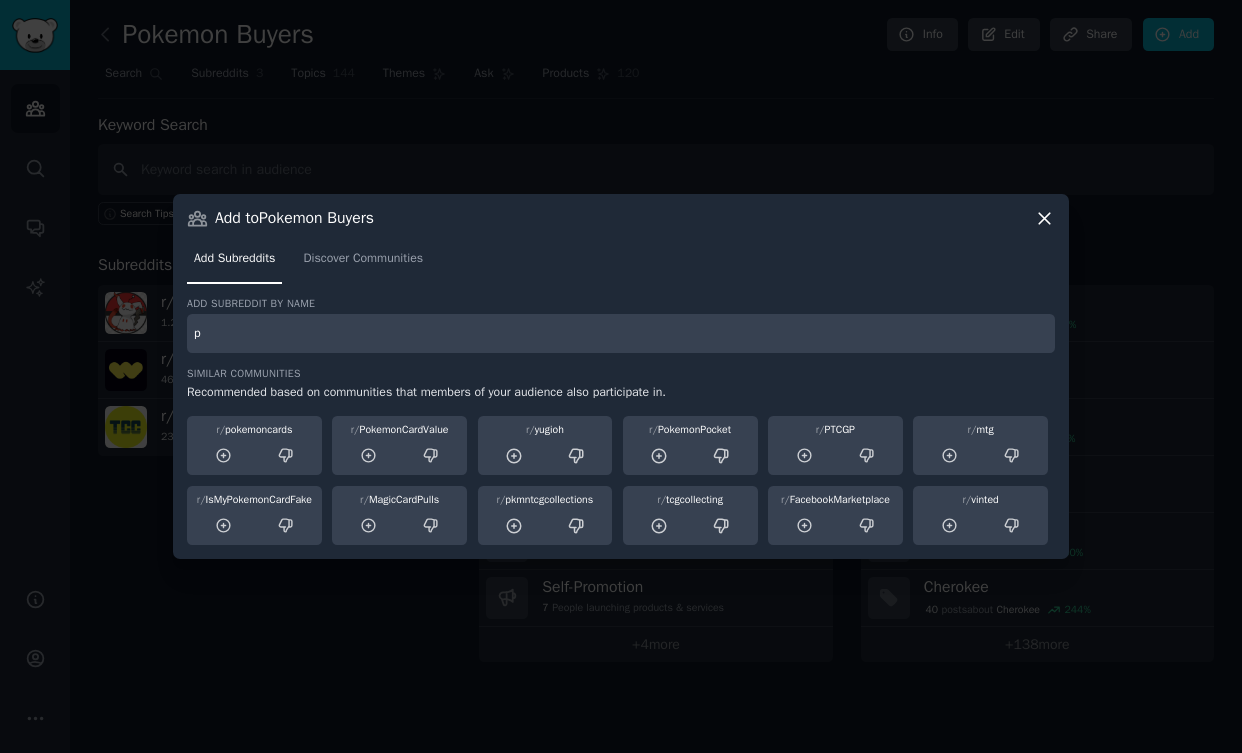 type 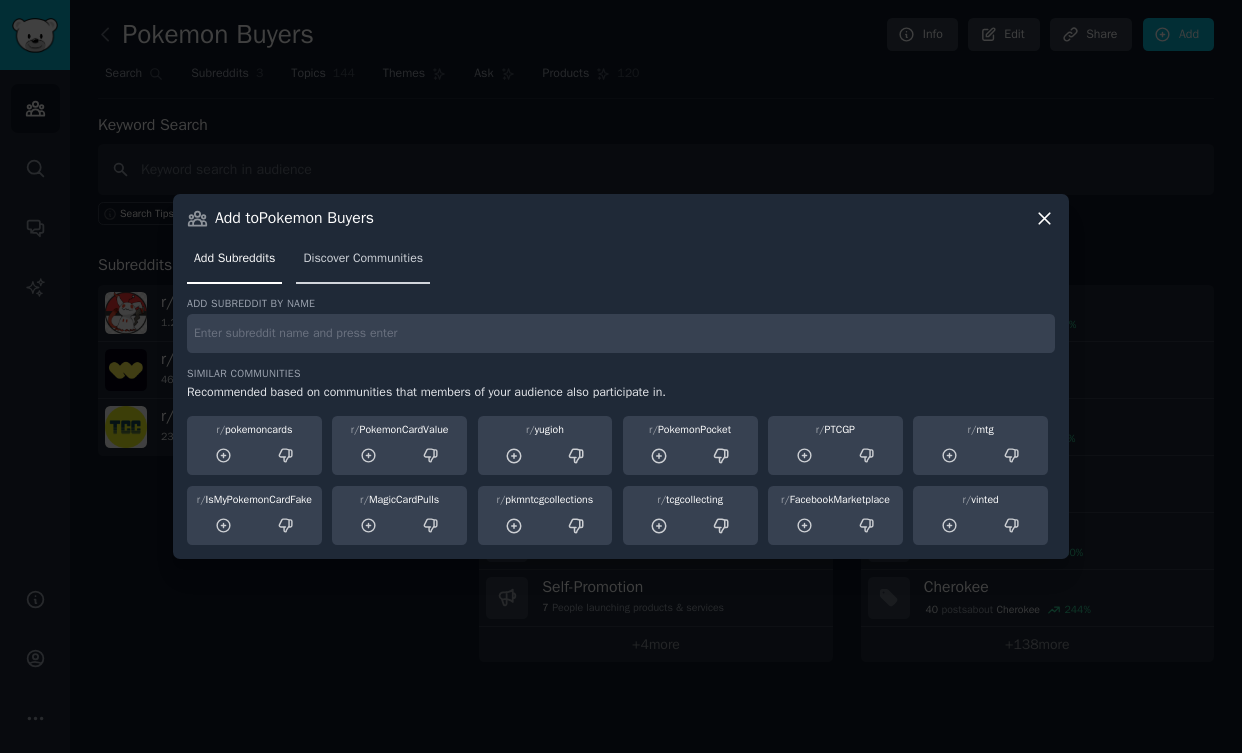 click on "Discover Communities" at bounding box center (363, 259) 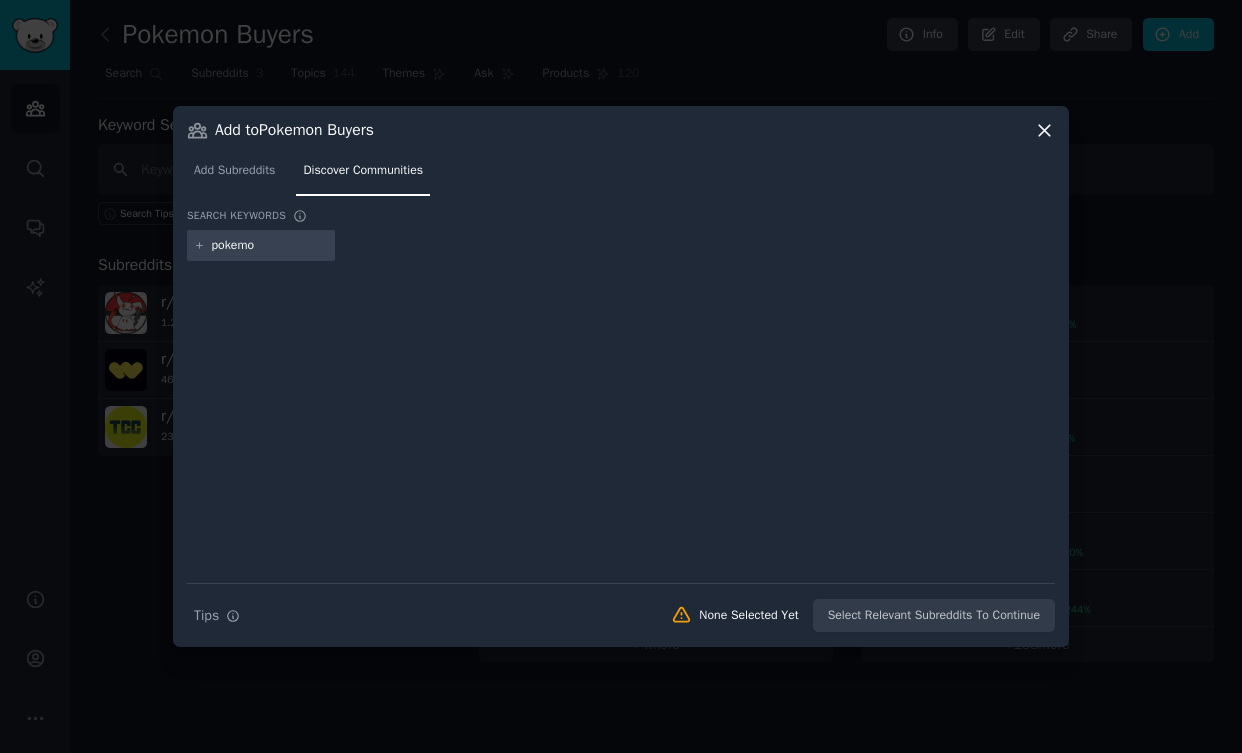 type on "pokemon" 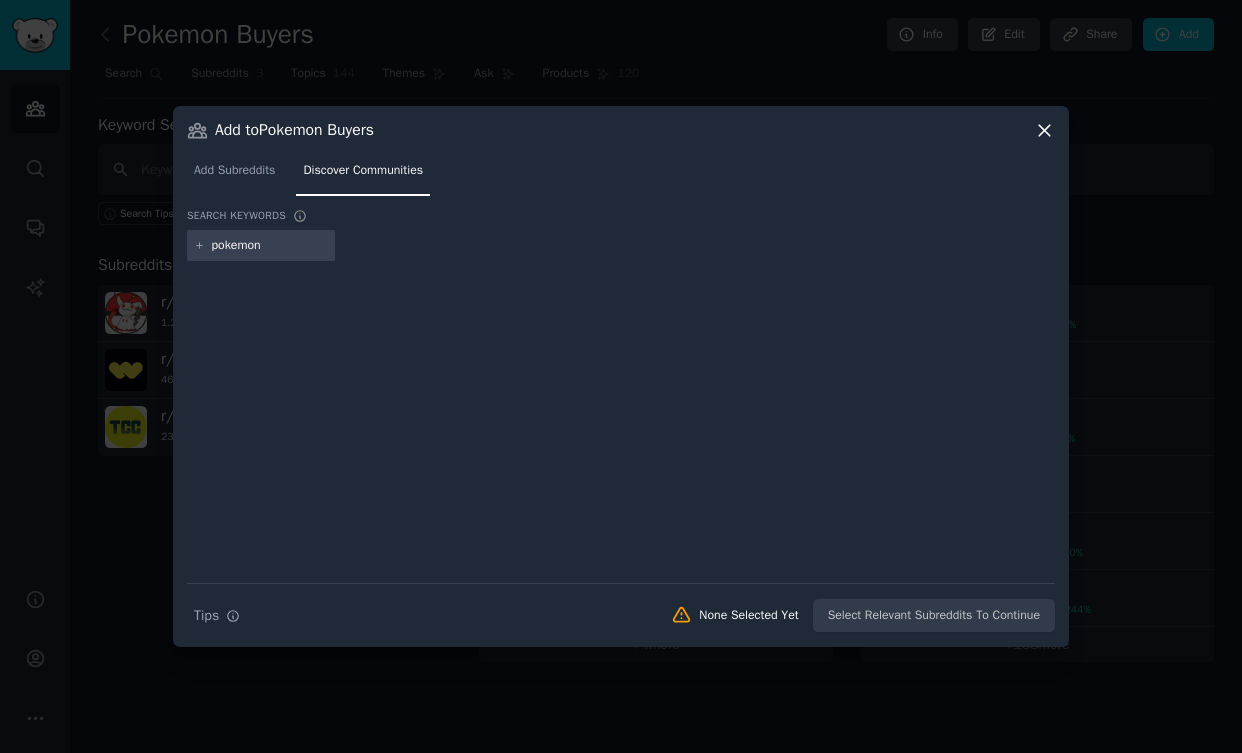 type 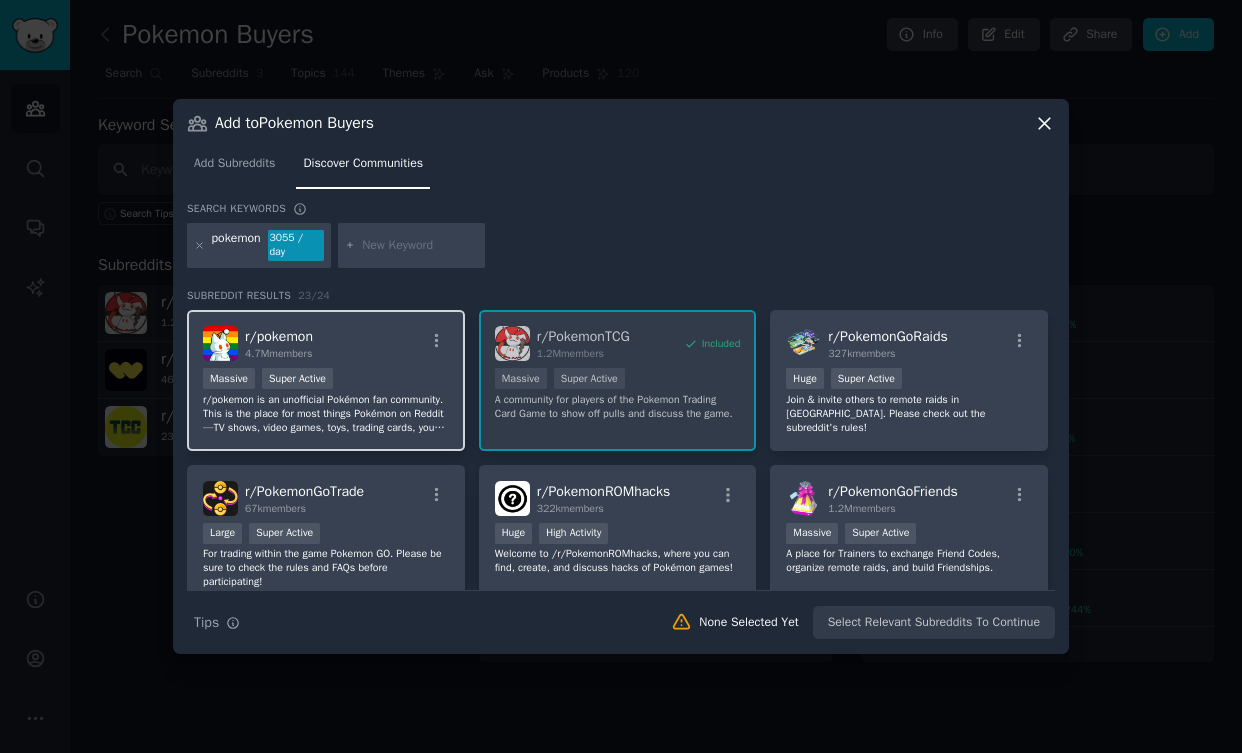 click on "r/ pokemon 4.7M  members" at bounding box center (326, 343) 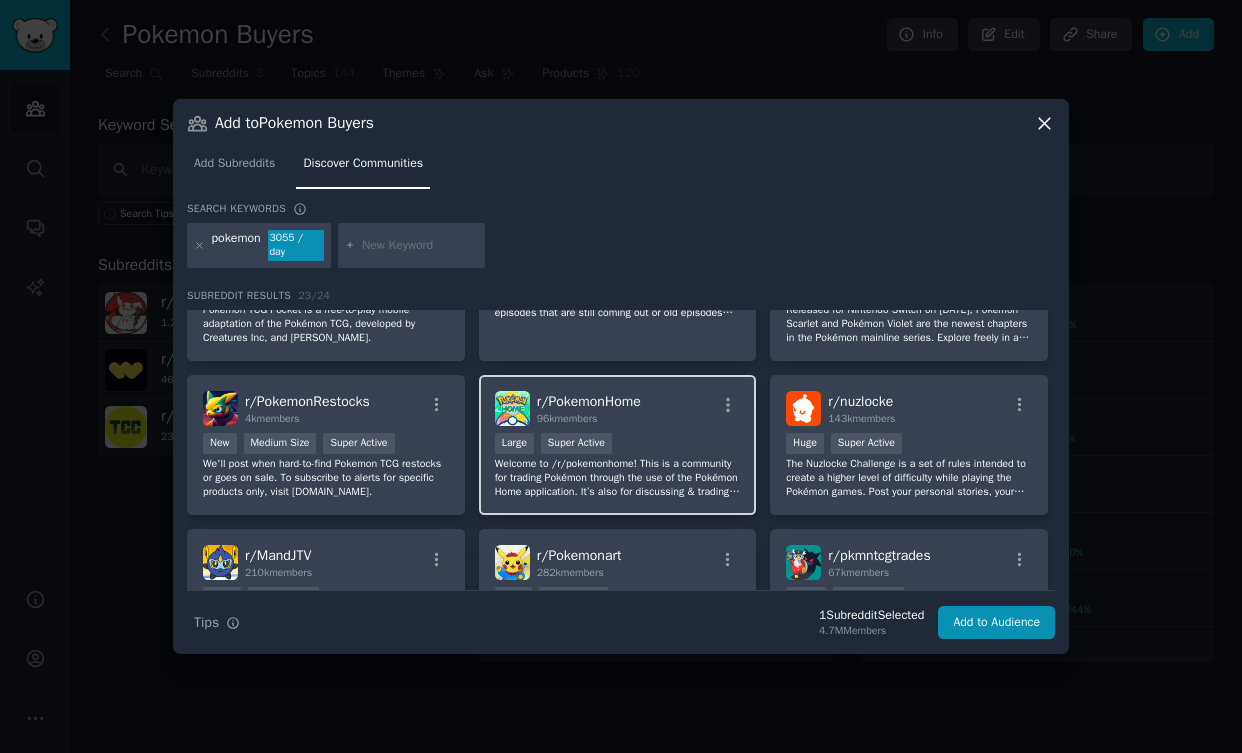 scroll, scrollTop: 400, scrollLeft: 0, axis: vertical 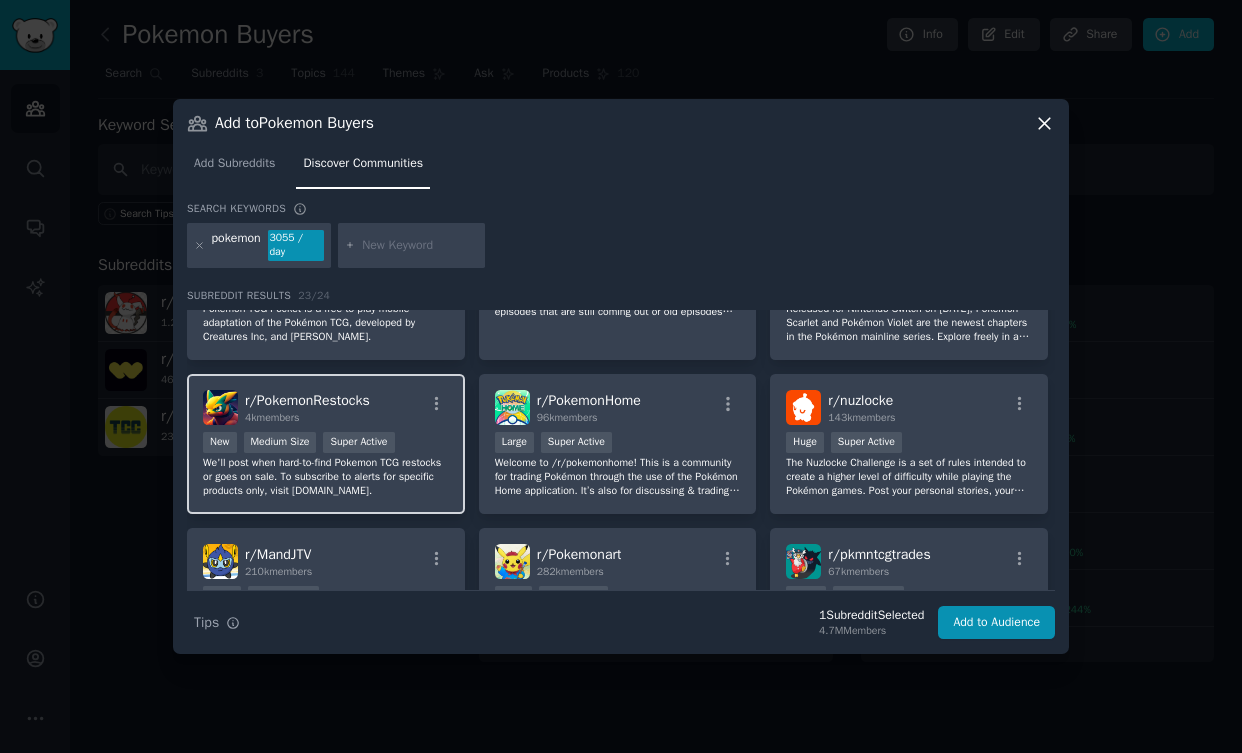 click on "New Medium Size Super Active" at bounding box center [326, 444] 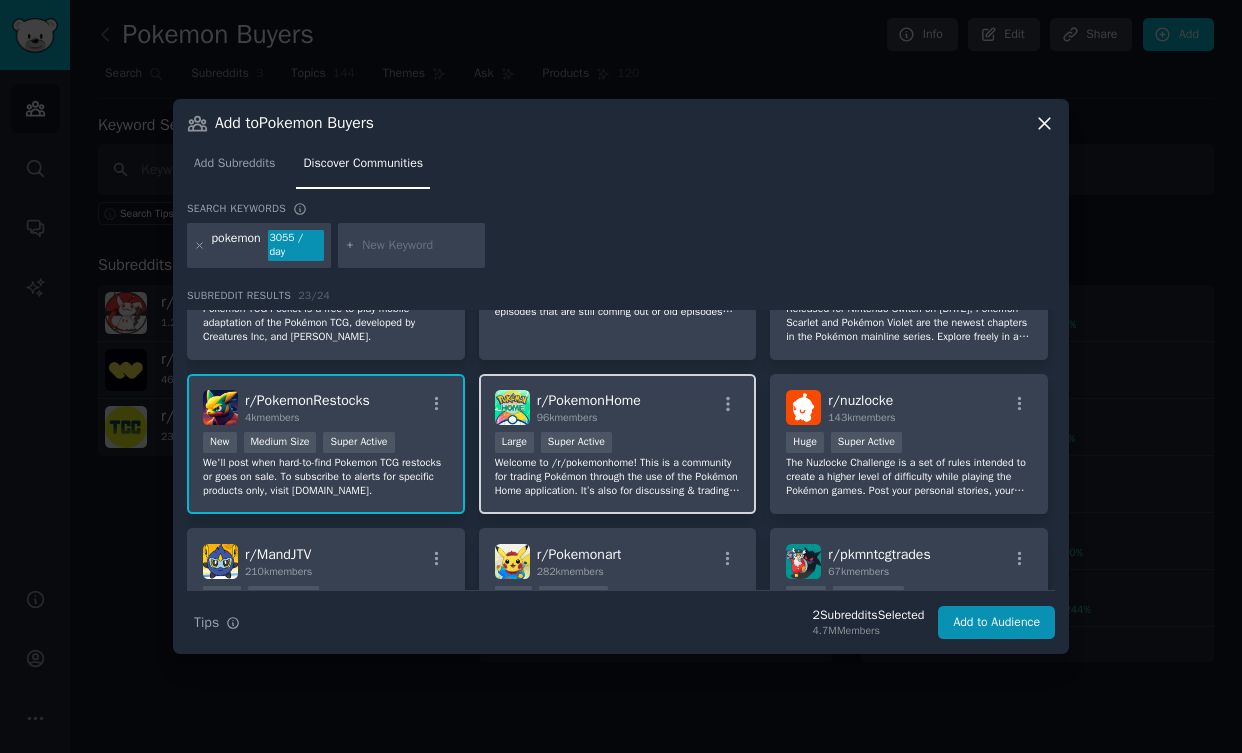 click on ">= 95th percentile for submissions / day Large Super Active" at bounding box center (618, 444) 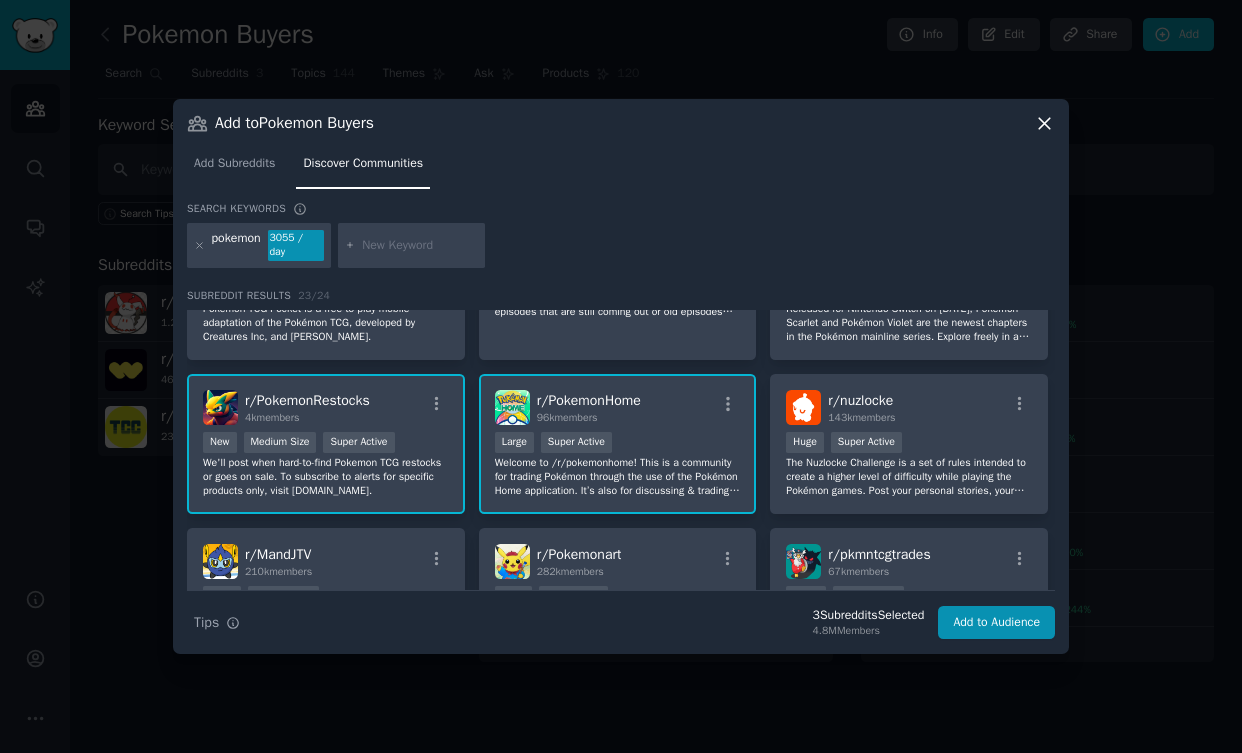 scroll, scrollTop: 500, scrollLeft: 0, axis: vertical 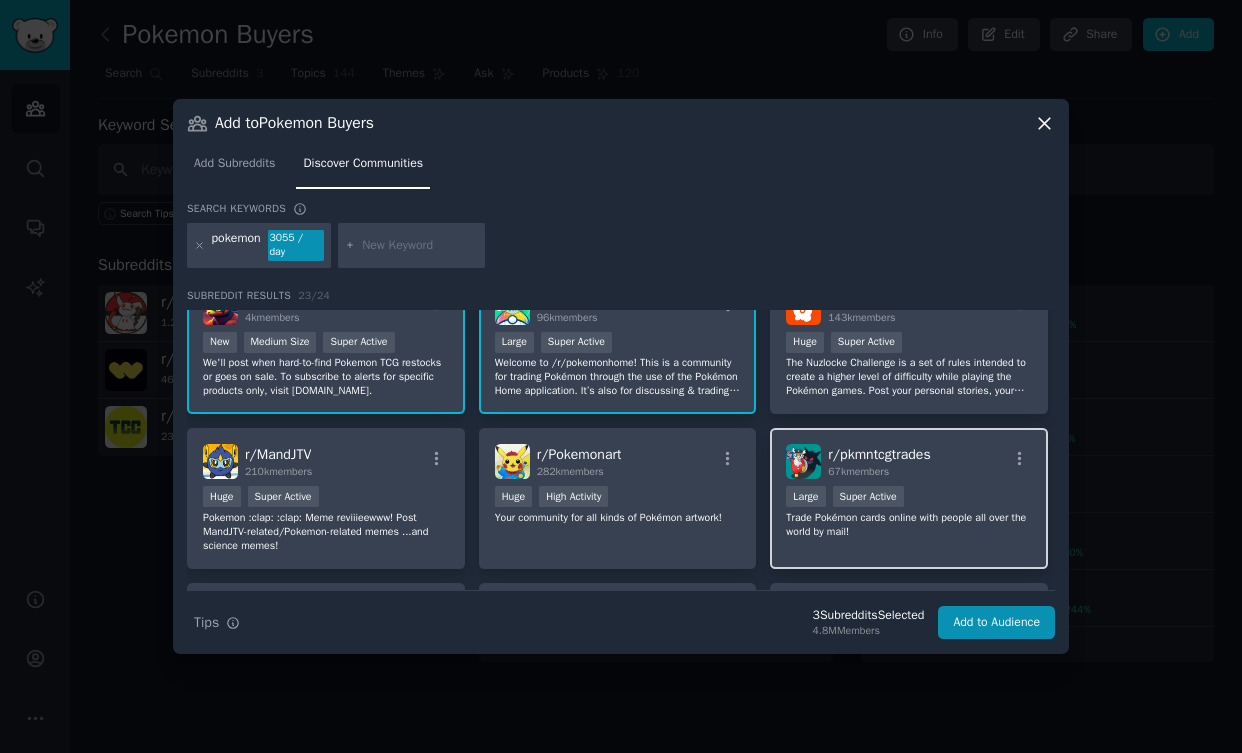 click on "Large Super Active" at bounding box center [909, 498] 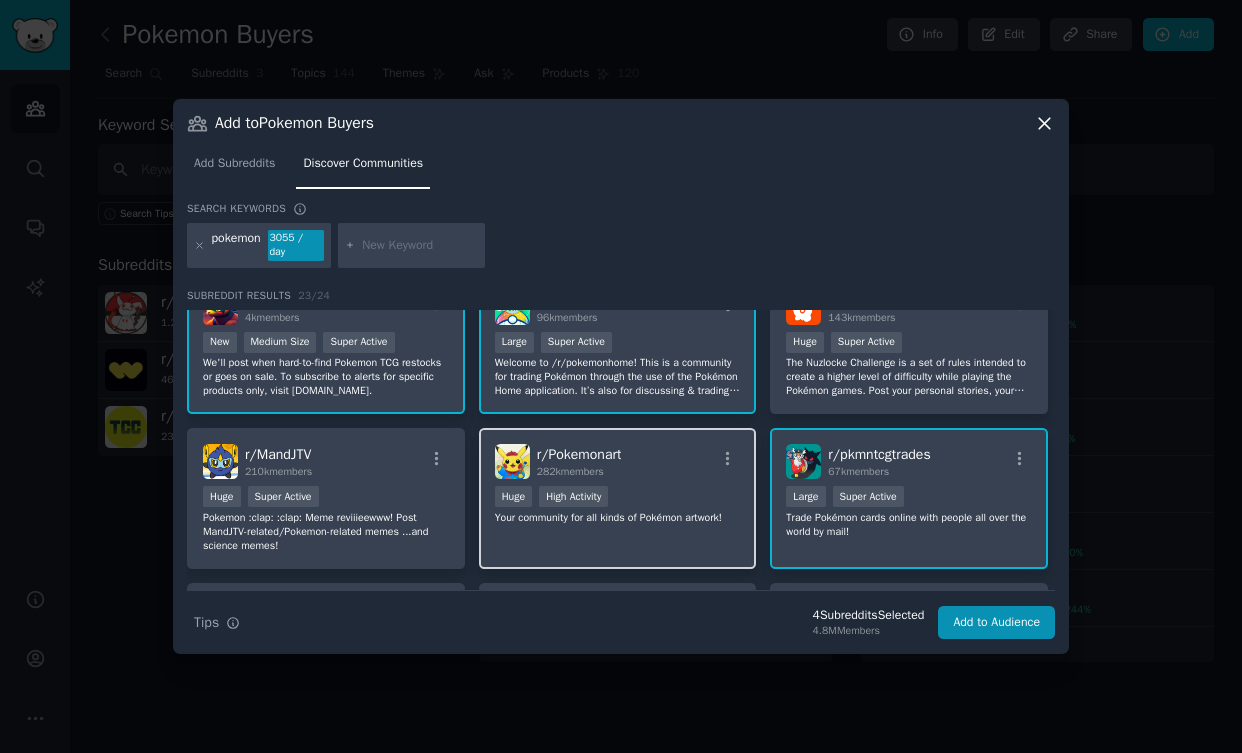 click on "r/ Pokemonart 282k  members Huge High Activity Your community for all kinds of Pokémon artwork!" at bounding box center [618, 498] 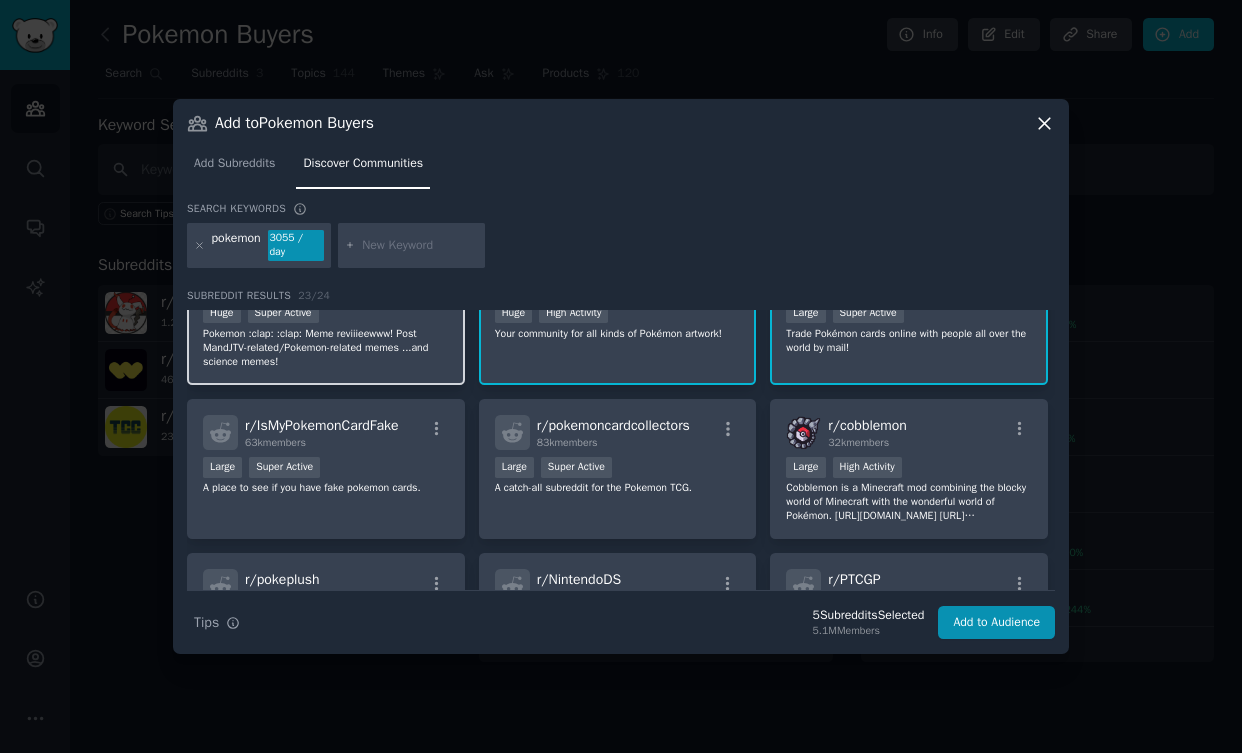 scroll, scrollTop: 700, scrollLeft: 0, axis: vertical 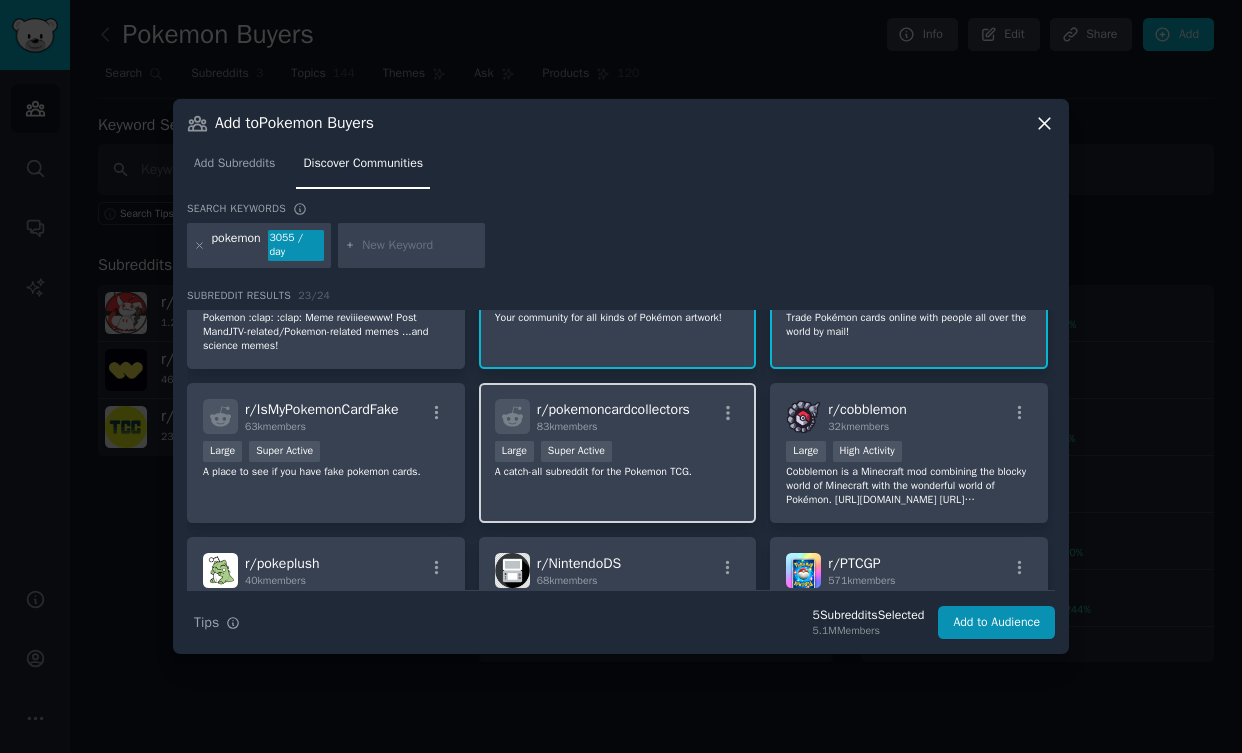 click on ">= 95th percentile for submissions / day Large Super Active" at bounding box center (618, 453) 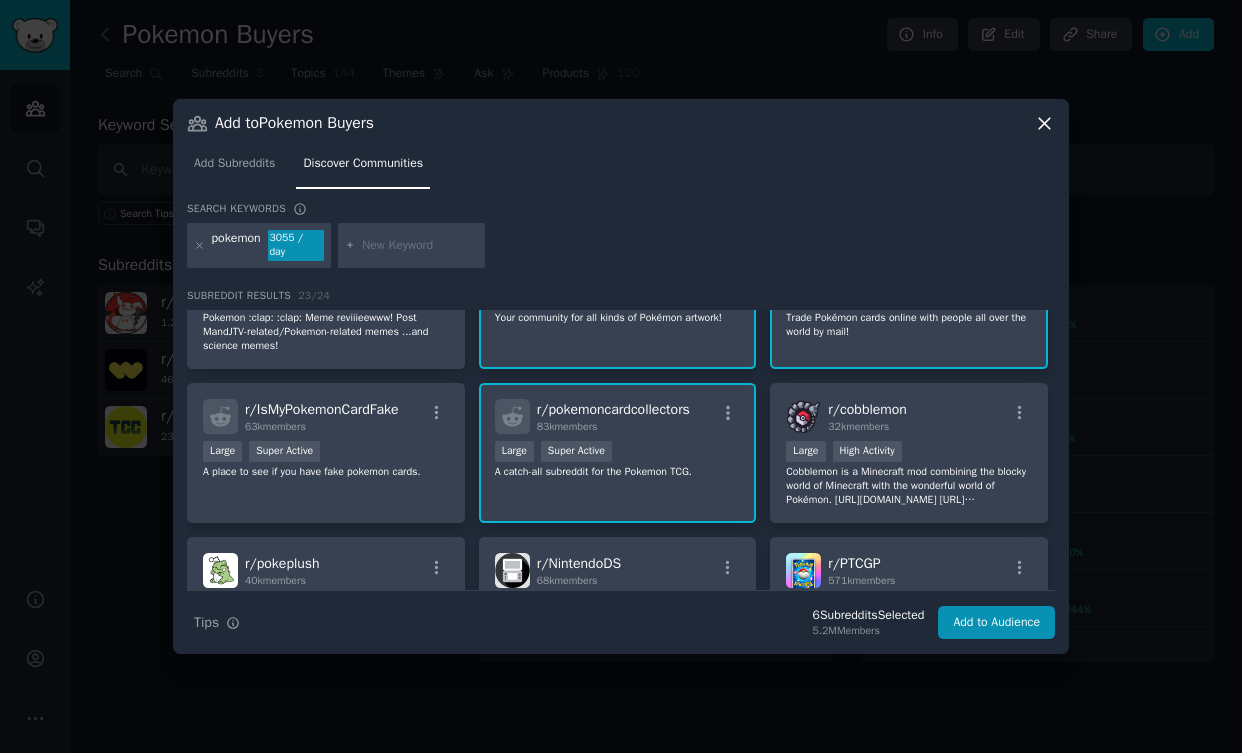 scroll, scrollTop: 800, scrollLeft: 0, axis: vertical 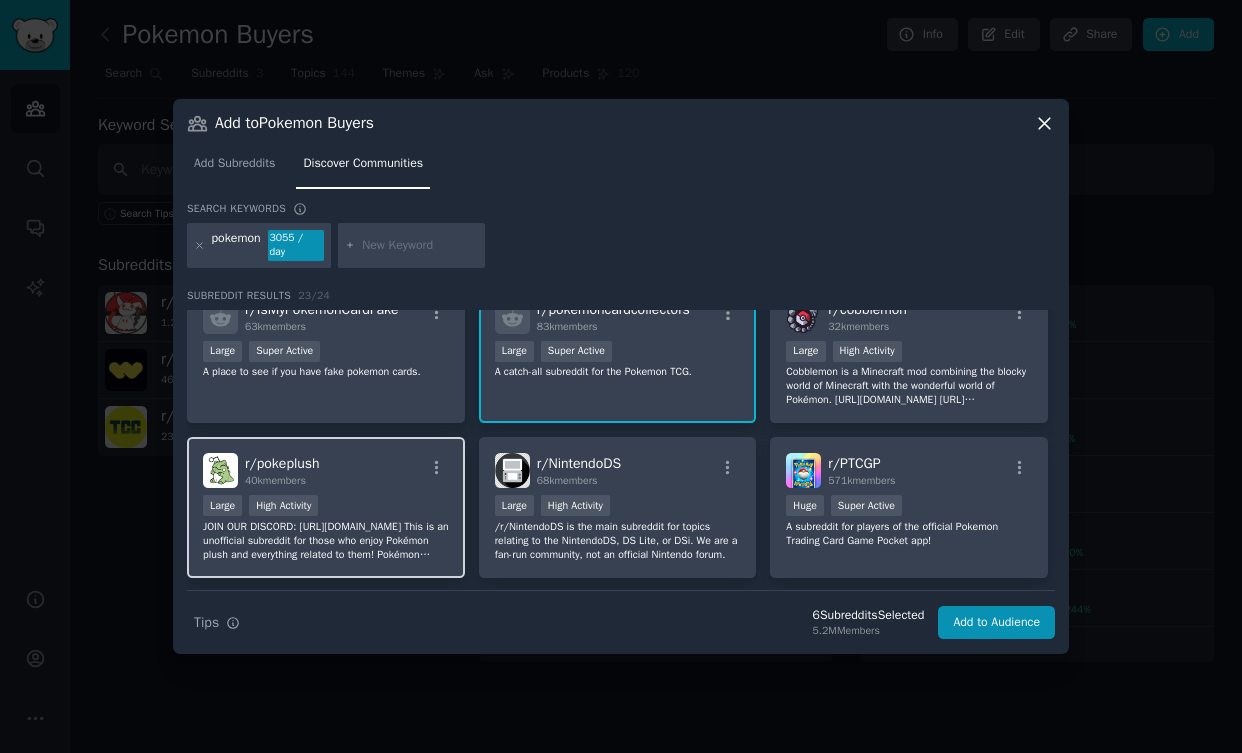 click on "r/ pokeplush 40k  members" at bounding box center (326, 470) 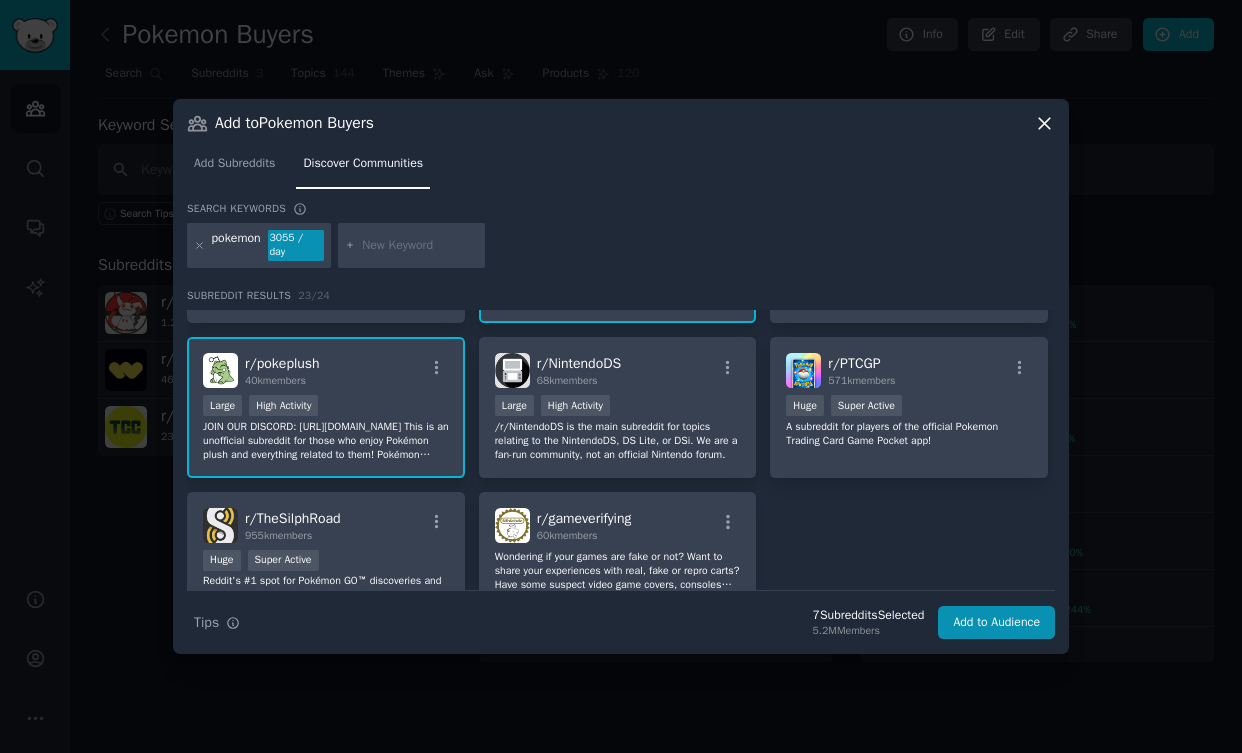 scroll, scrollTop: 1000, scrollLeft: 0, axis: vertical 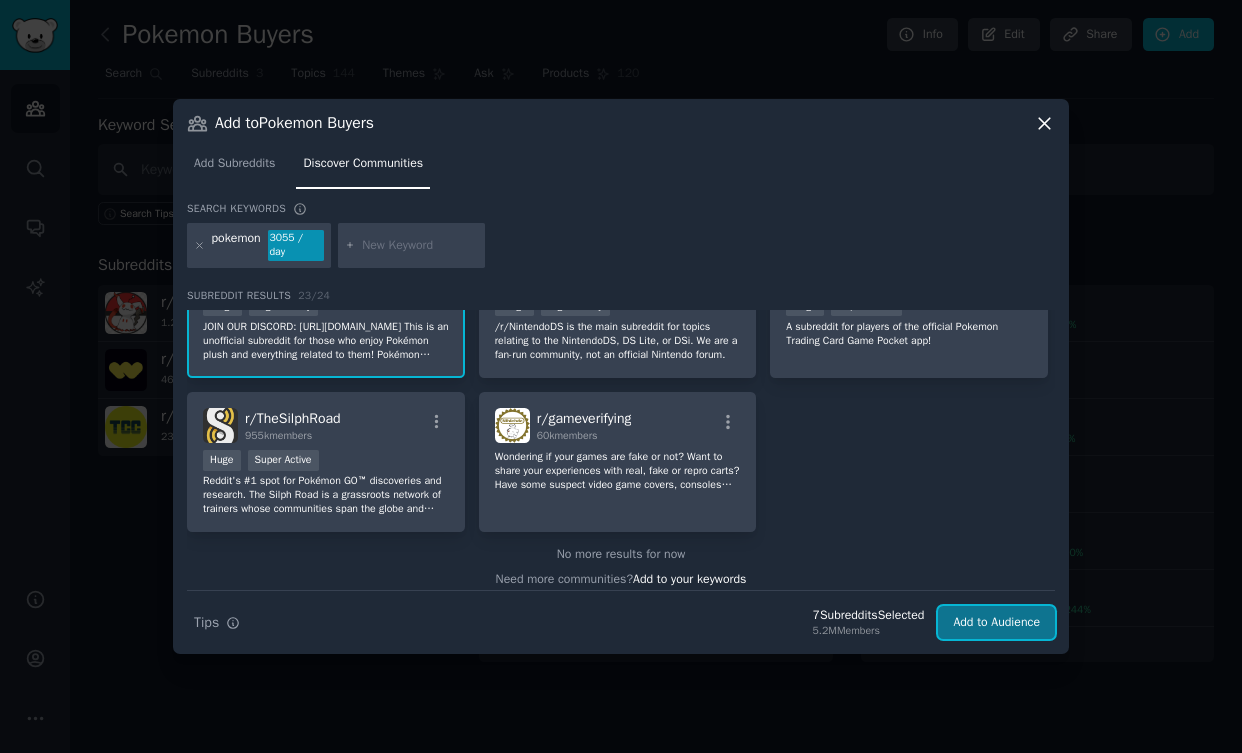 click on "Add to Audience" at bounding box center [996, 623] 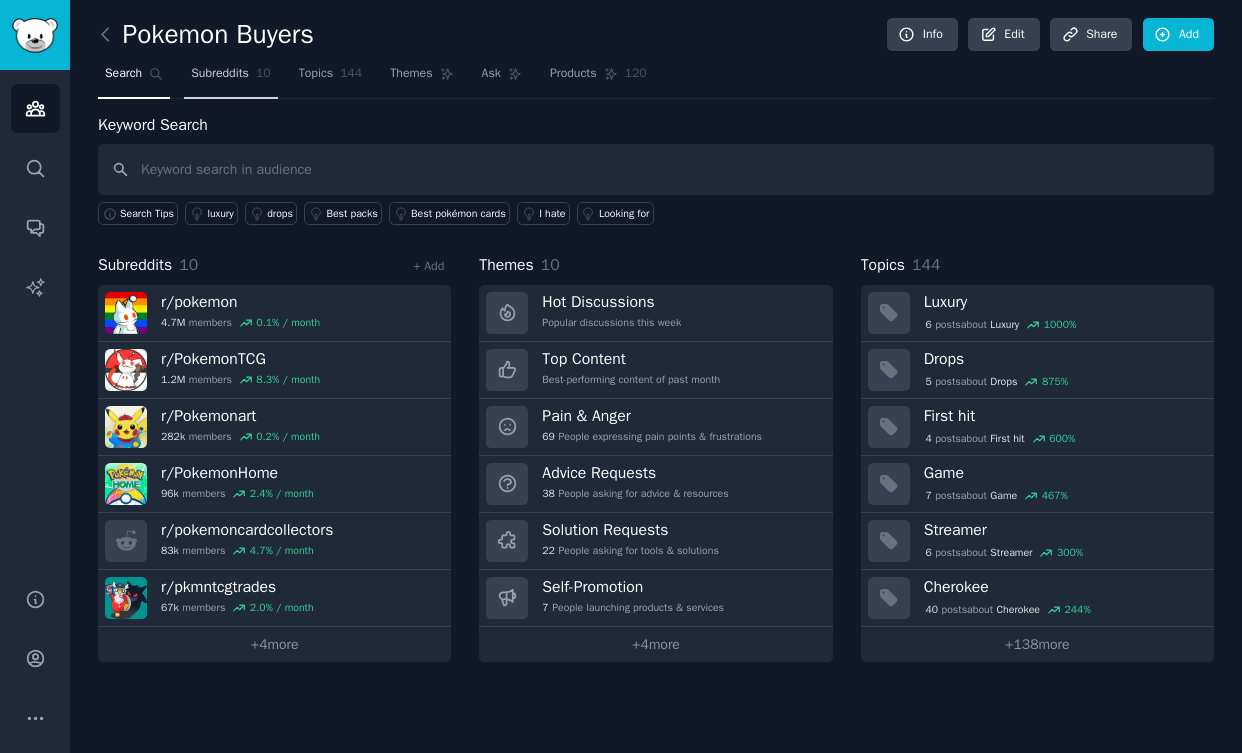click on "Subreddits" at bounding box center [220, 74] 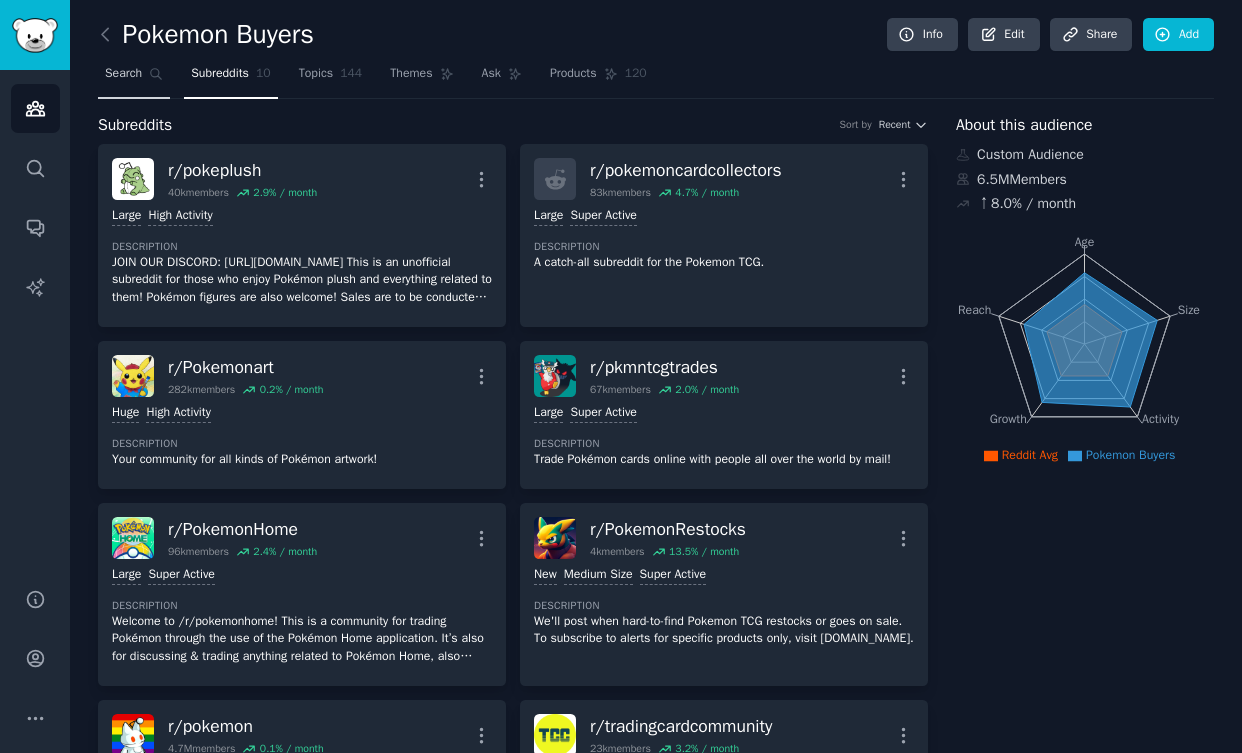click on "Search" at bounding box center (134, 78) 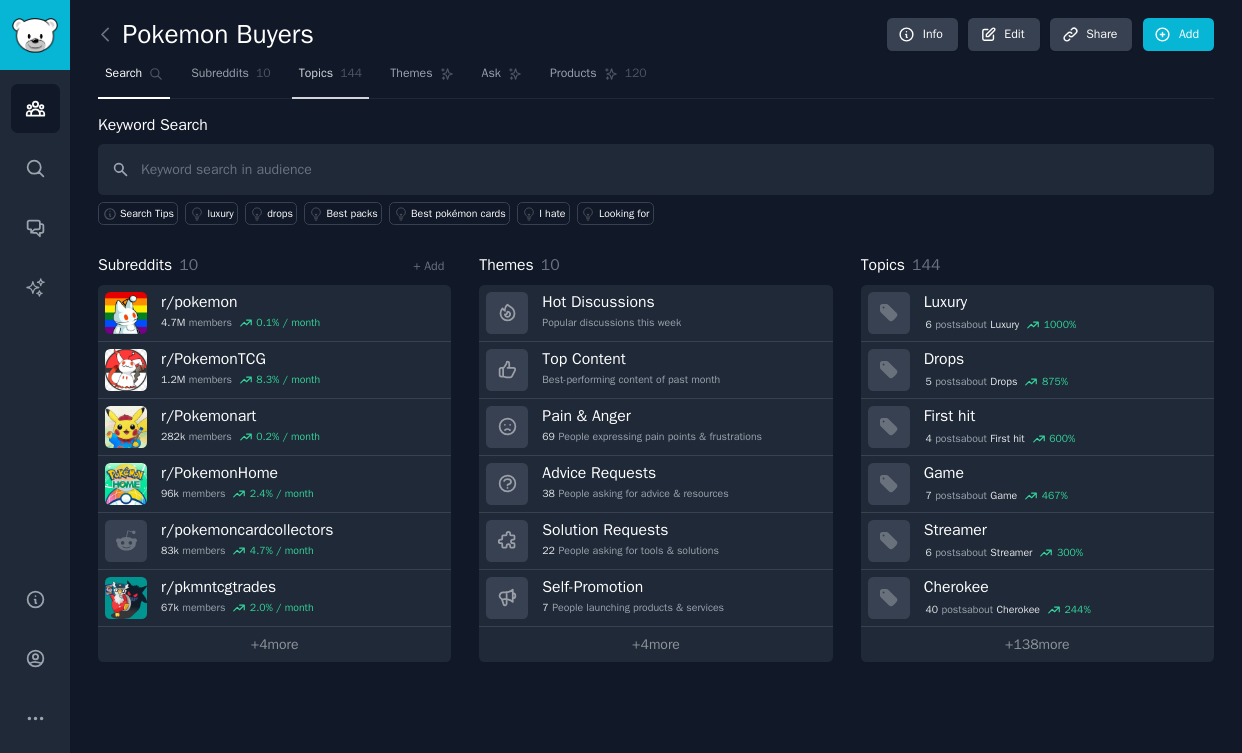 click on "Topics" at bounding box center (316, 74) 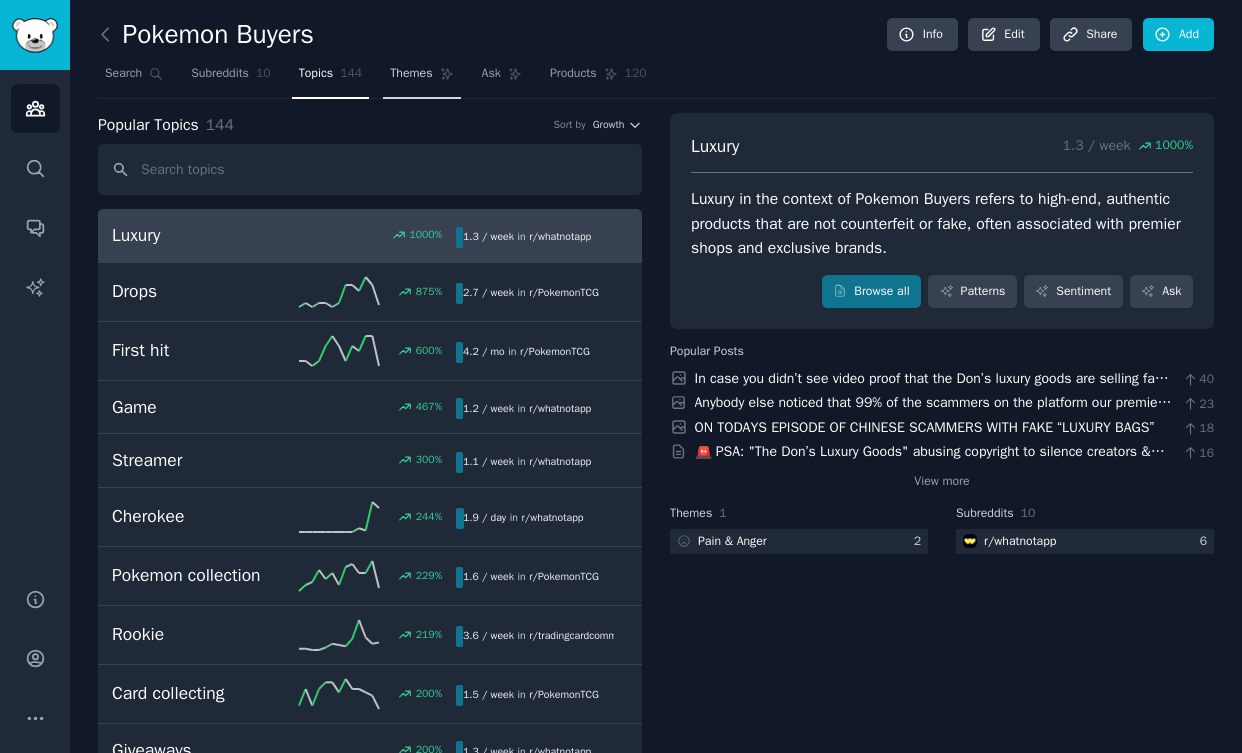 click on "Themes" at bounding box center (411, 74) 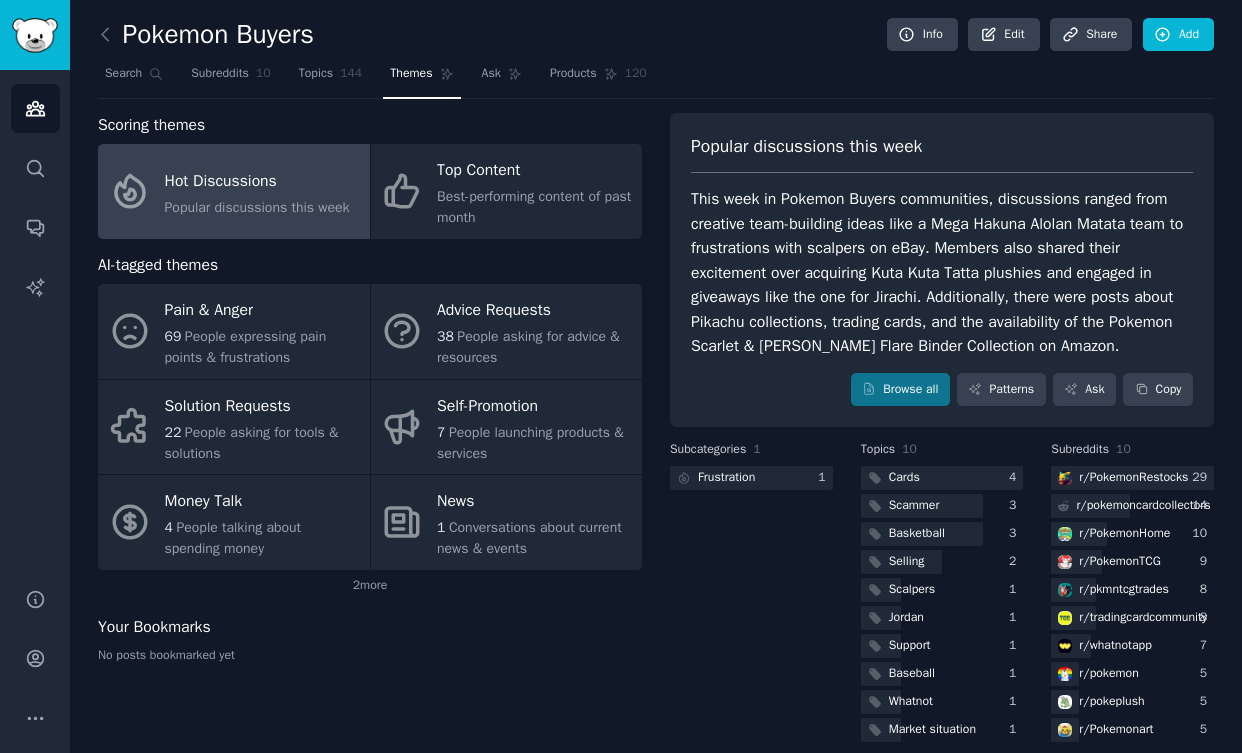 scroll, scrollTop: 21, scrollLeft: 0, axis: vertical 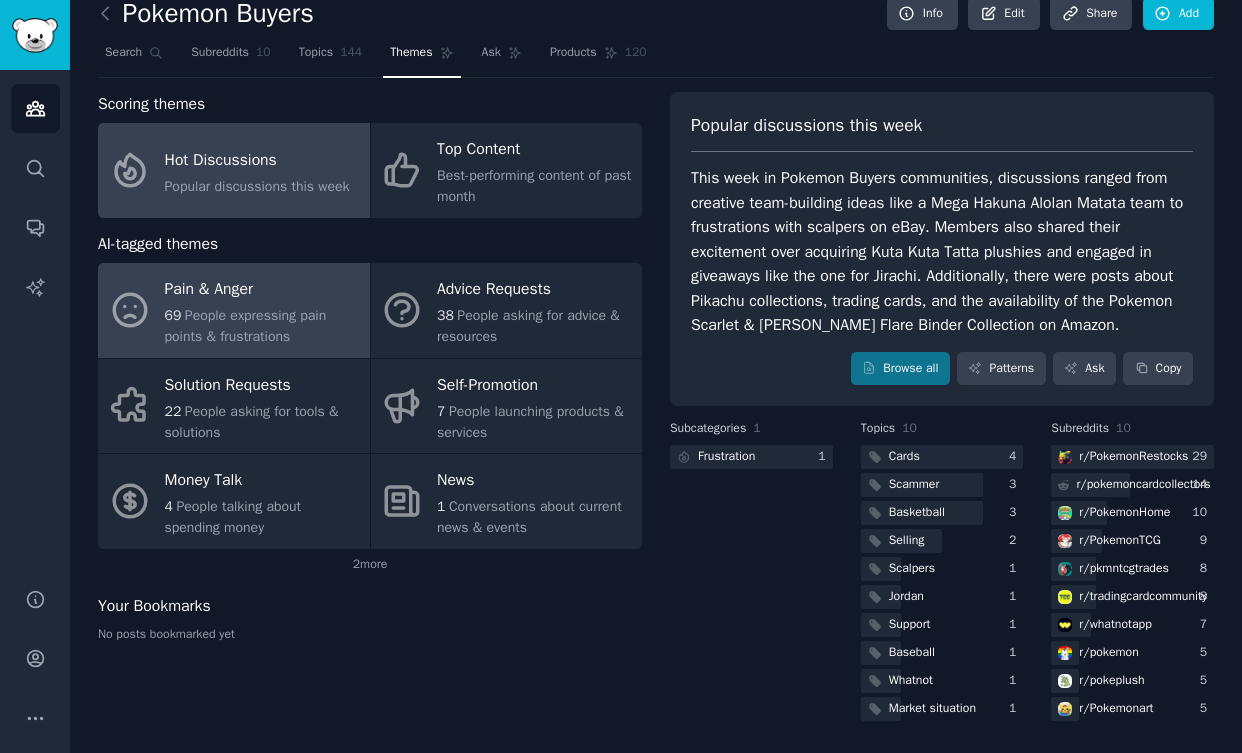 click on "Pain & Anger" at bounding box center [262, 290] 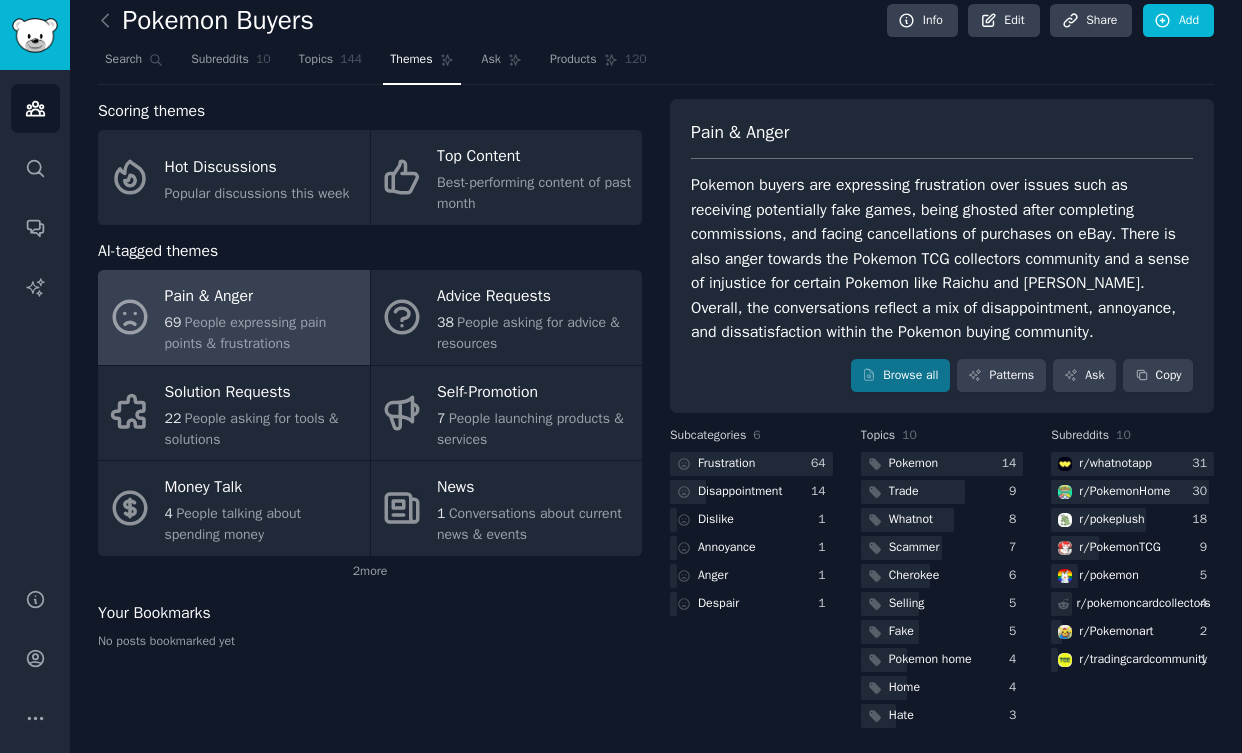 scroll, scrollTop: 21, scrollLeft: 0, axis: vertical 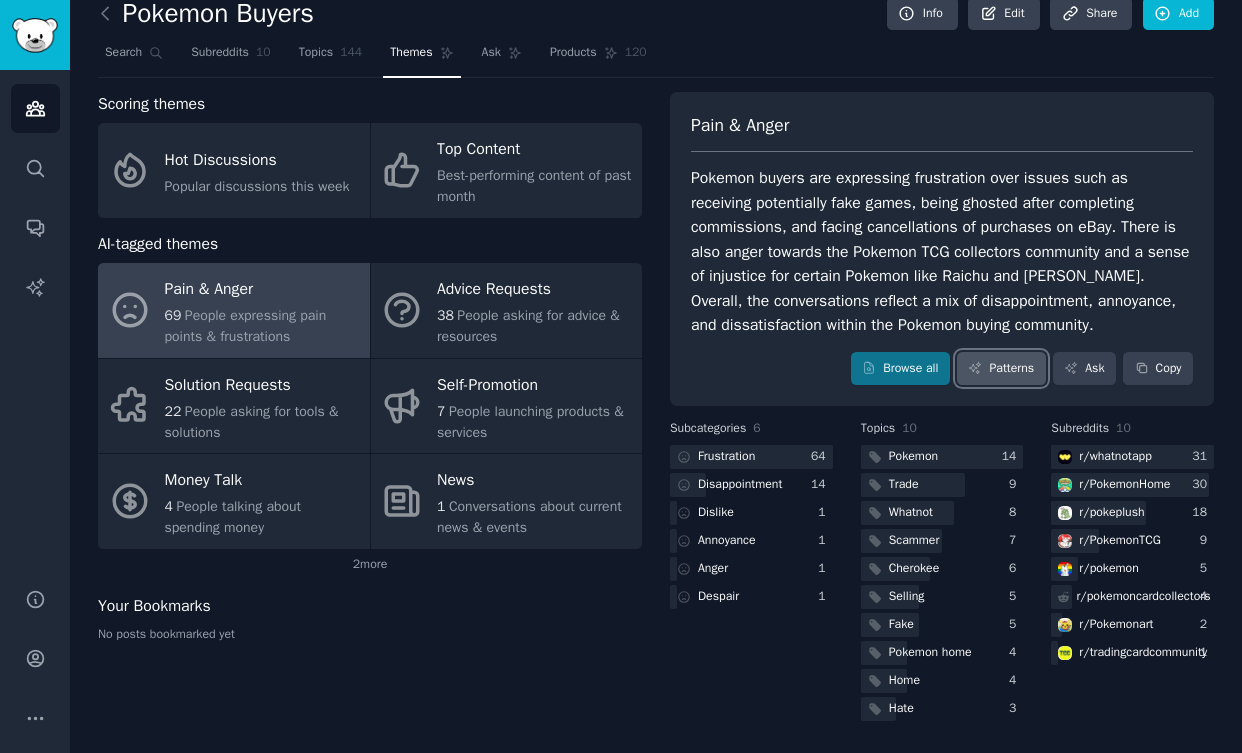 click on "Patterns" at bounding box center [1001, 369] 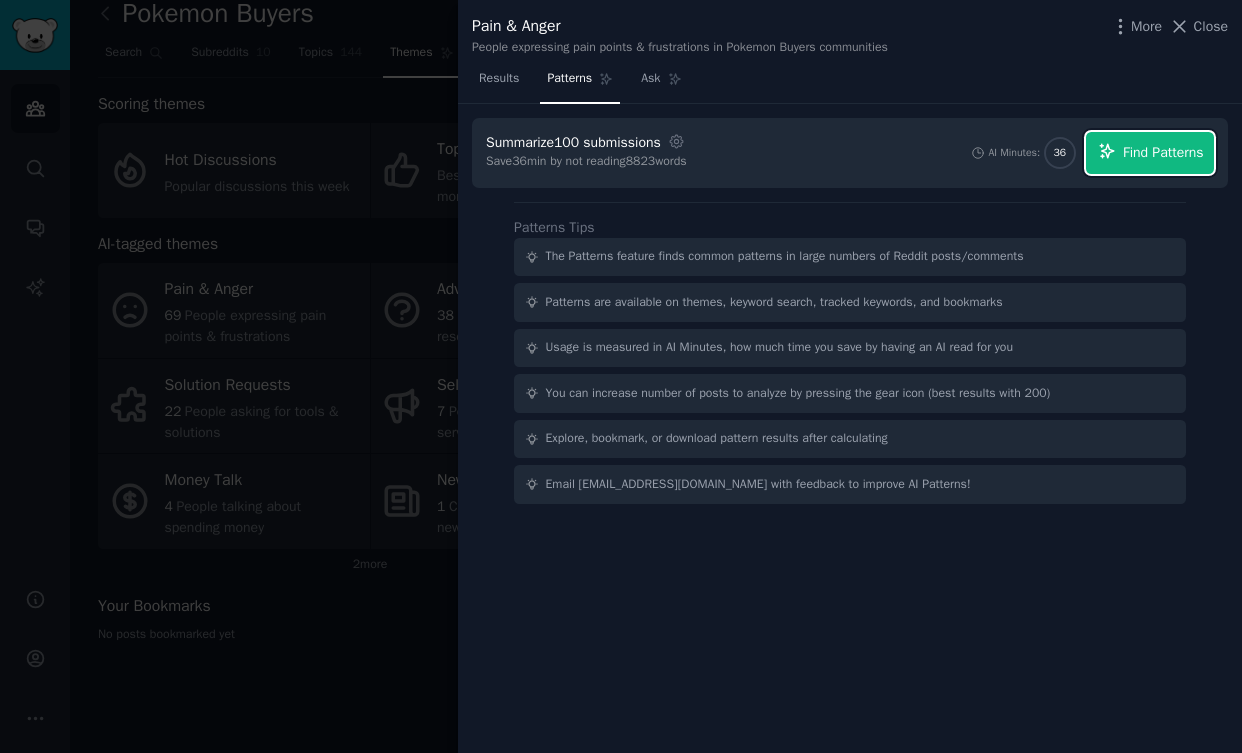 click on "Find Patterns" at bounding box center [1163, 152] 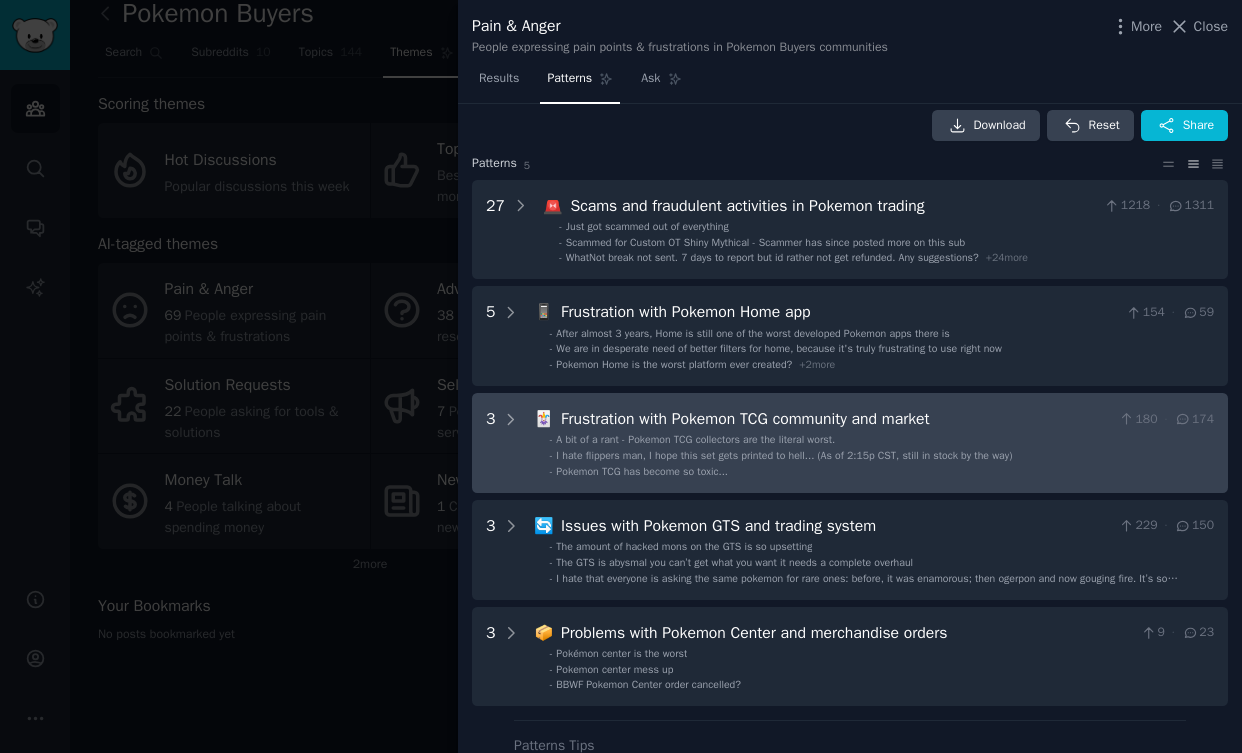 scroll, scrollTop: 0, scrollLeft: 0, axis: both 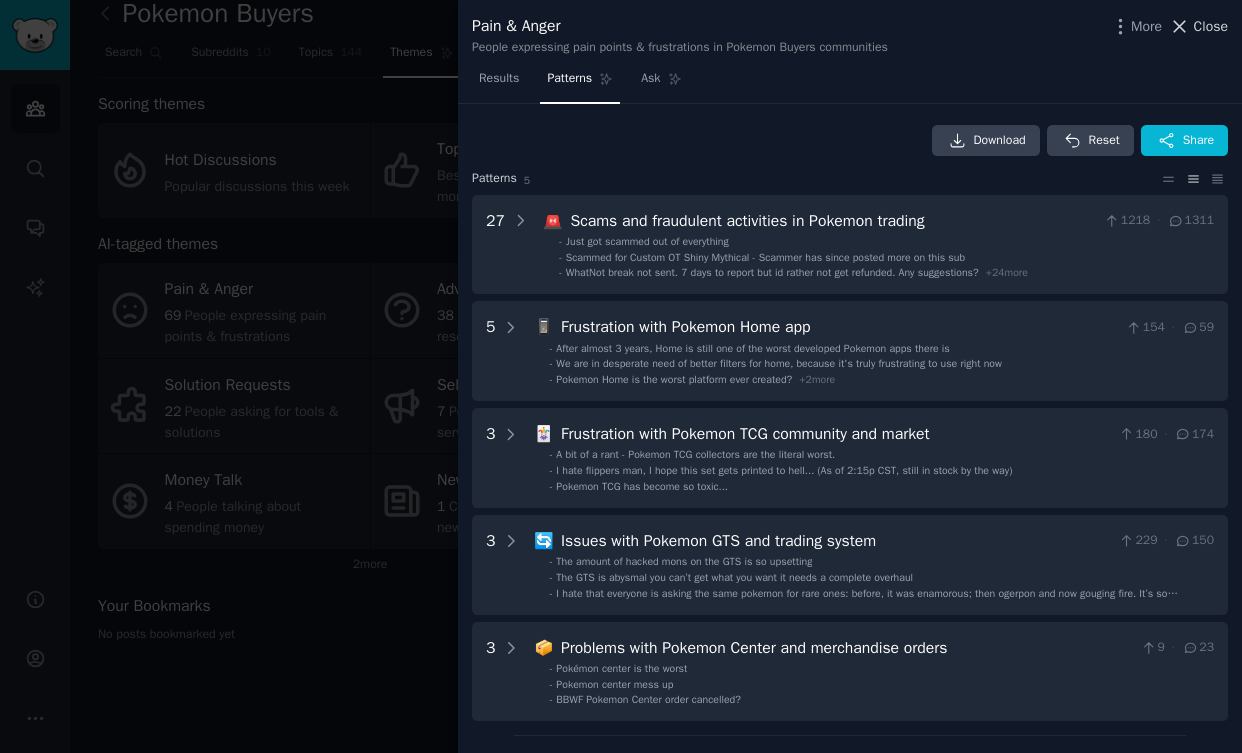 click on "Close" at bounding box center (1211, 26) 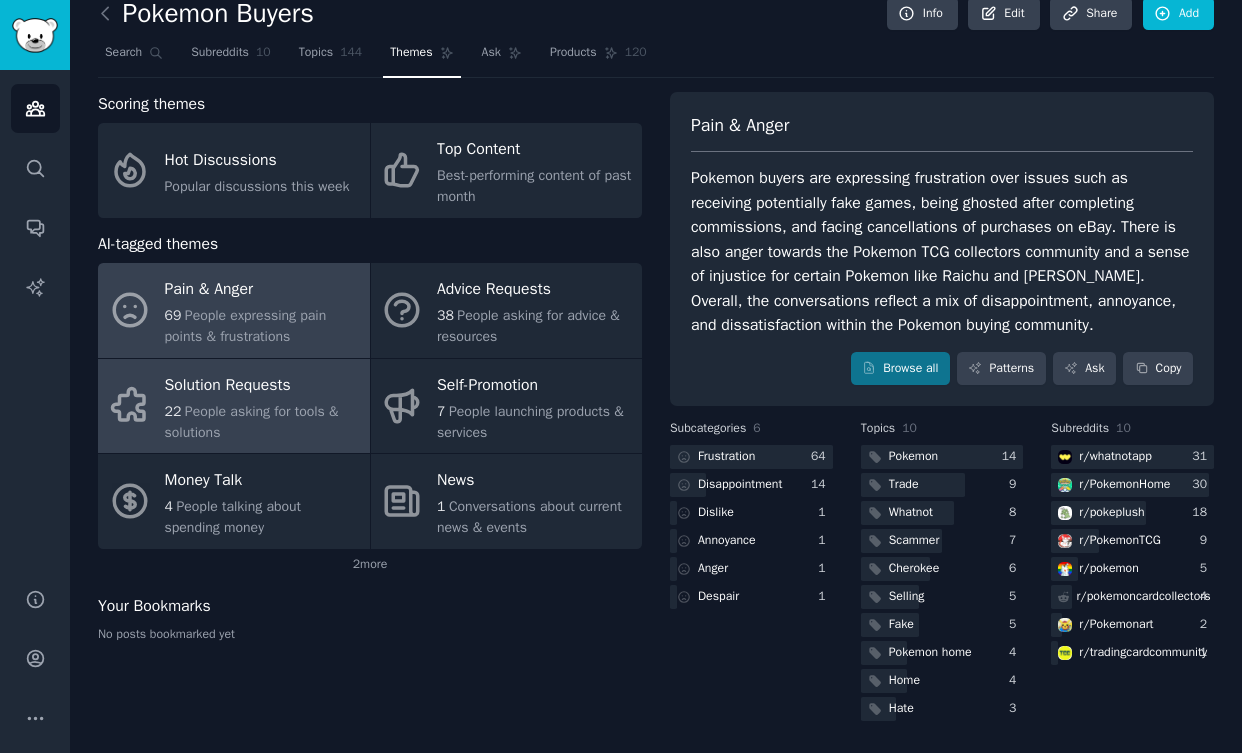 click on "Solution Requests" at bounding box center [262, 385] 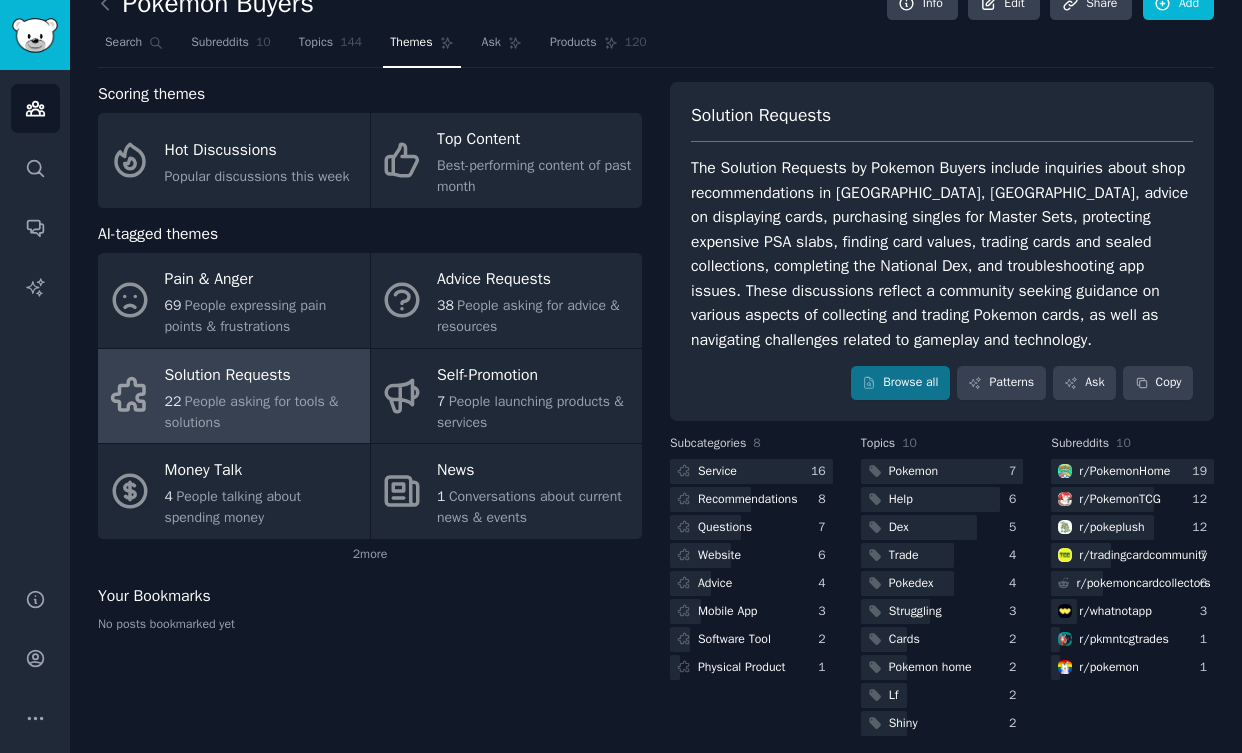 scroll, scrollTop: 45, scrollLeft: 0, axis: vertical 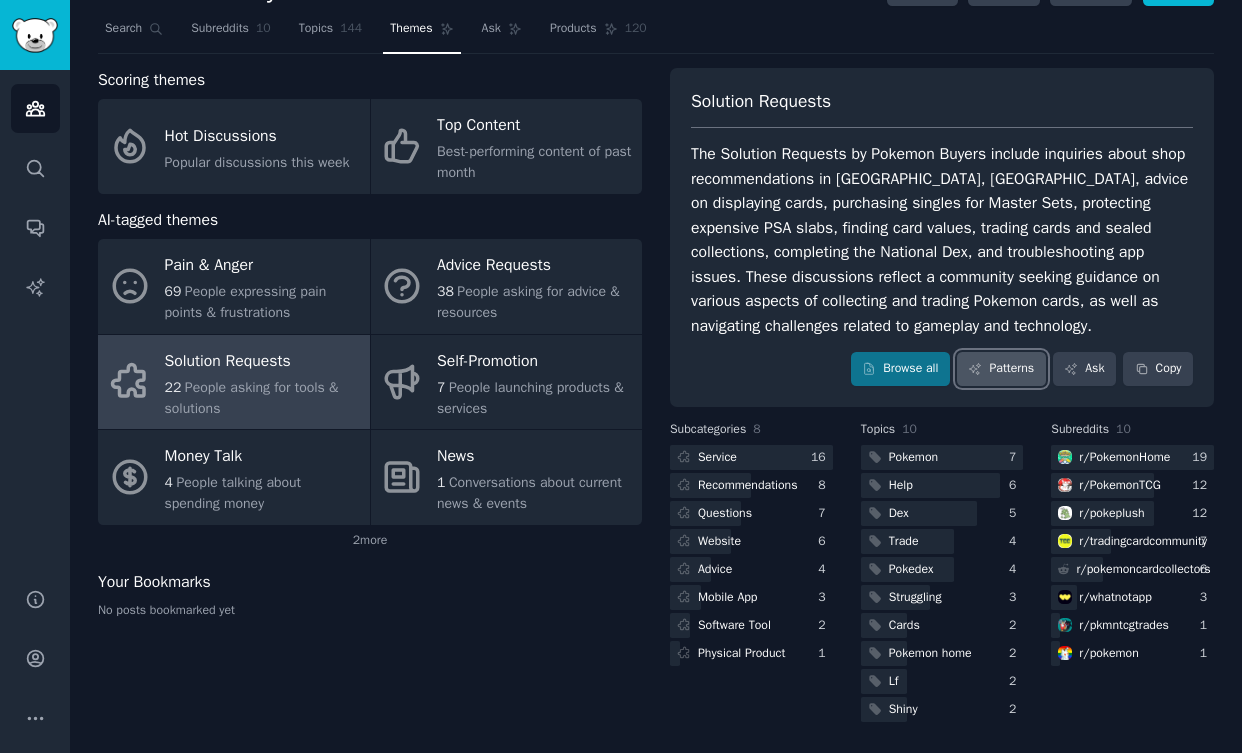 click on "Patterns" at bounding box center [1001, 369] 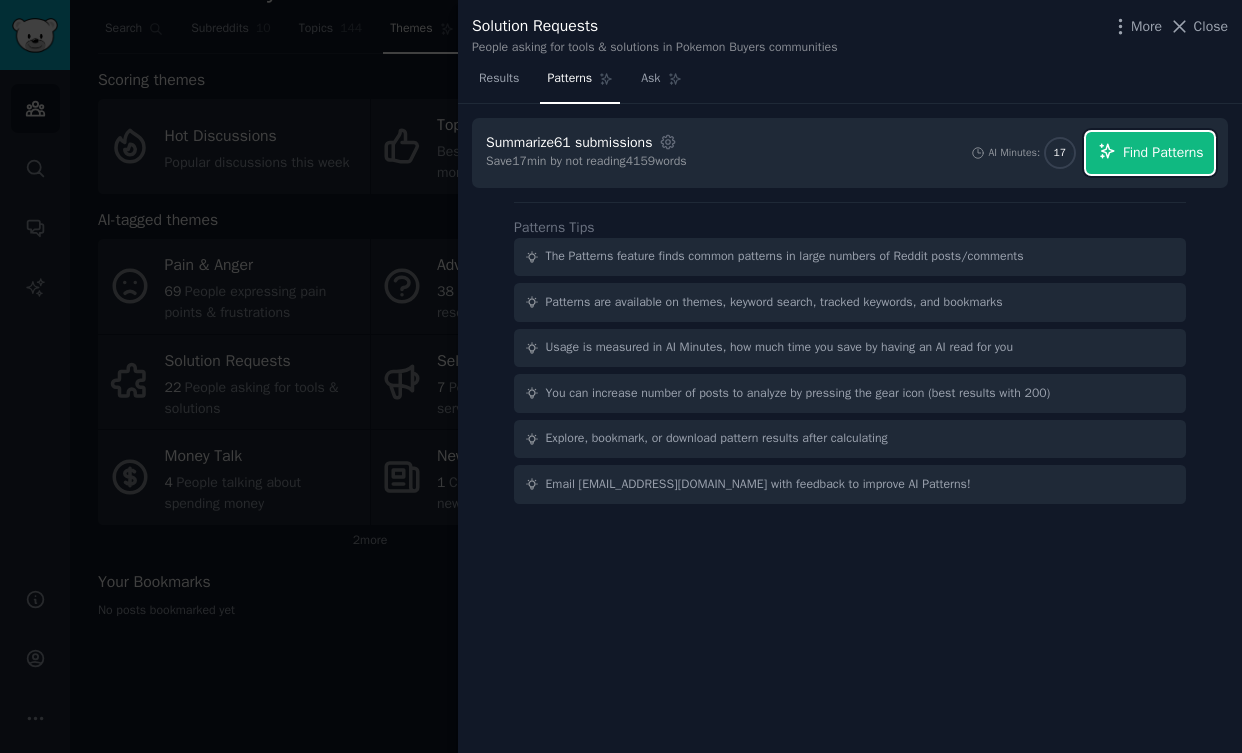 click on "Find Patterns" at bounding box center (1163, 152) 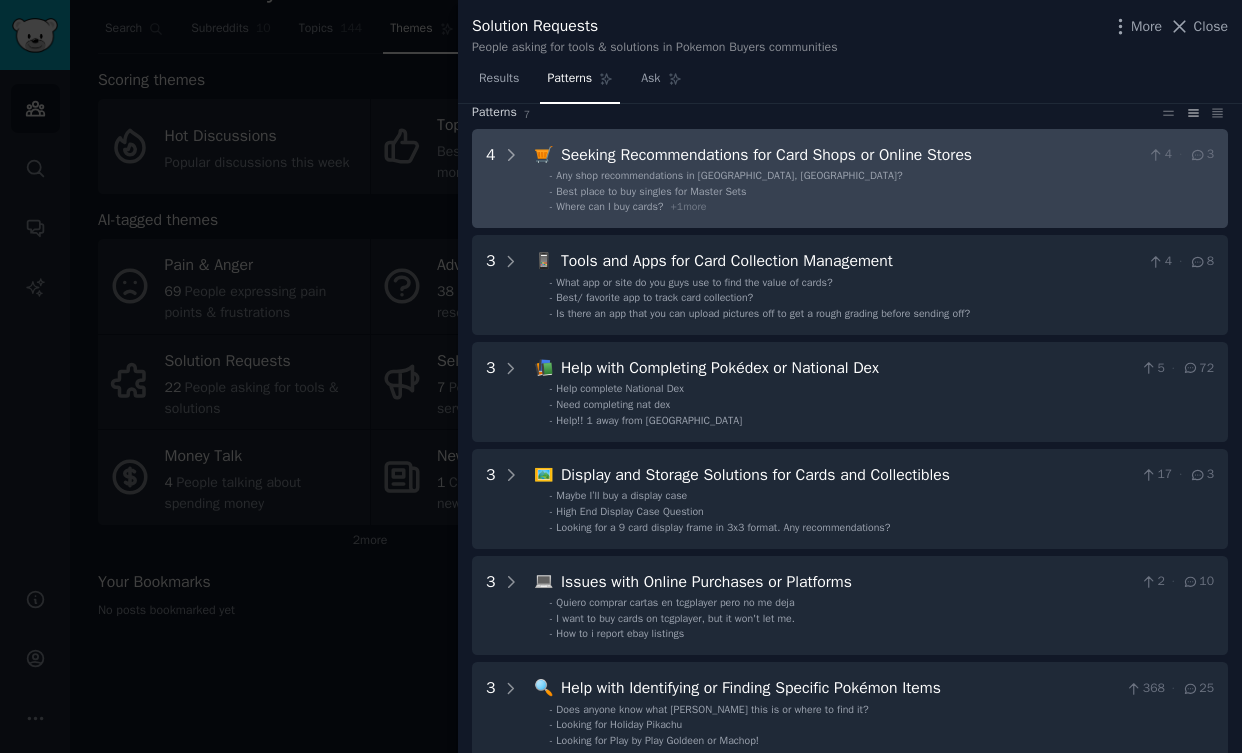 scroll, scrollTop: 100, scrollLeft: 0, axis: vertical 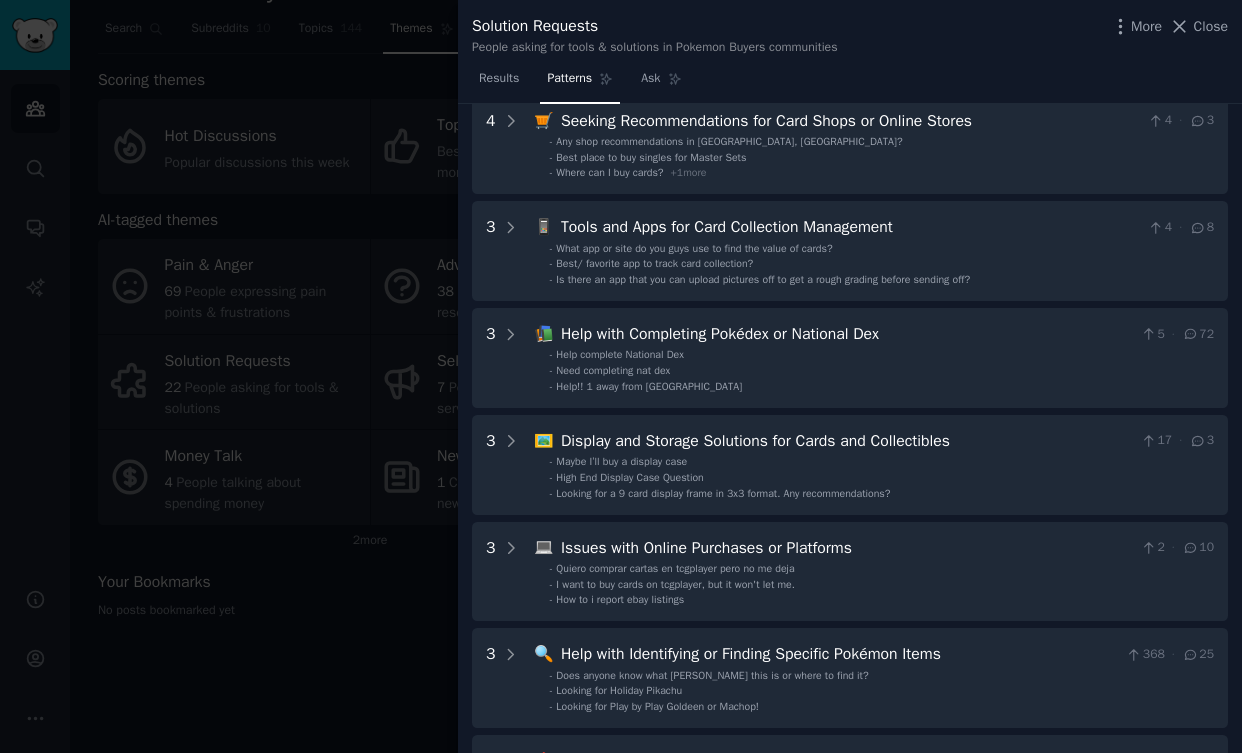click at bounding box center (621, 376) 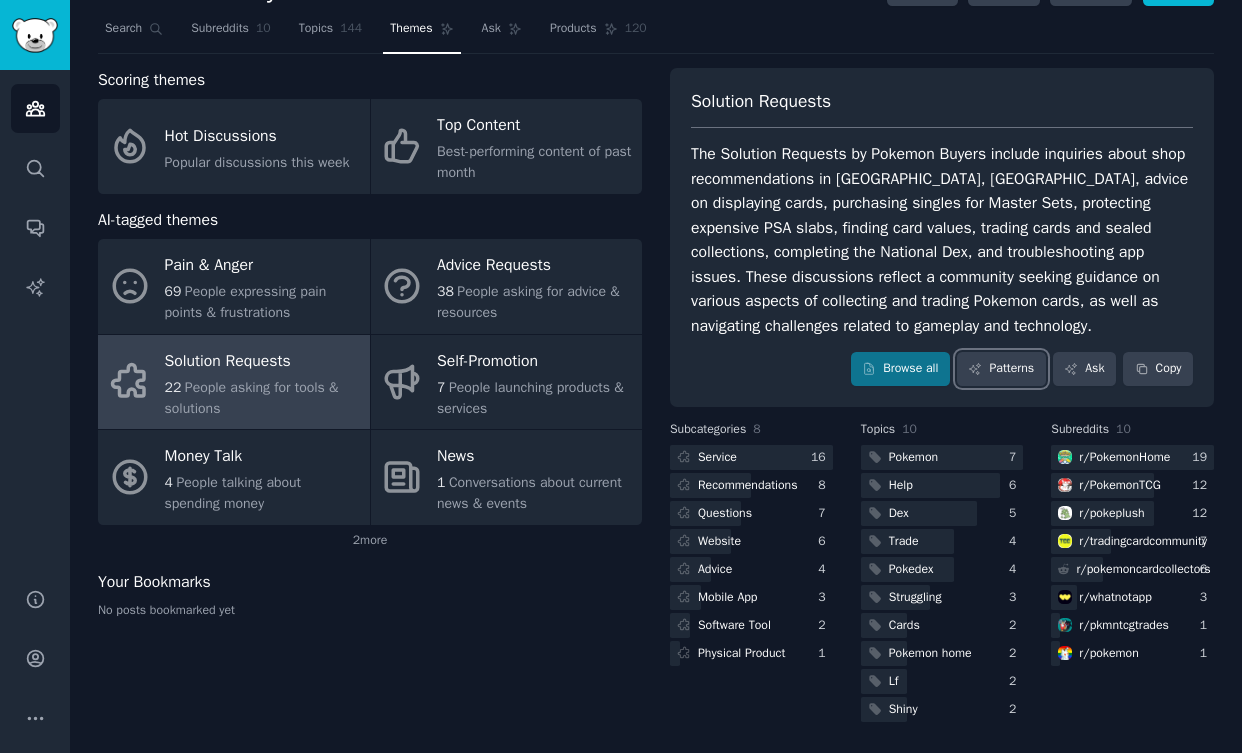 scroll, scrollTop: 0, scrollLeft: 0, axis: both 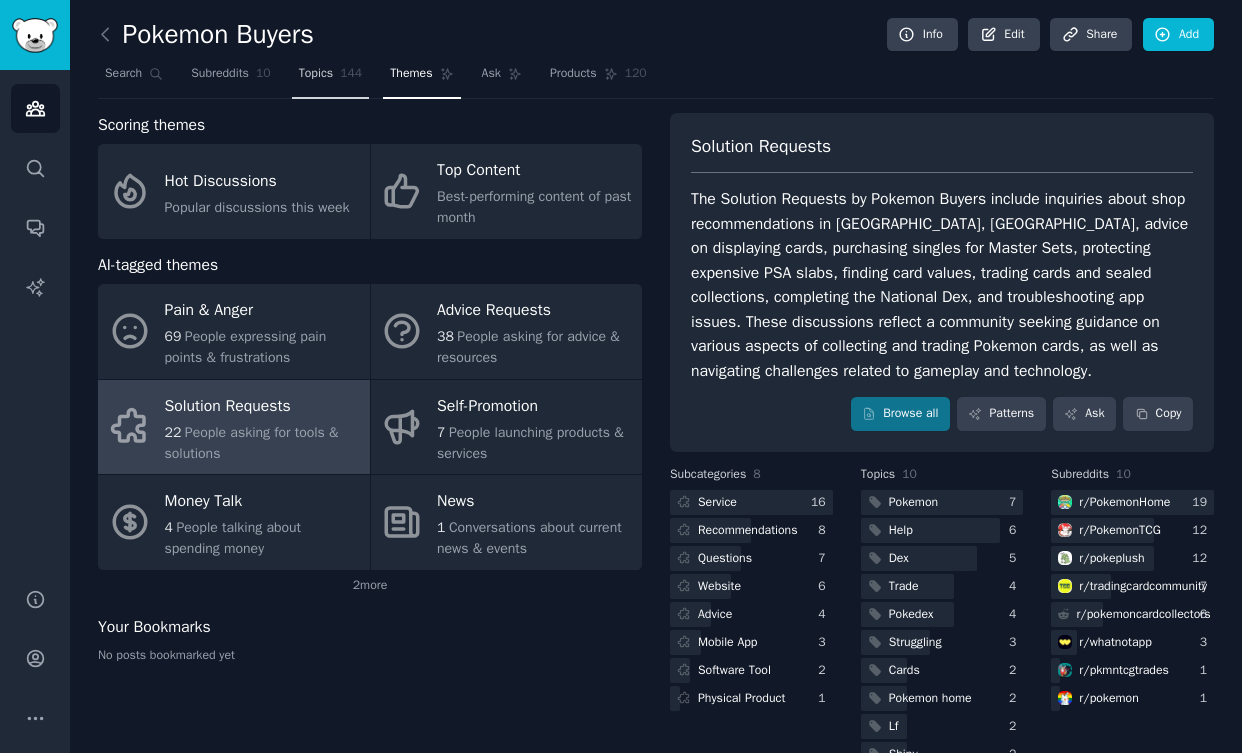click on "Topics 144" at bounding box center (331, 78) 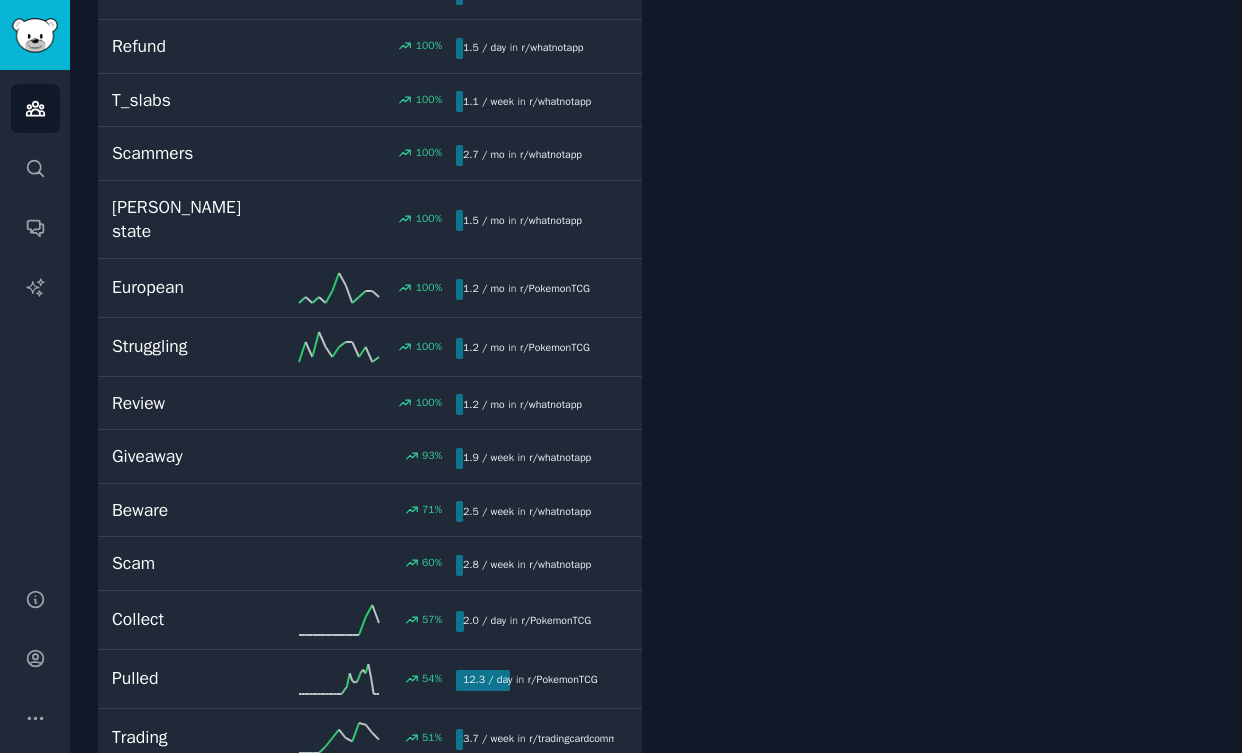 scroll, scrollTop: 0, scrollLeft: 0, axis: both 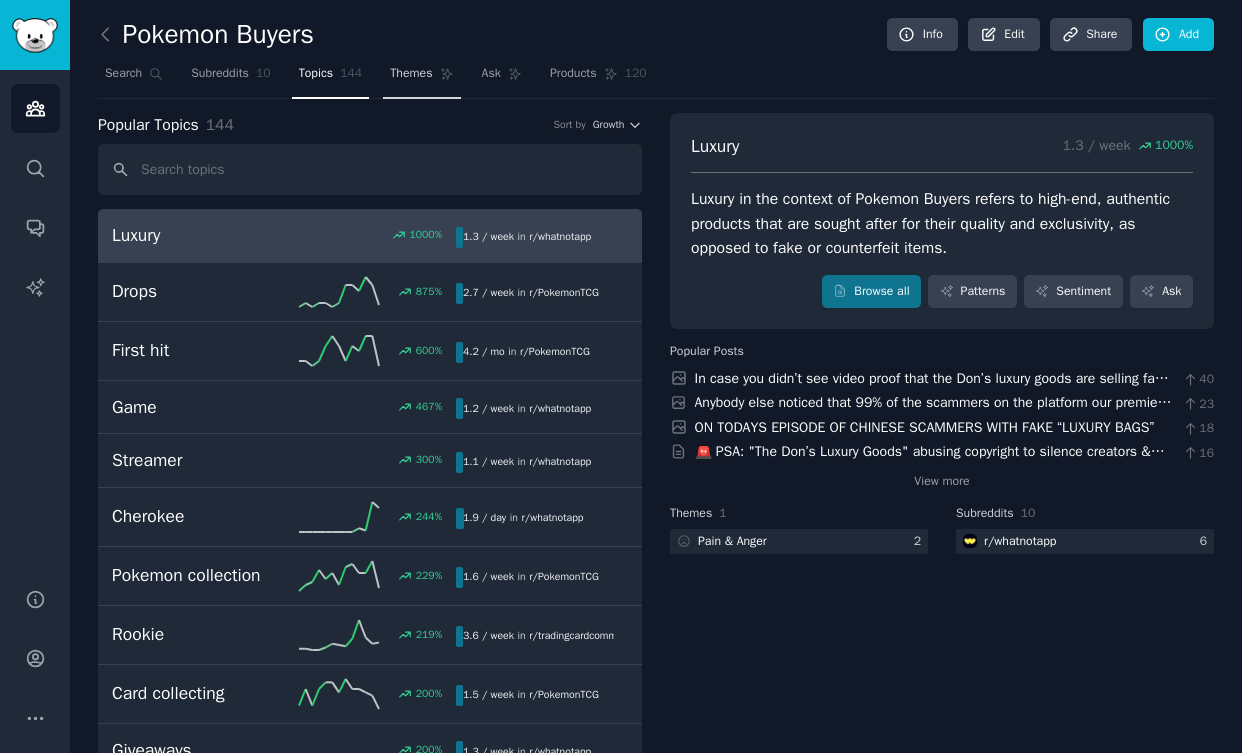 click on "Themes" at bounding box center [421, 78] 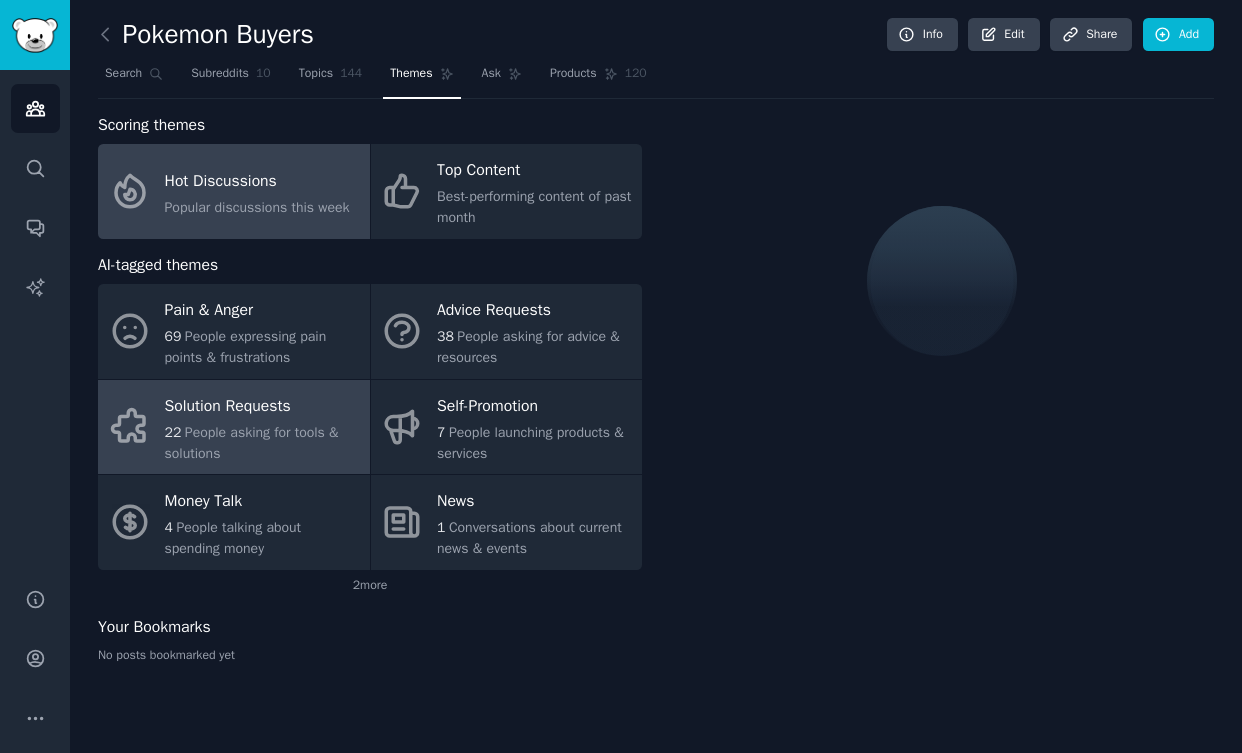 click on "People asking for tools & solutions" at bounding box center [252, 443] 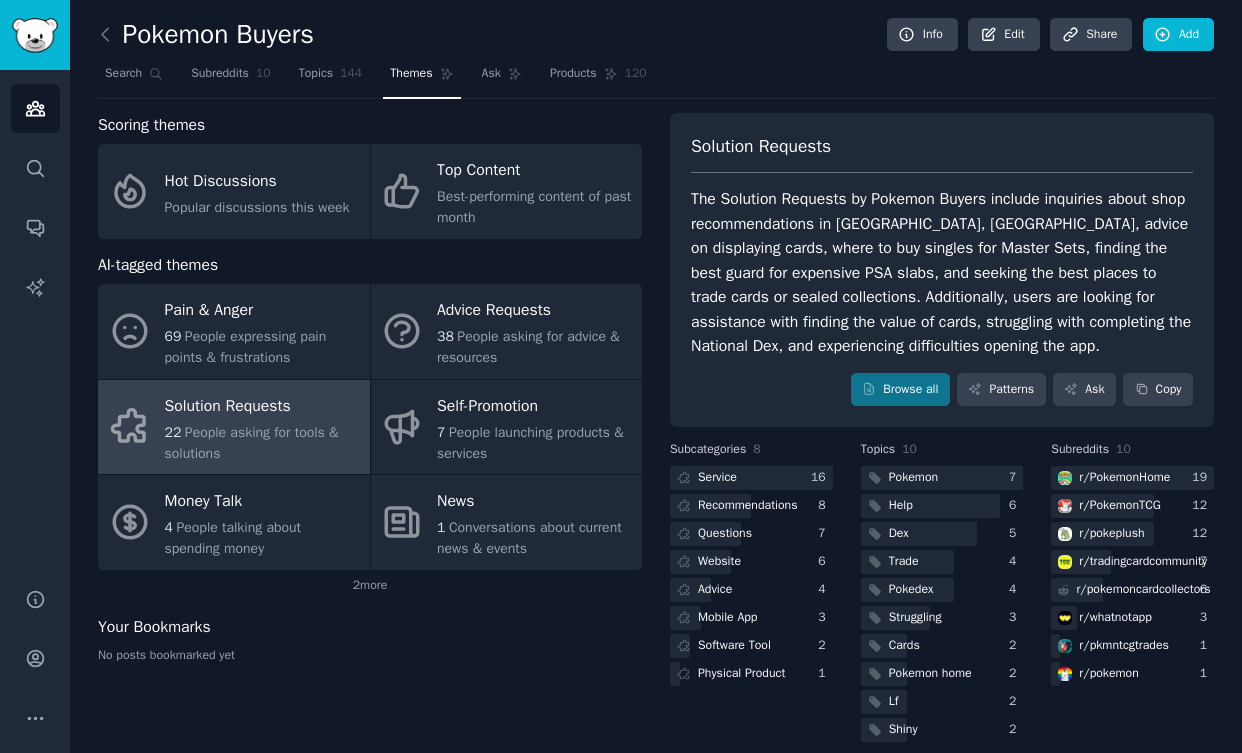 click on "The Solution Requests by Pokemon Buyers include inquiries about shop recommendations in [GEOGRAPHIC_DATA], [GEOGRAPHIC_DATA], advice on displaying cards, where to buy singles for Master Sets, finding the best guard for expensive PSA slabs, and seeking the best places to trade cards or sealed collections. Additionally, users are looking for assistance with finding the value of cards, struggling with completing the National Dex, and experiencing difficulties opening the app." at bounding box center [942, 273] 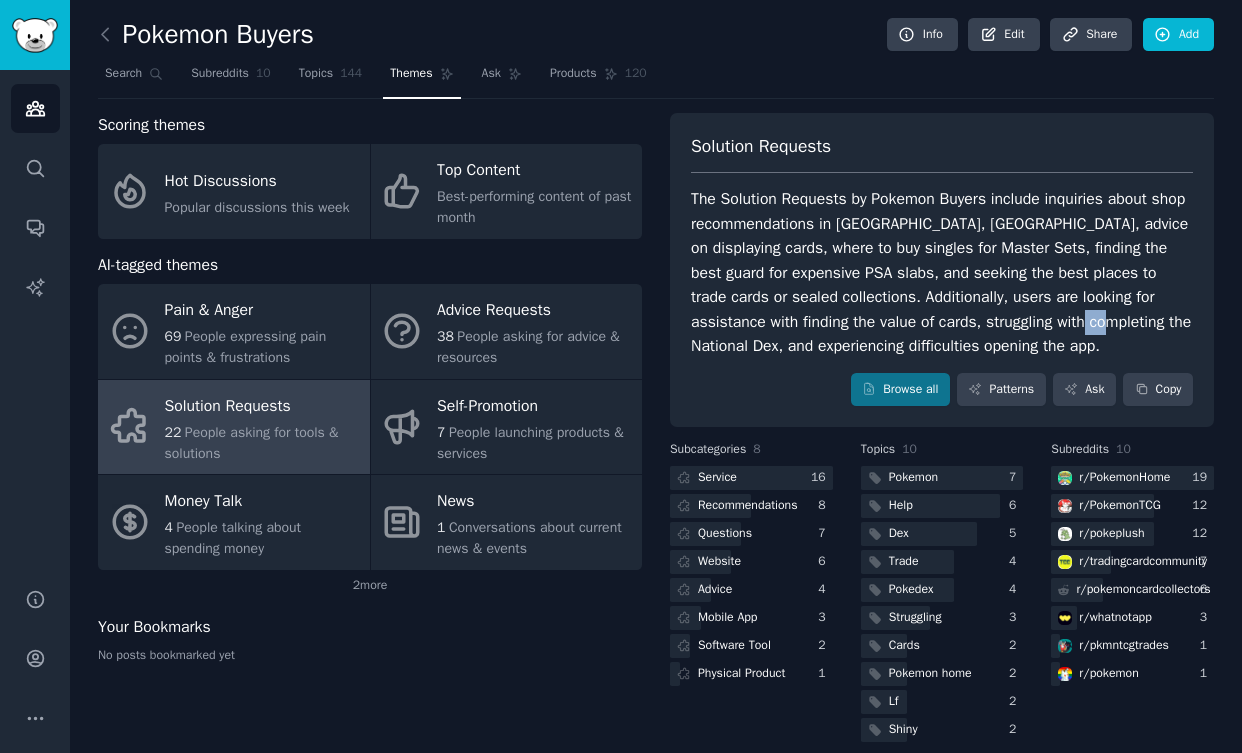 click on "The Solution Requests by Pokemon Buyers include inquiries about shop recommendations in [GEOGRAPHIC_DATA], [GEOGRAPHIC_DATA], advice on displaying cards, where to buy singles for Master Sets, finding the best guard for expensive PSA slabs, and seeking the best places to trade cards or sealed collections. Additionally, users are looking for assistance with finding the value of cards, struggling with completing the National Dex, and experiencing difficulties opening the app." at bounding box center [942, 273] 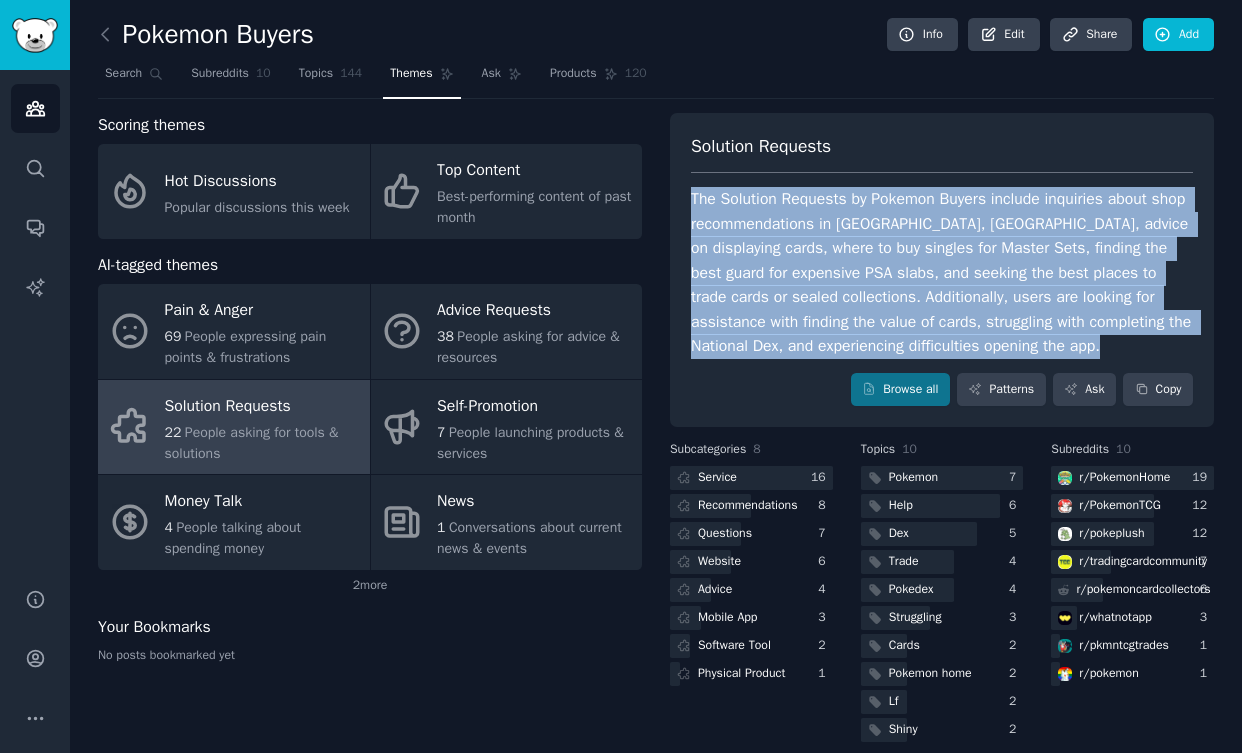 click on "The Solution Requests by Pokemon Buyers include inquiries about shop recommendations in [GEOGRAPHIC_DATA], [GEOGRAPHIC_DATA], advice on displaying cards, where to buy singles for Master Sets, finding the best guard for expensive PSA slabs, and seeking the best places to trade cards or sealed collections. Additionally, users are looking for assistance with finding the value of cards, struggling with completing the National Dex, and experiencing difficulties opening the app." at bounding box center [942, 273] 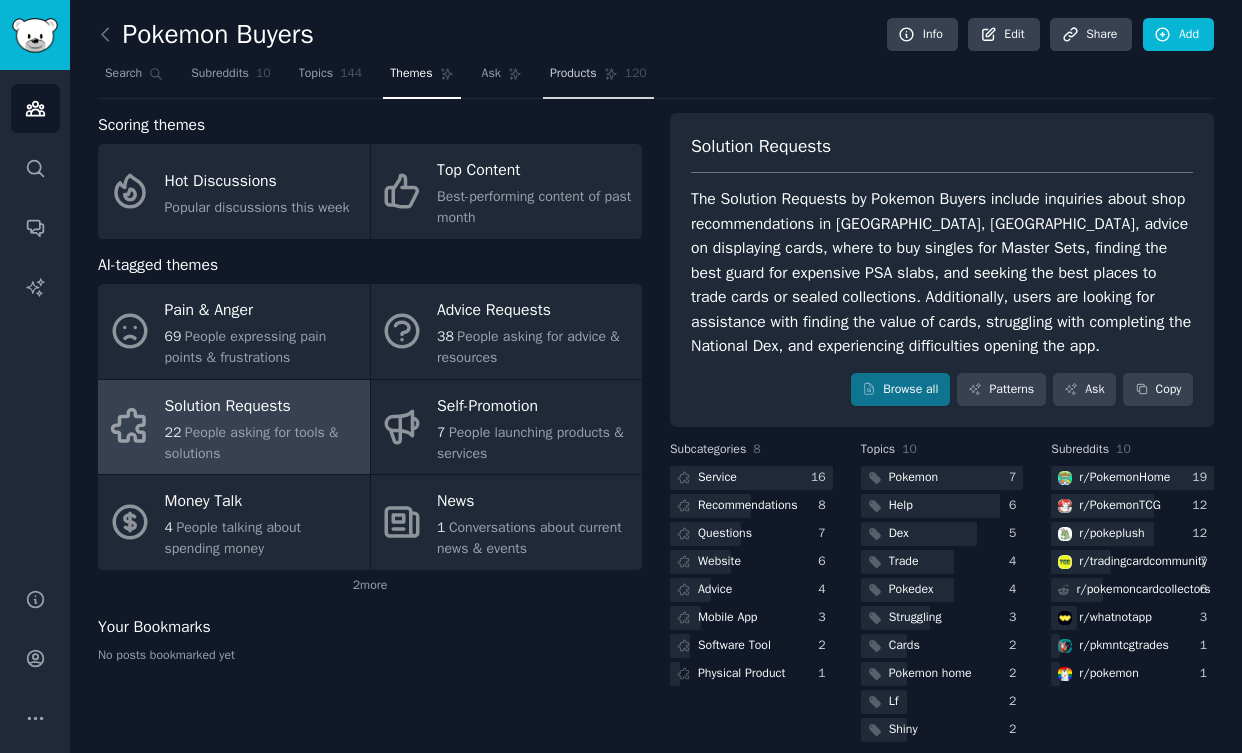 click on "Products 120" at bounding box center (598, 78) 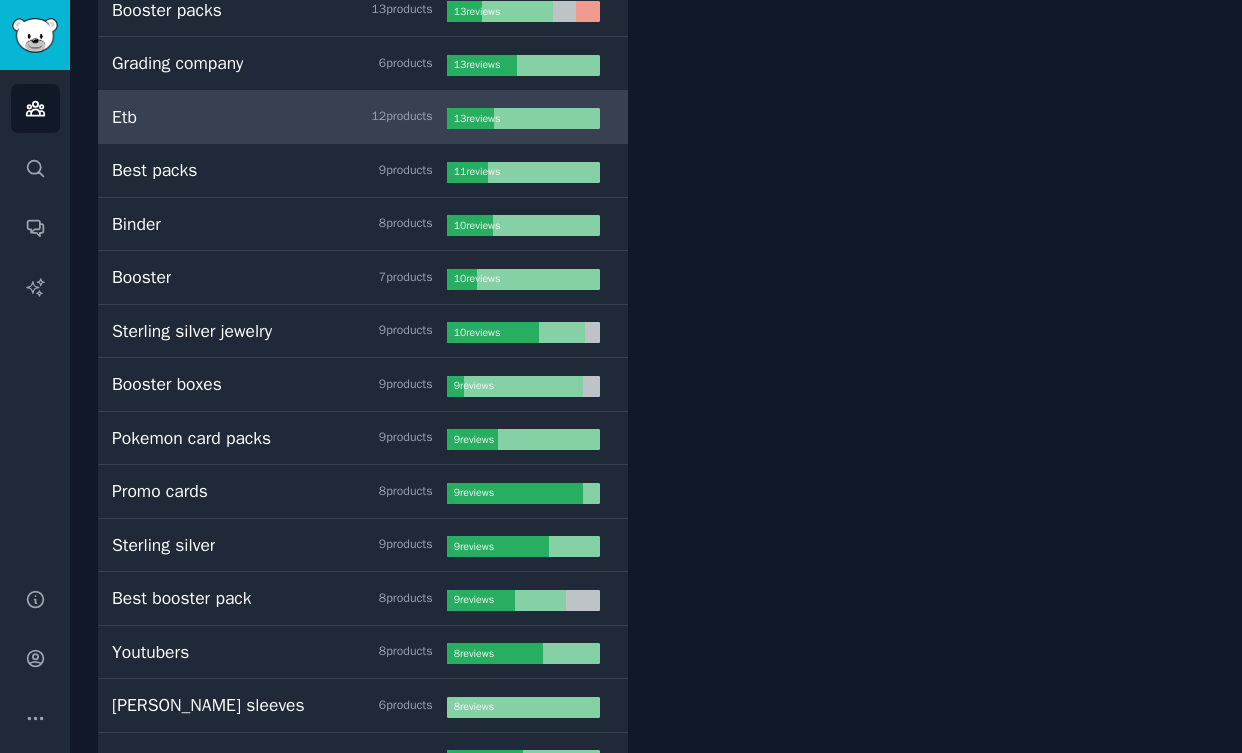 scroll, scrollTop: 0, scrollLeft: 0, axis: both 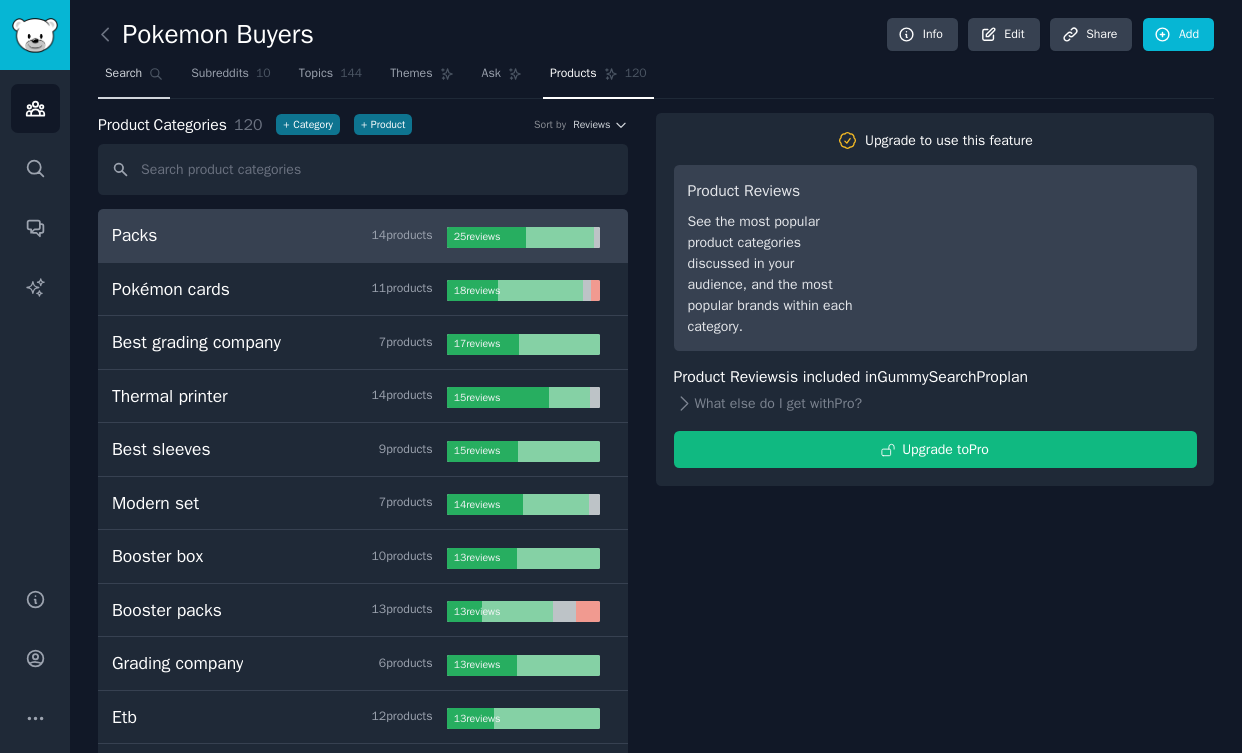 click on "Search" at bounding box center [134, 78] 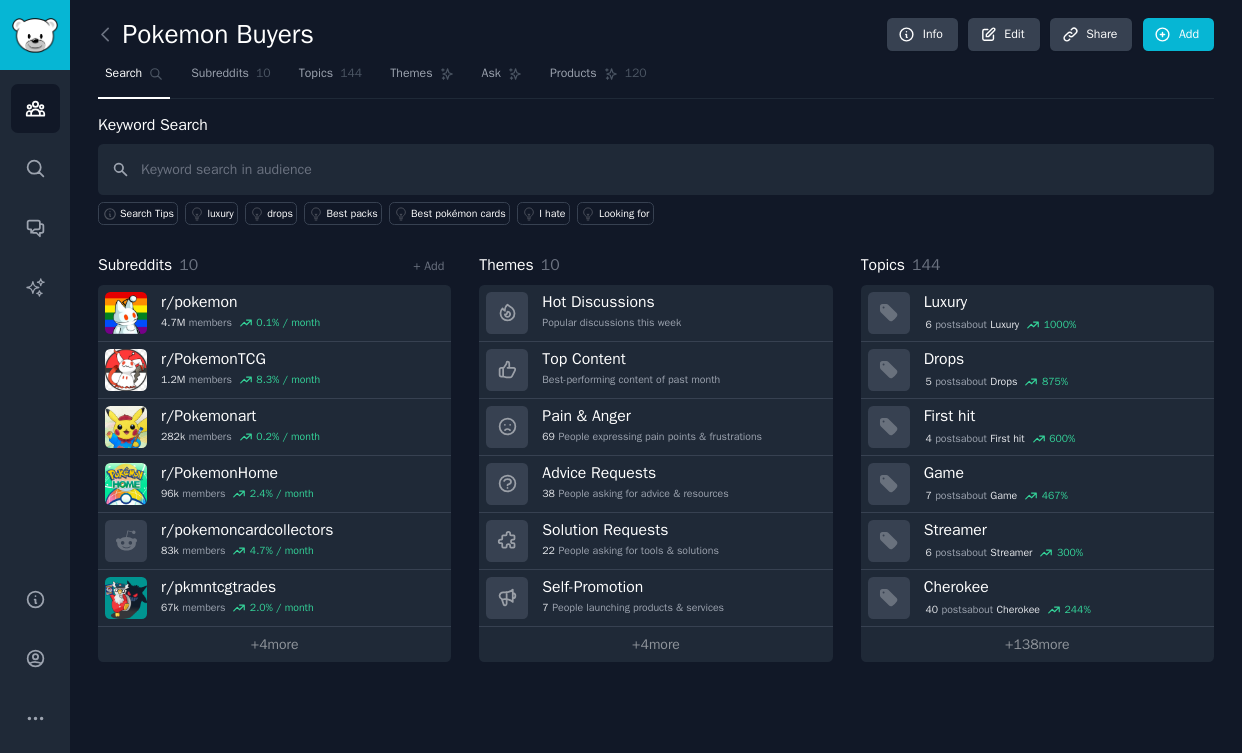 click at bounding box center [656, 169] 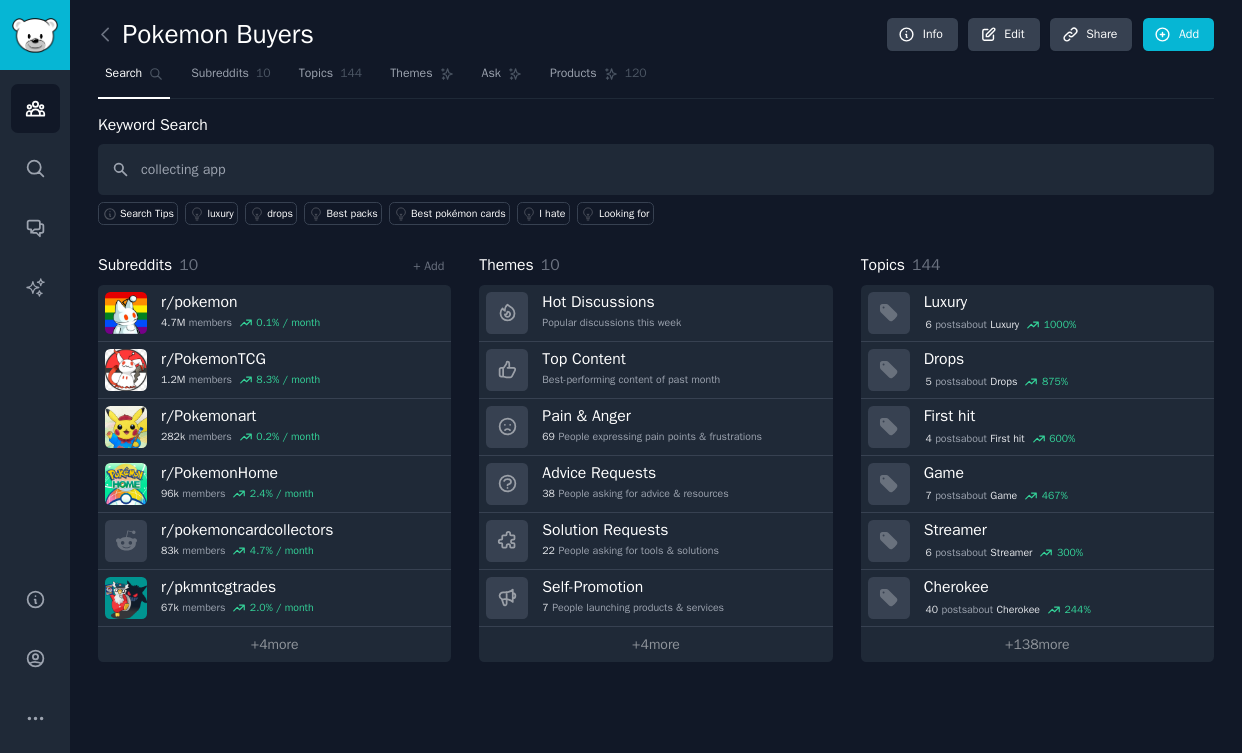 type on "collecting app" 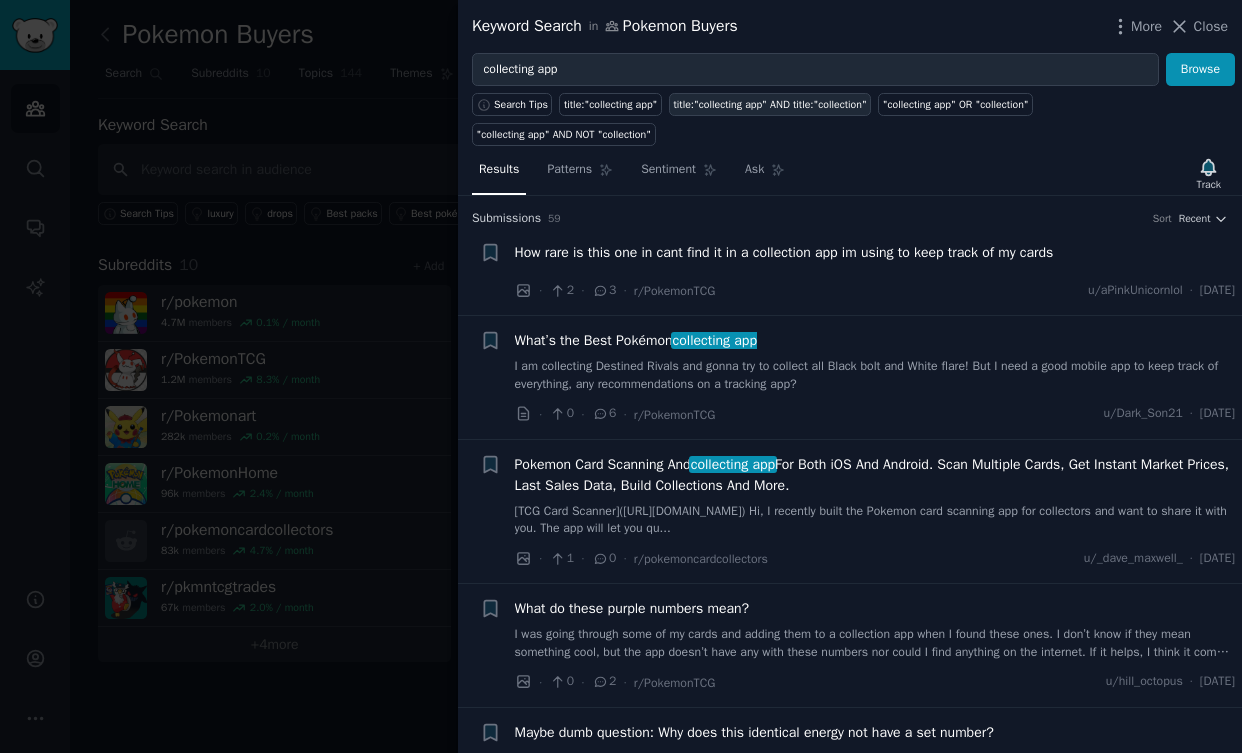 click on "title:"collecting app" AND title:"collection"" at bounding box center [769, 105] 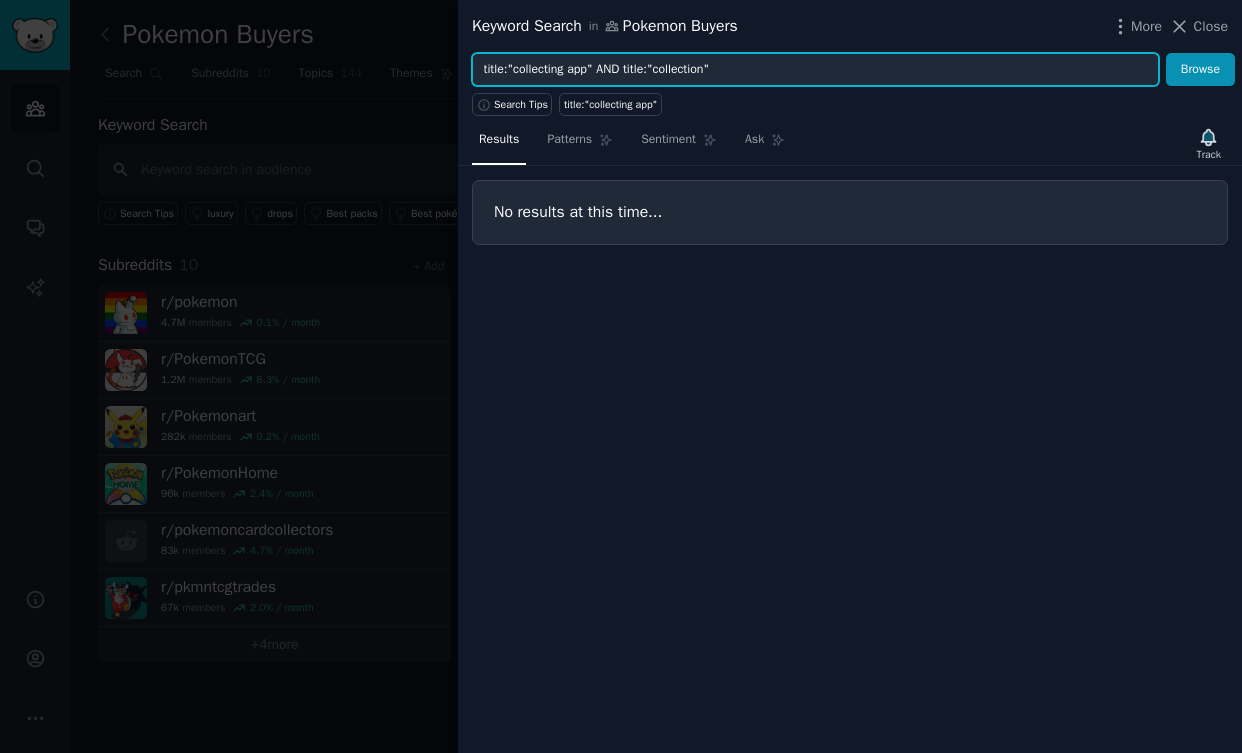 click on "title:"collecting app" AND title:"collection"" at bounding box center [815, 70] 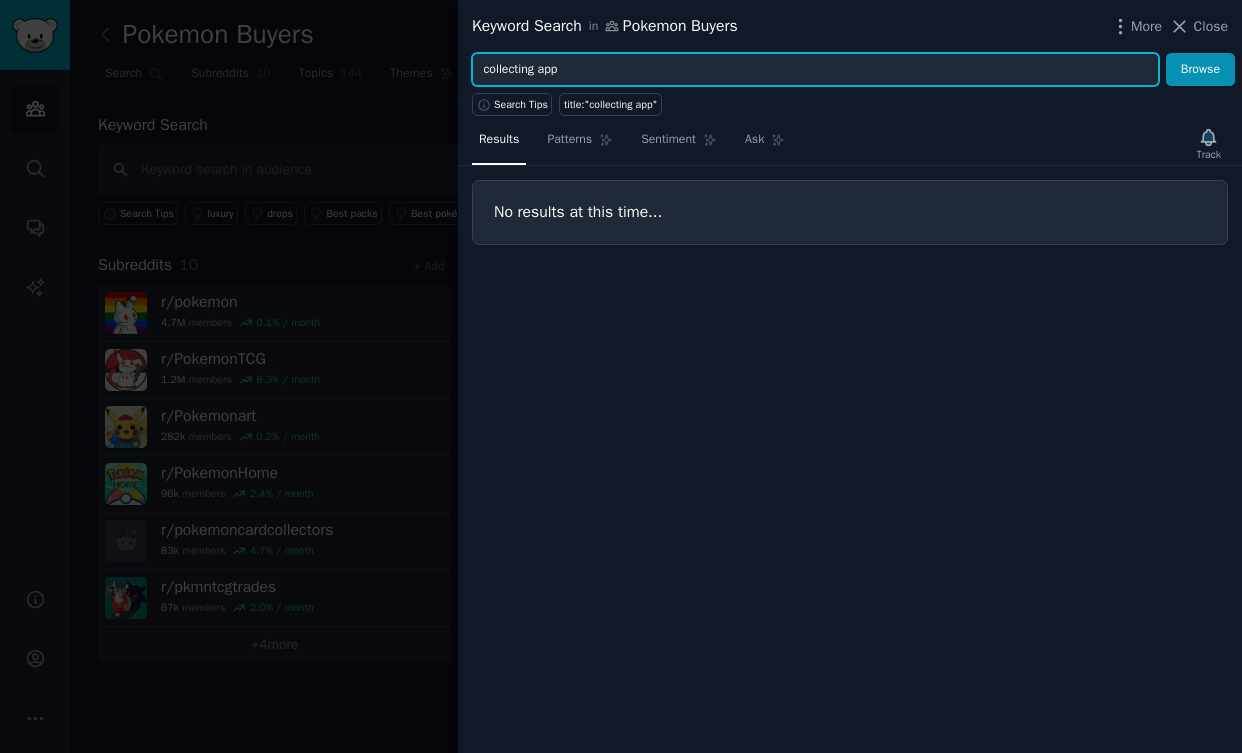 type on "collecting app" 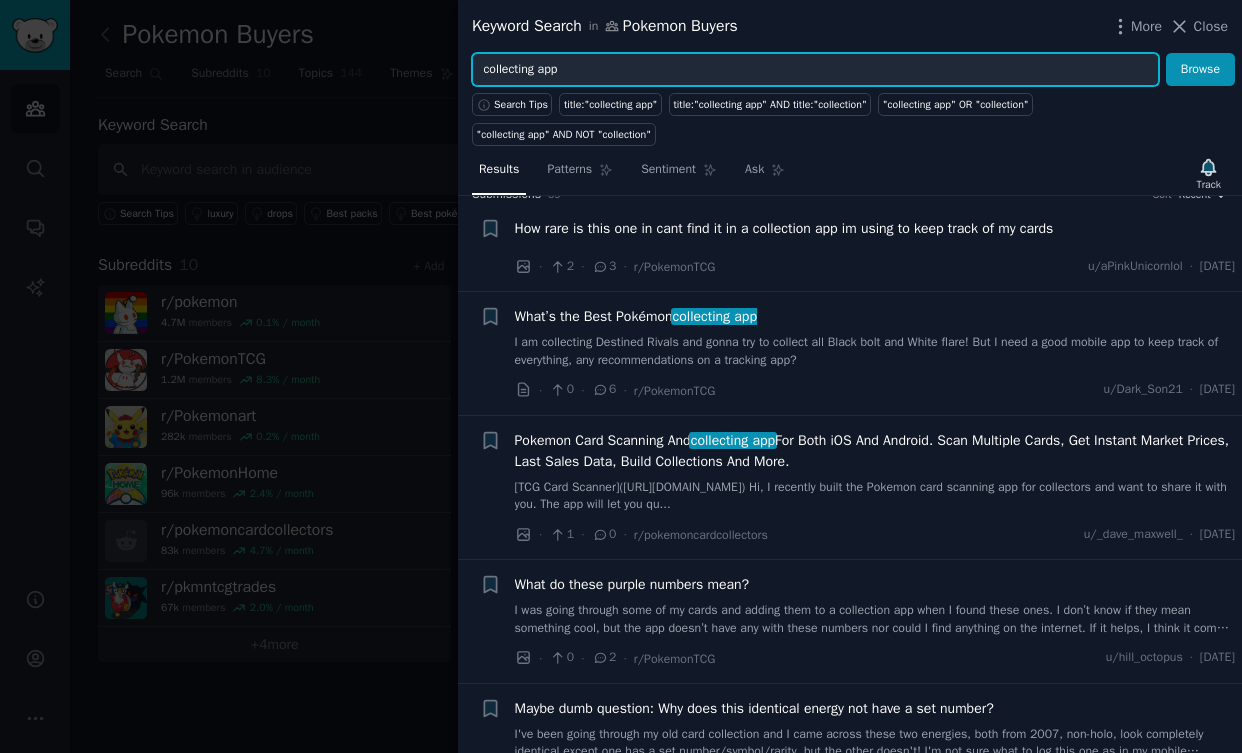 scroll, scrollTop: 0, scrollLeft: 0, axis: both 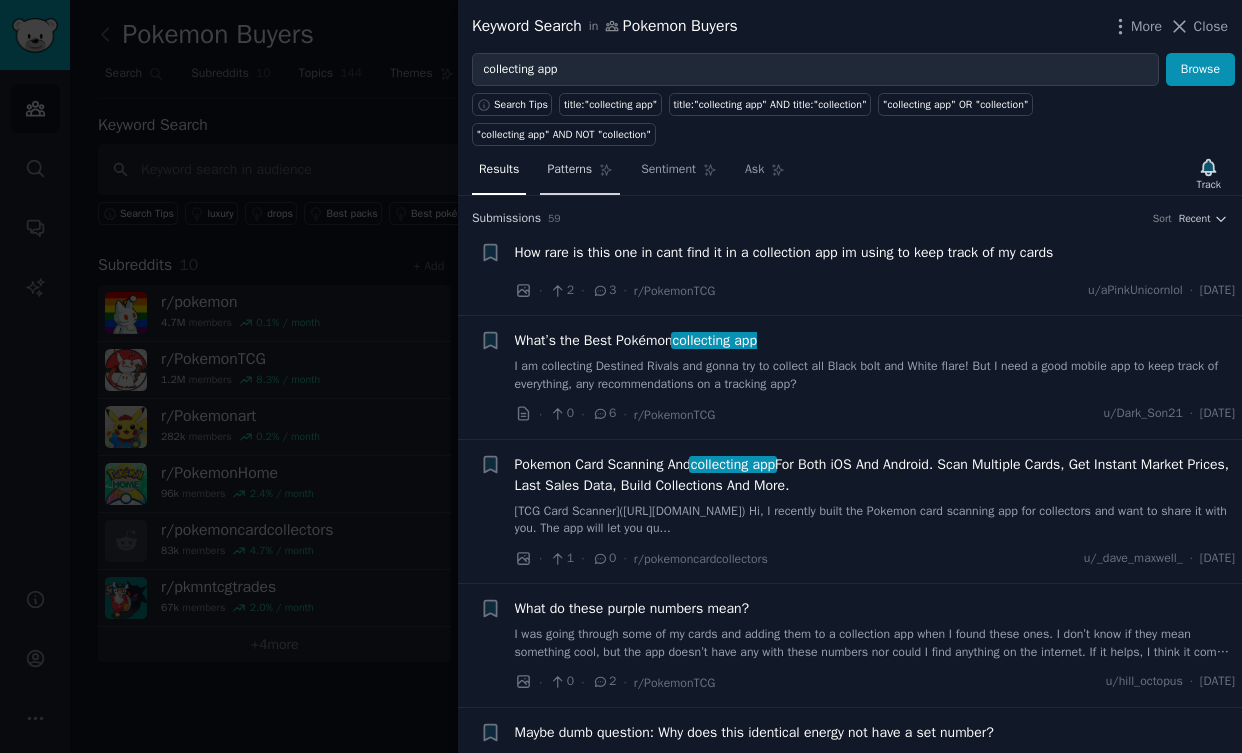 click on "Patterns" at bounding box center [580, 174] 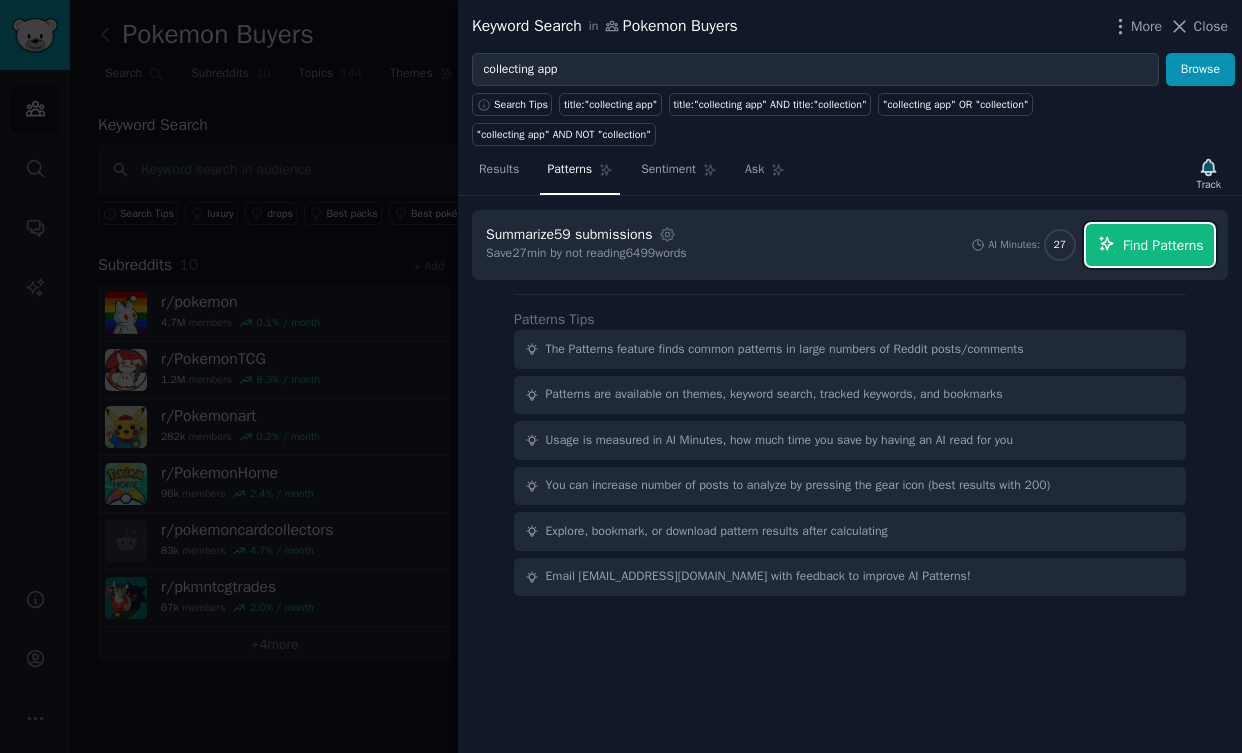 click on "Find Patterns" at bounding box center (1163, 245) 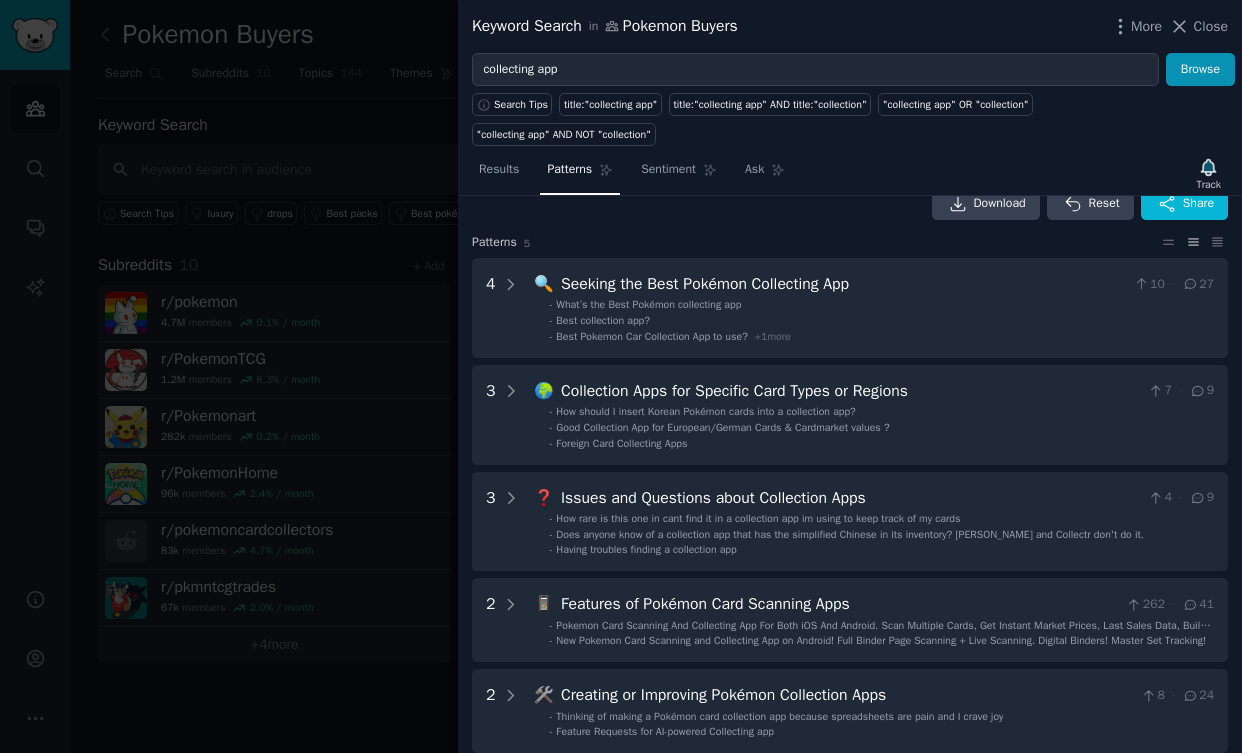 scroll, scrollTop: 0, scrollLeft: 0, axis: both 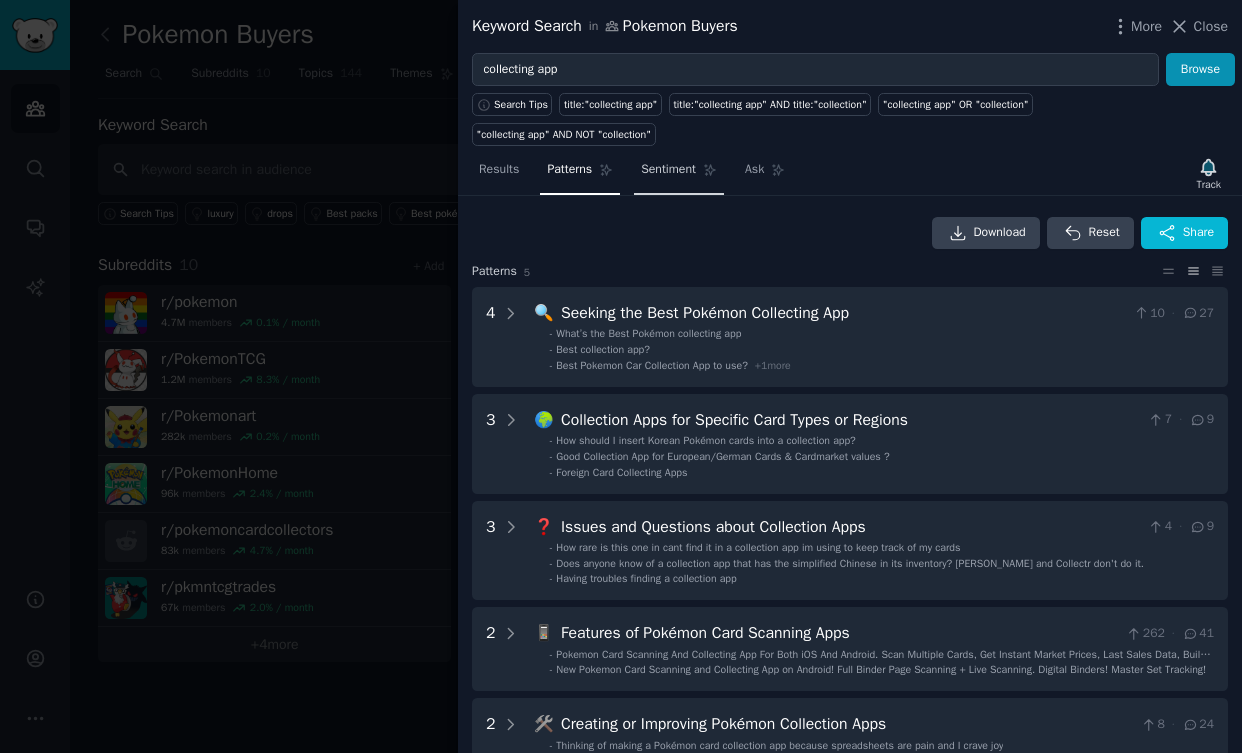 click on "Sentiment" at bounding box center [668, 170] 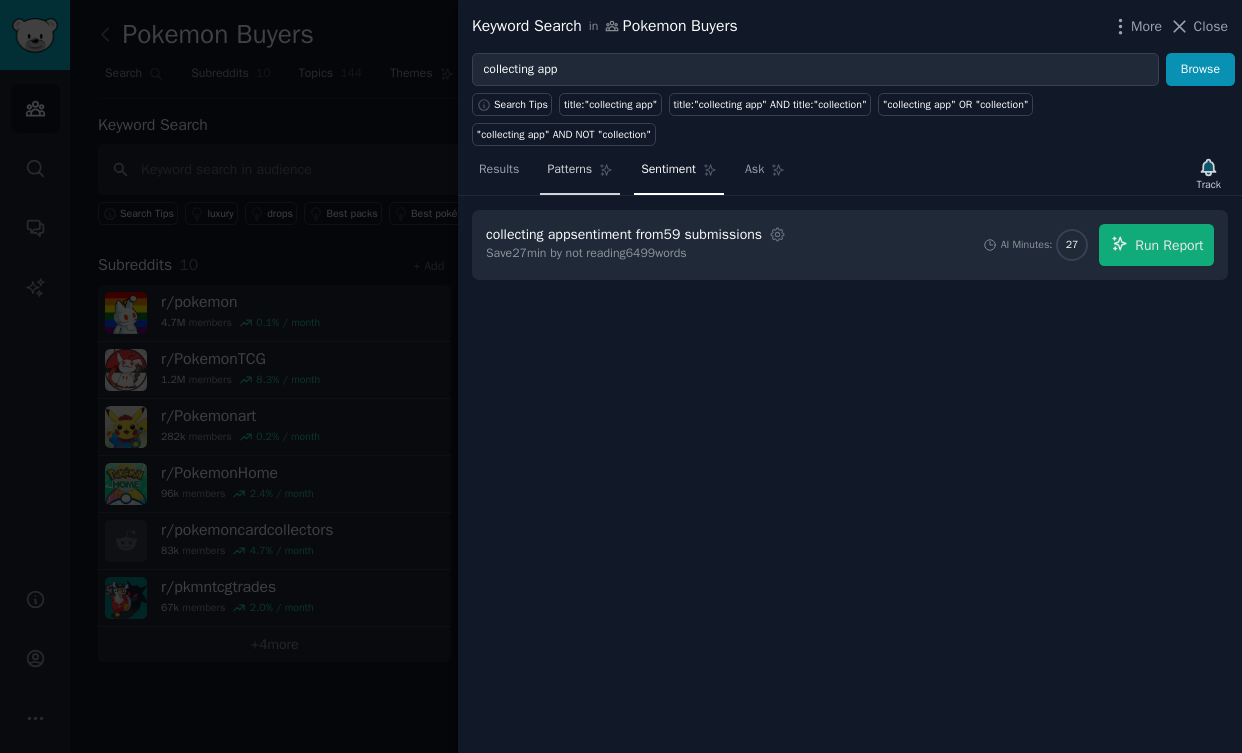 click on "Patterns" at bounding box center (569, 170) 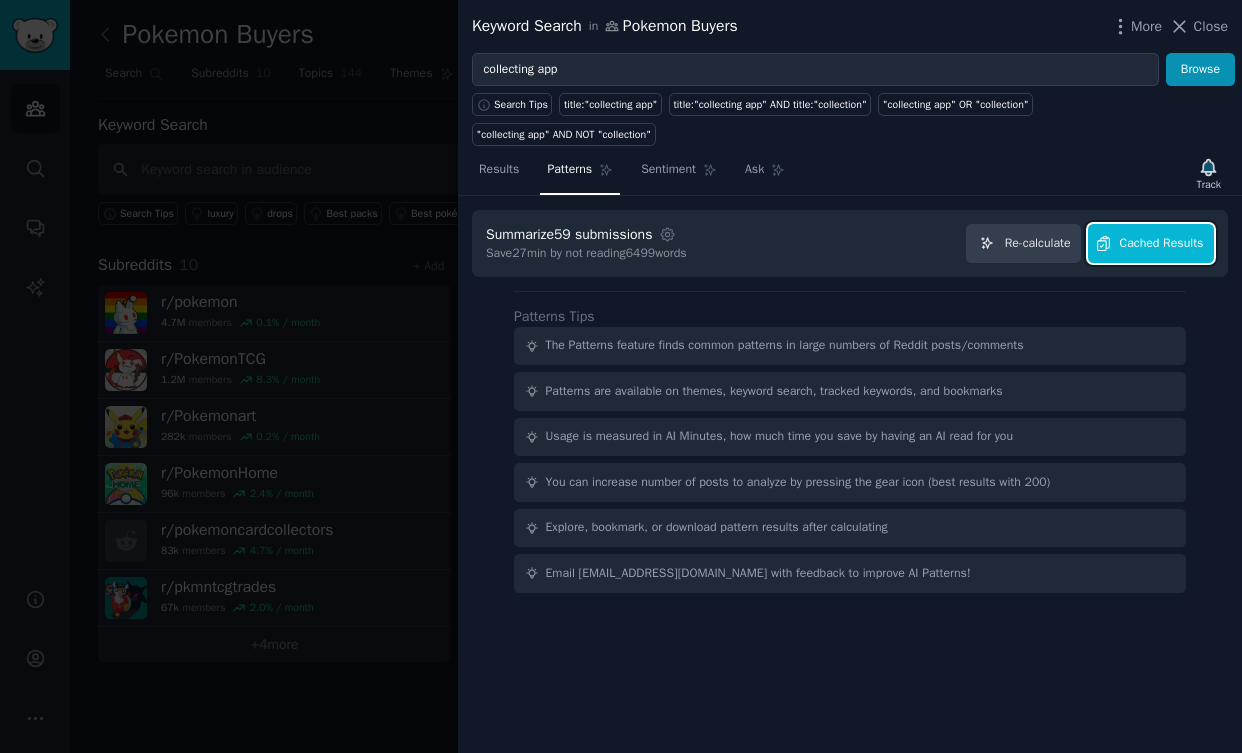 click on "Cached Results" at bounding box center (1162, 244) 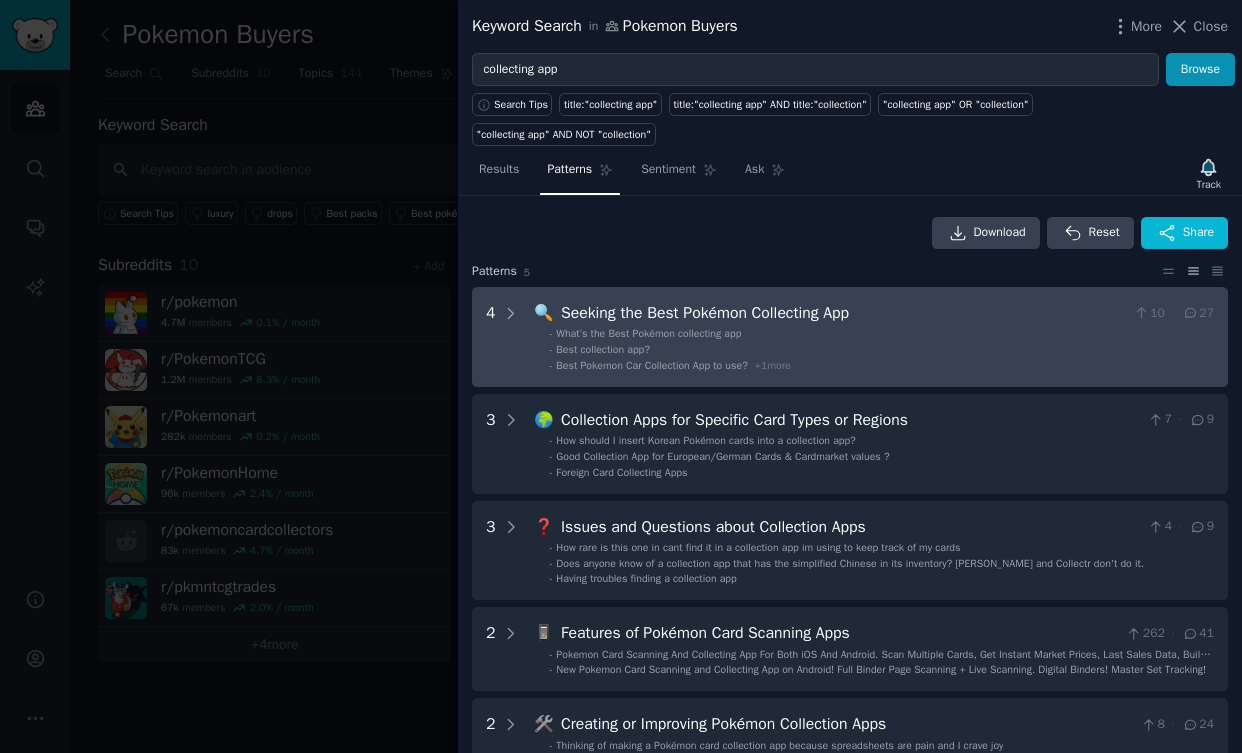 click on "Seeking the Best Pokémon Collecting App" at bounding box center [843, 313] 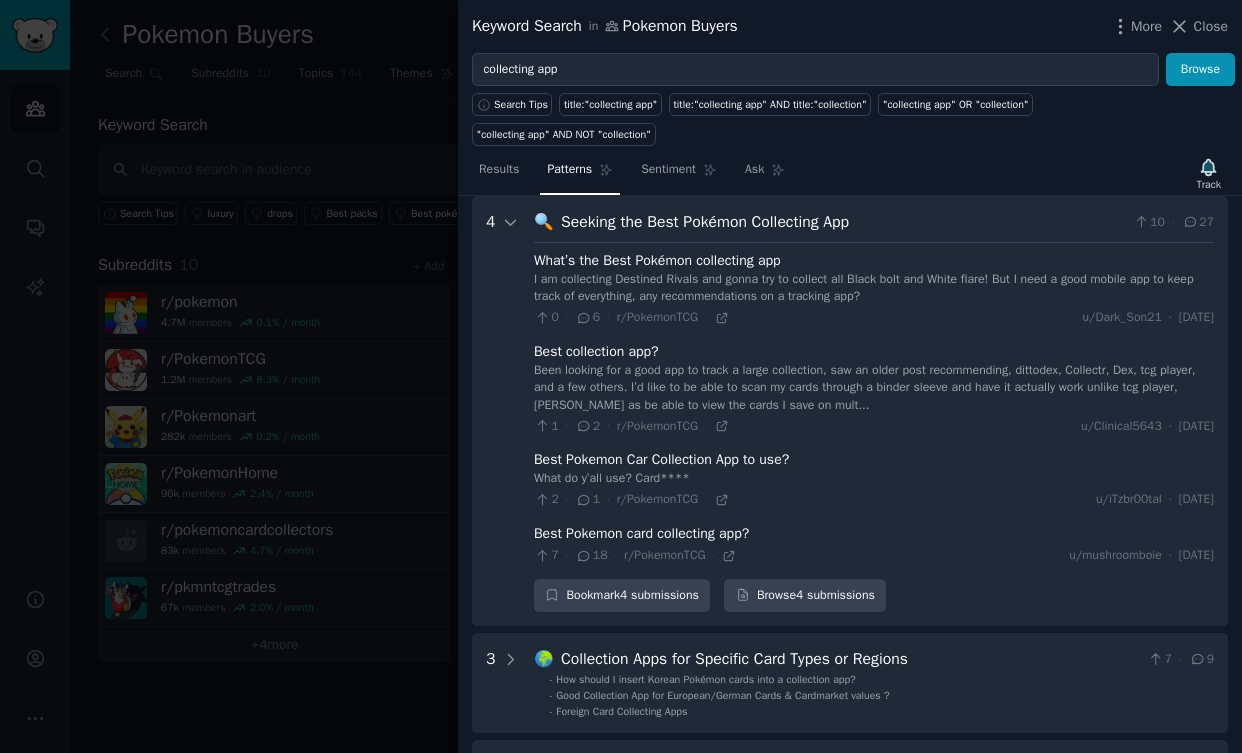 scroll, scrollTop: 0, scrollLeft: 0, axis: both 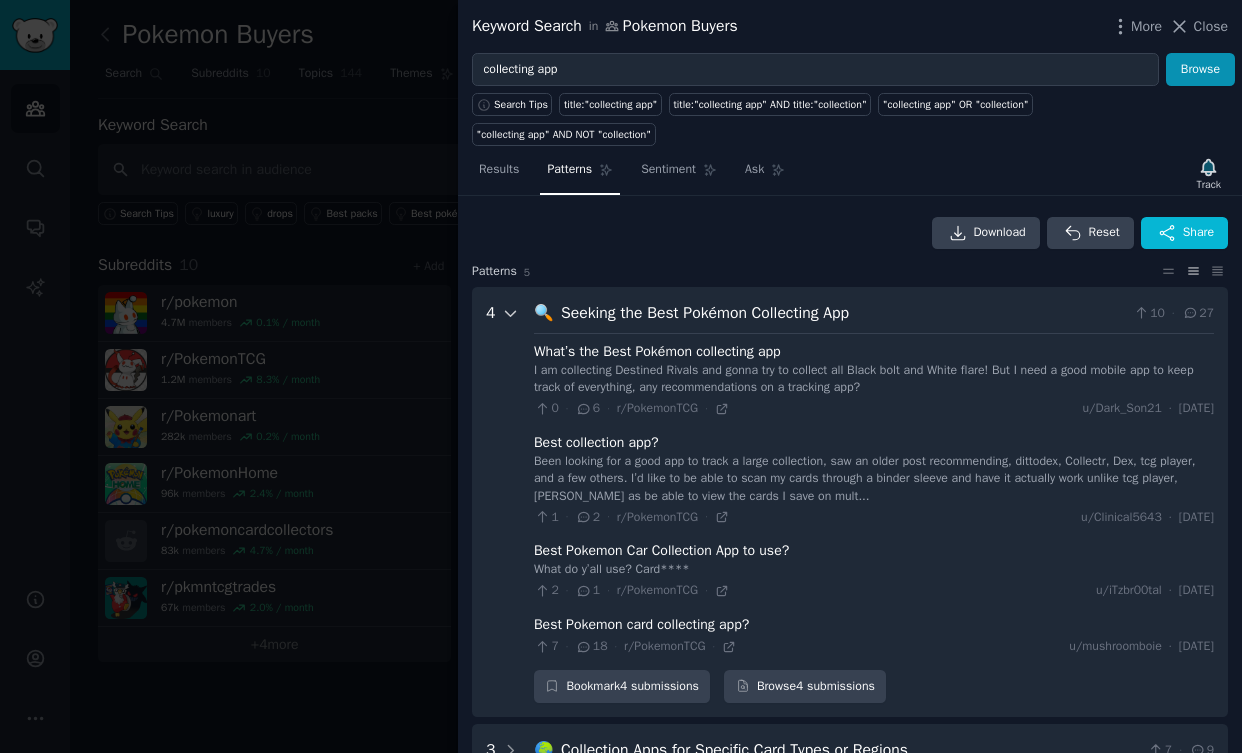 click 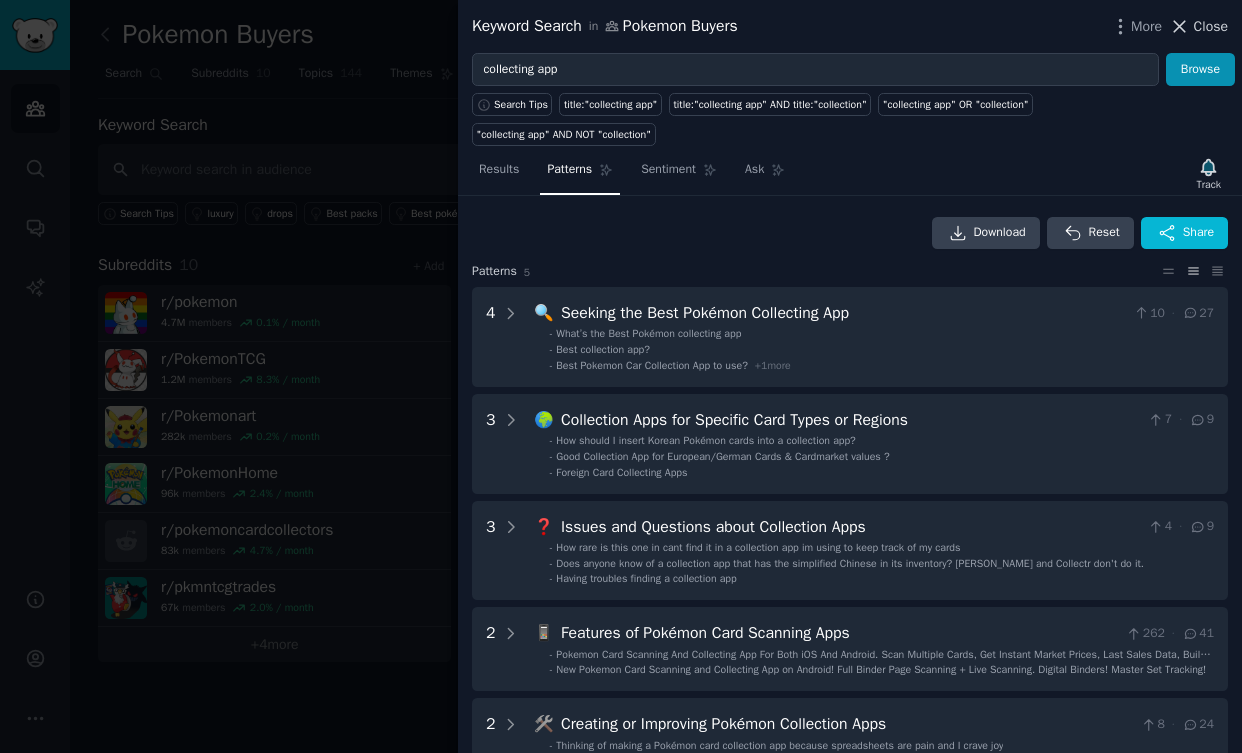 click on "Close" at bounding box center (1211, 26) 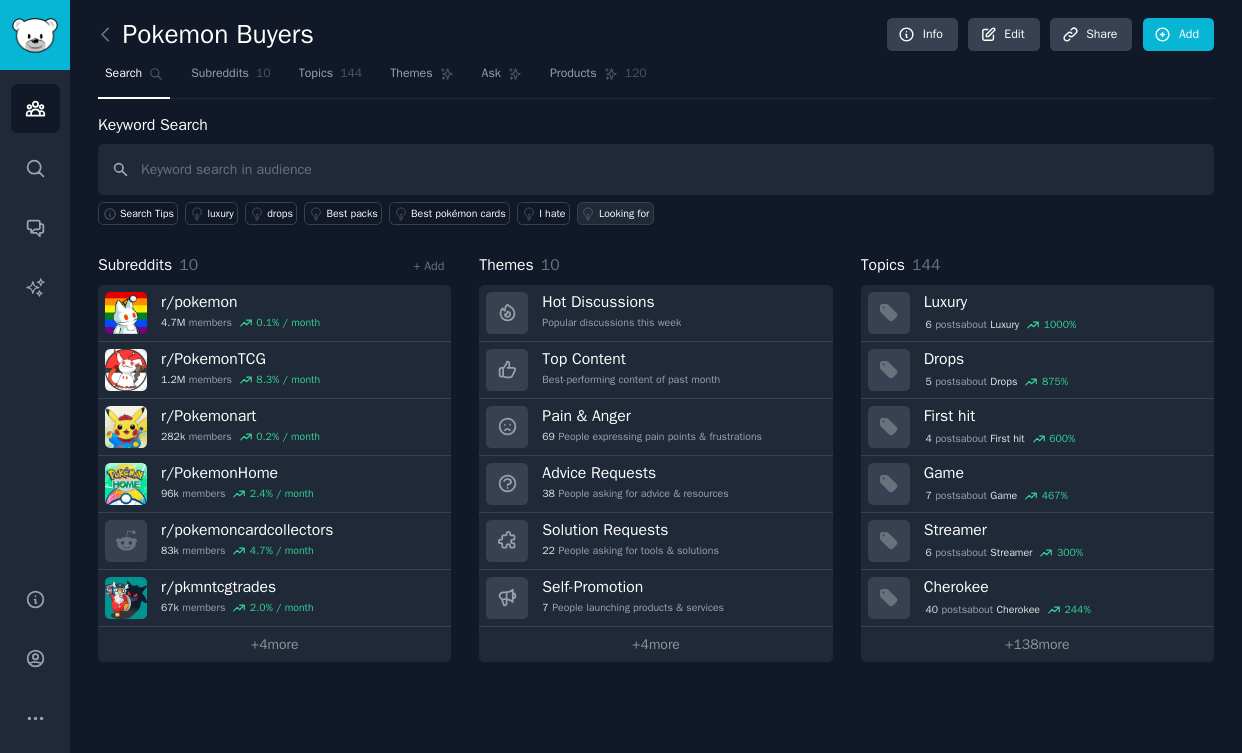 click on "Looking for" at bounding box center (624, 214) 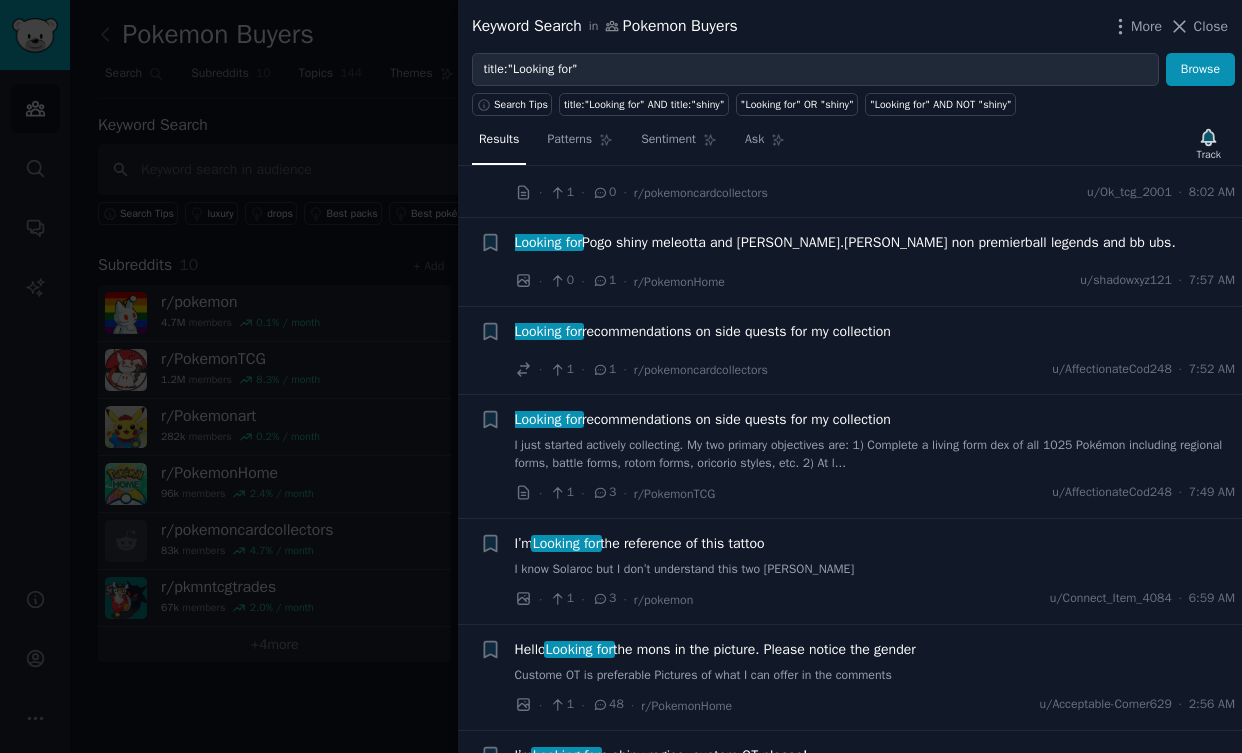 scroll, scrollTop: 0, scrollLeft: 0, axis: both 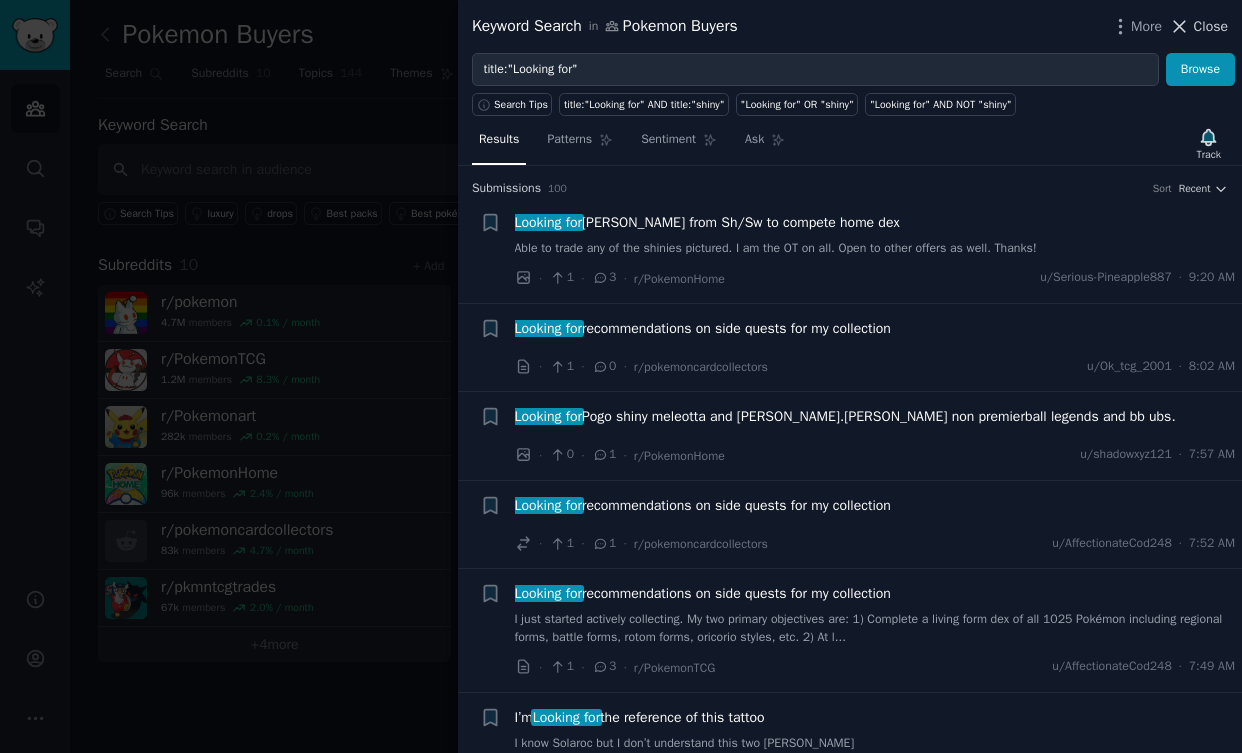 click on "Close" at bounding box center (1211, 26) 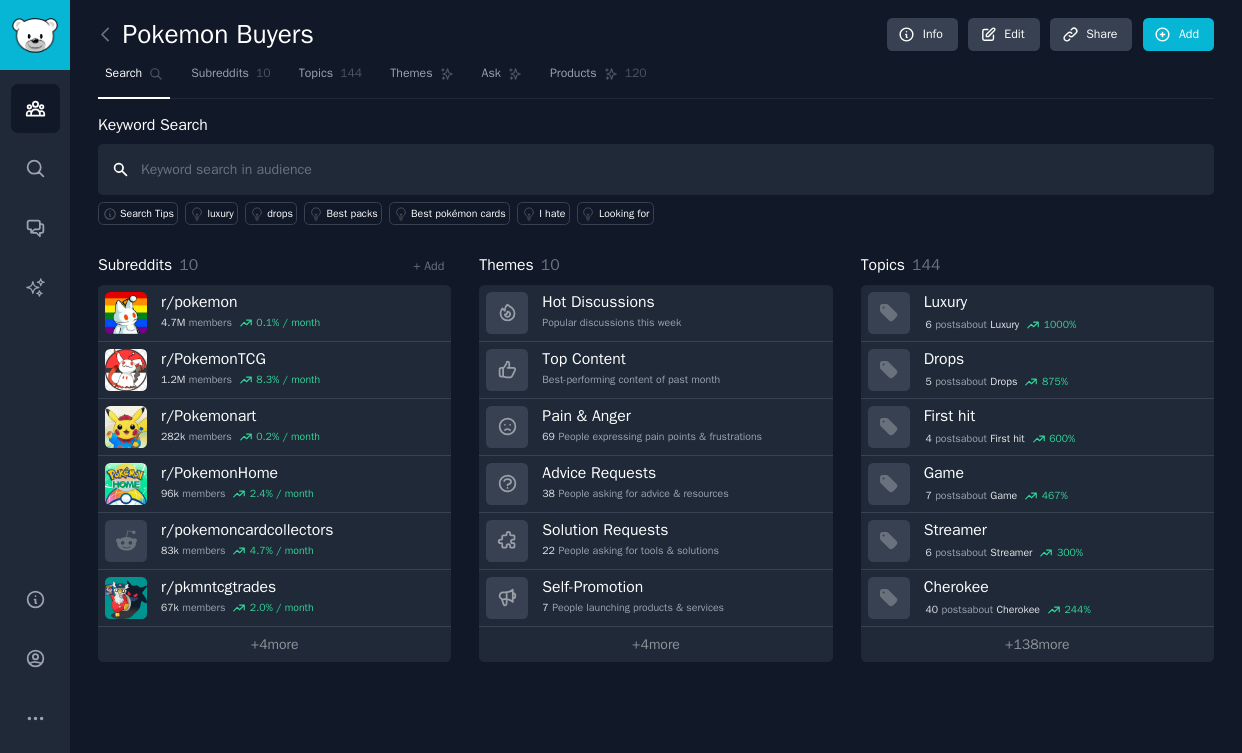 click at bounding box center [656, 169] 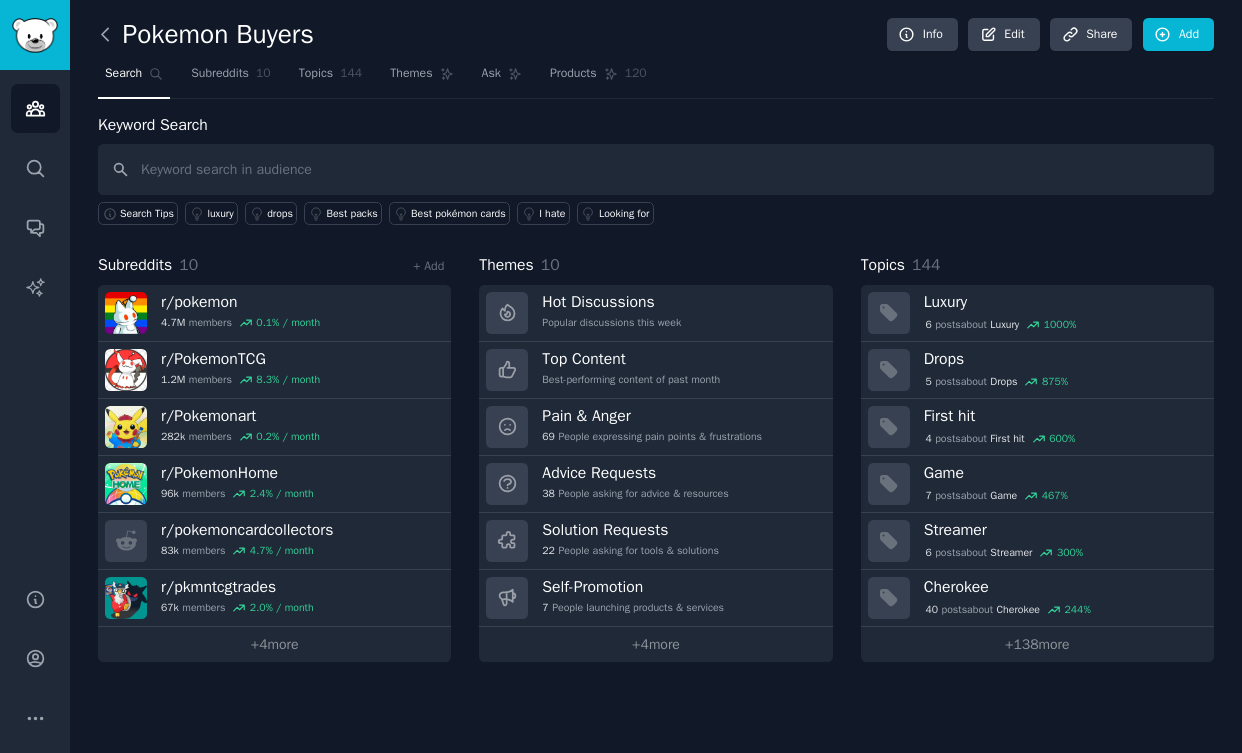 click 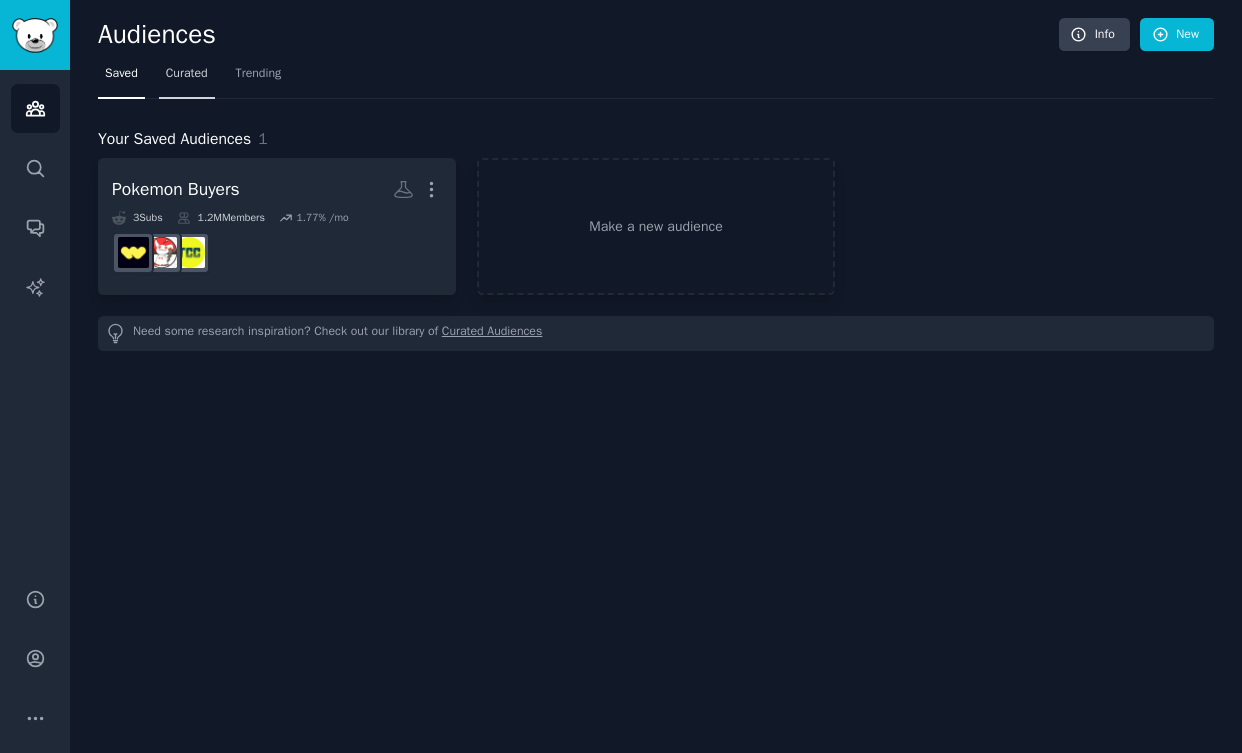 click on "Curated" at bounding box center (187, 74) 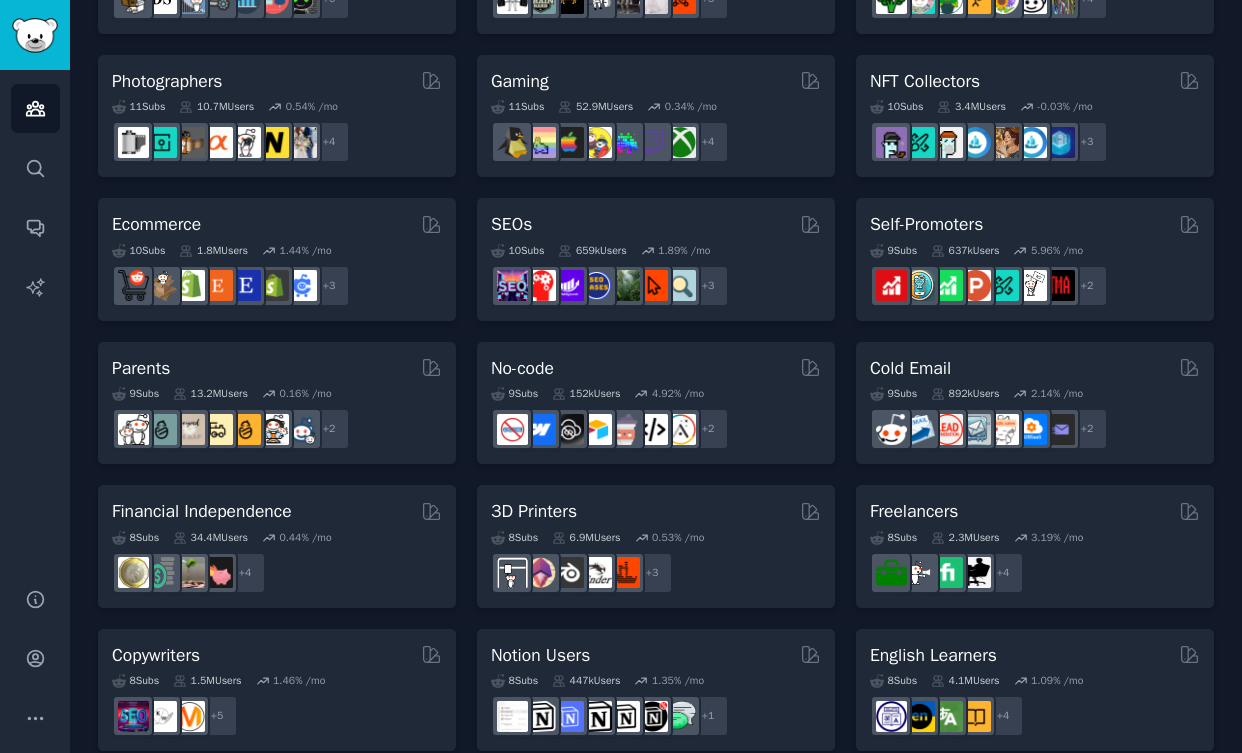 scroll, scrollTop: 0, scrollLeft: 0, axis: both 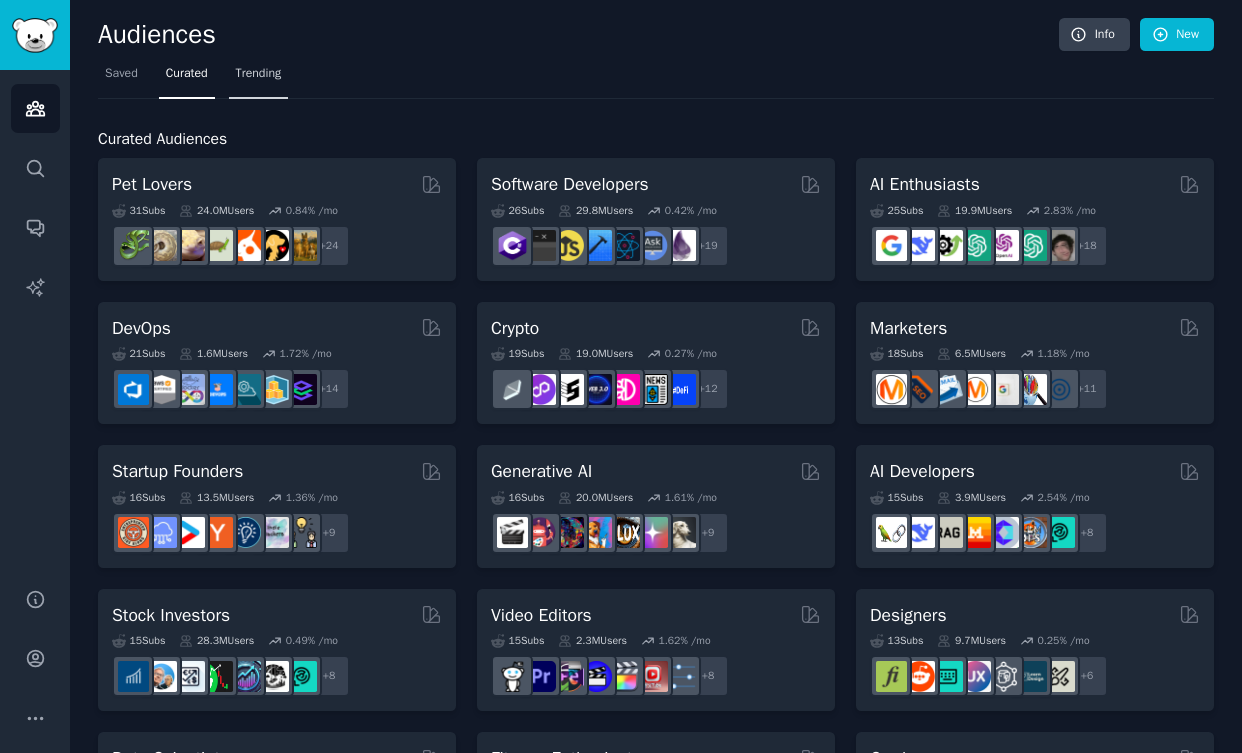 click on "Trending" at bounding box center (259, 74) 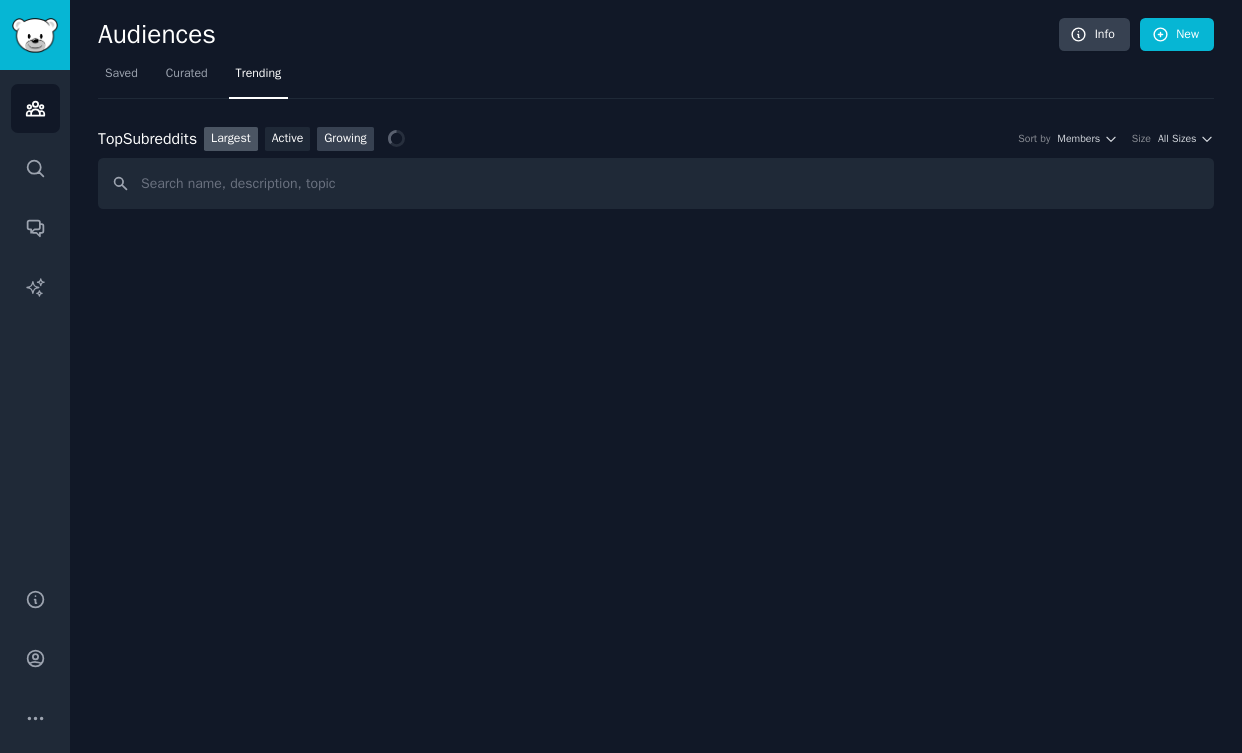 click on "Growing" at bounding box center [345, 139] 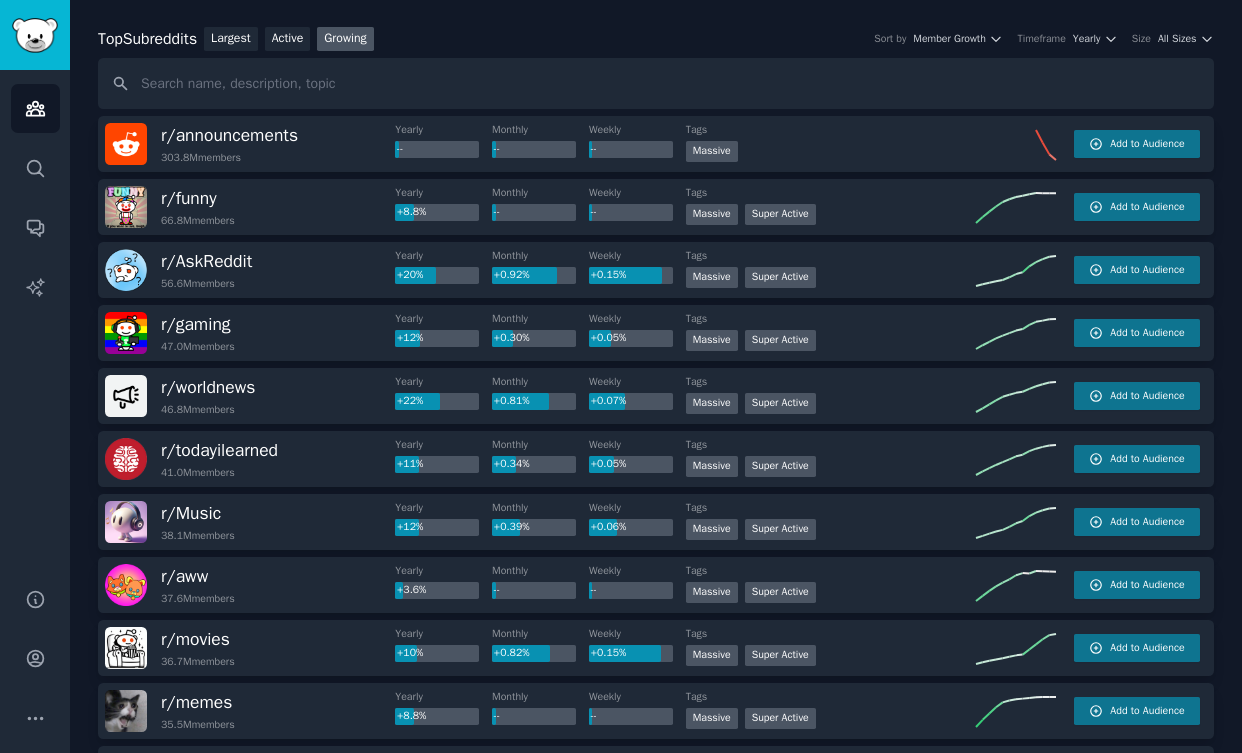 scroll, scrollTop: 0, scrollLeft: 0, axis: both 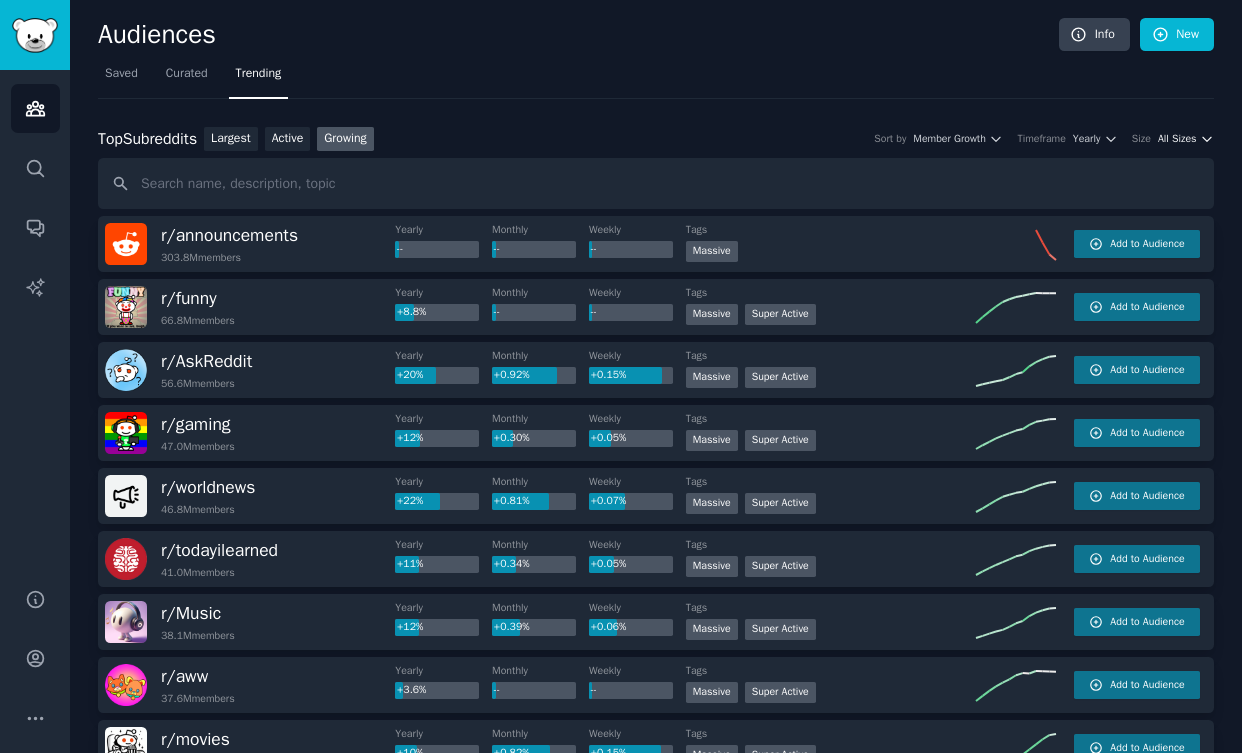 click on "All Sizes" at bounding box center [1177, 139] 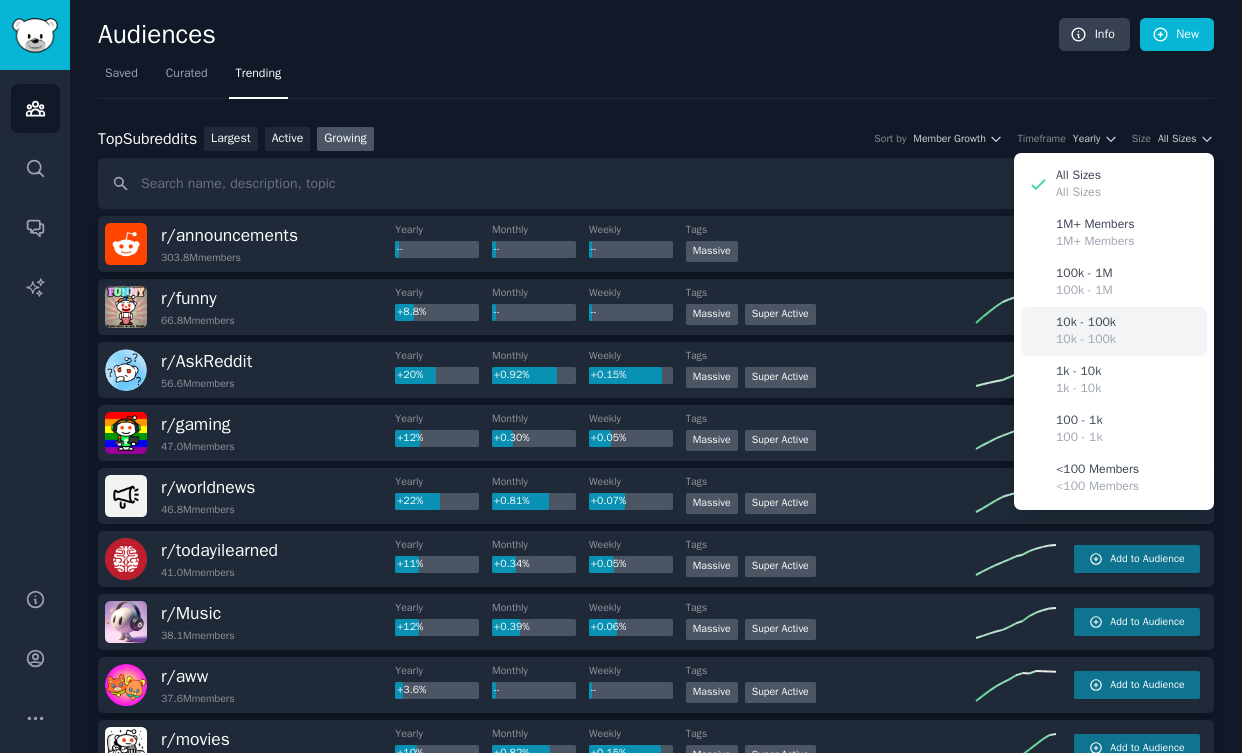 click on "10k - 100k 10k - 100k" at bounding box center [1114, 331] 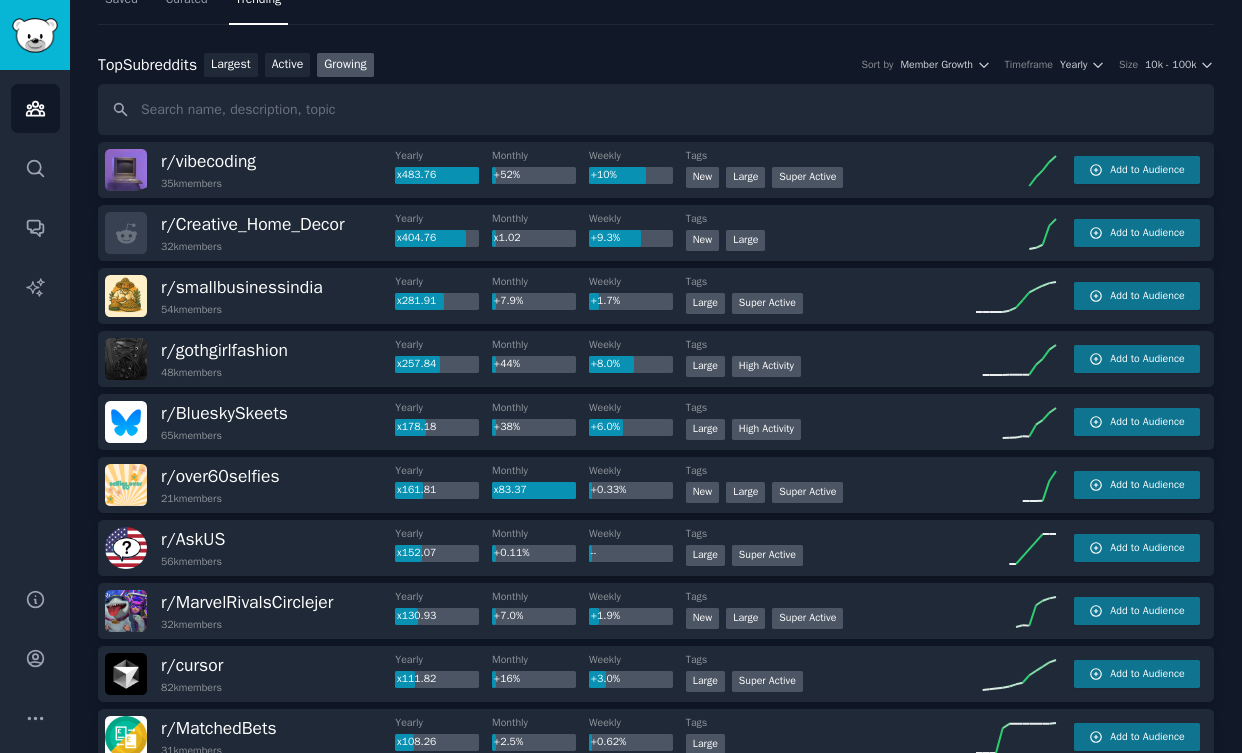 scroll, scrollTop: 100, scrollLeft: 0, axis: vertical 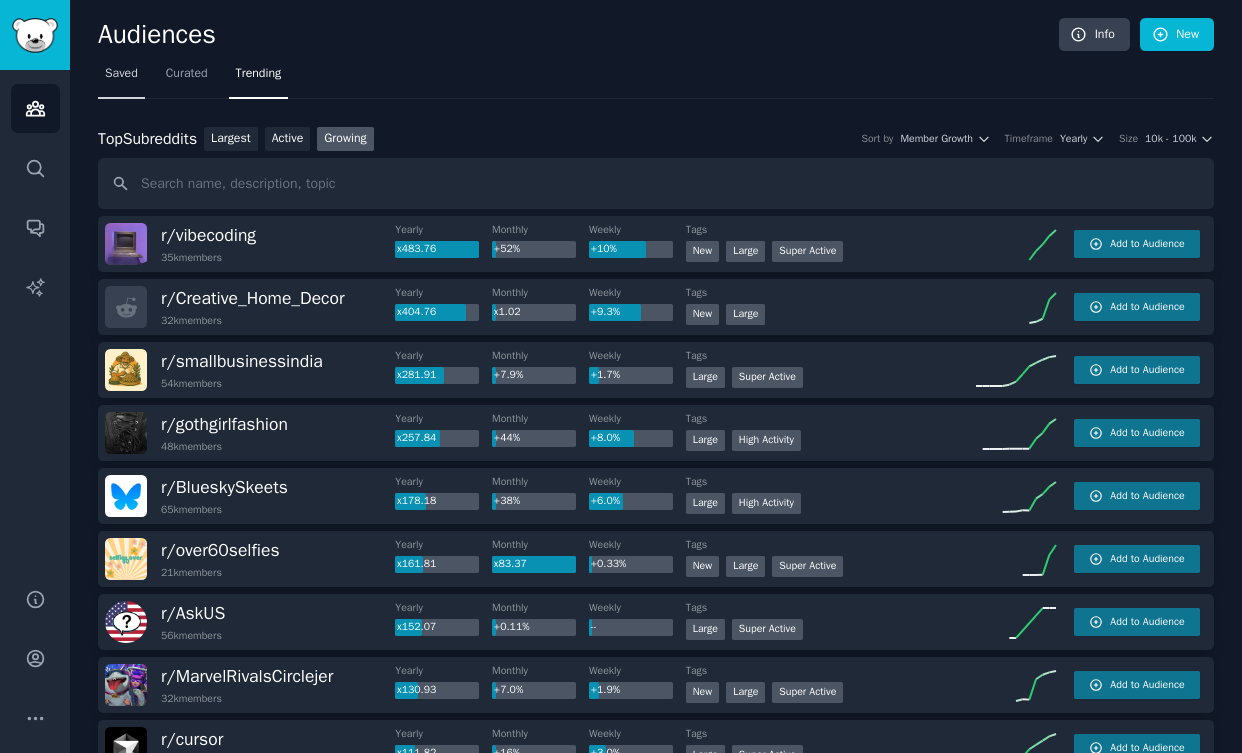 click on "Saved" at bounding box center [121, 78] 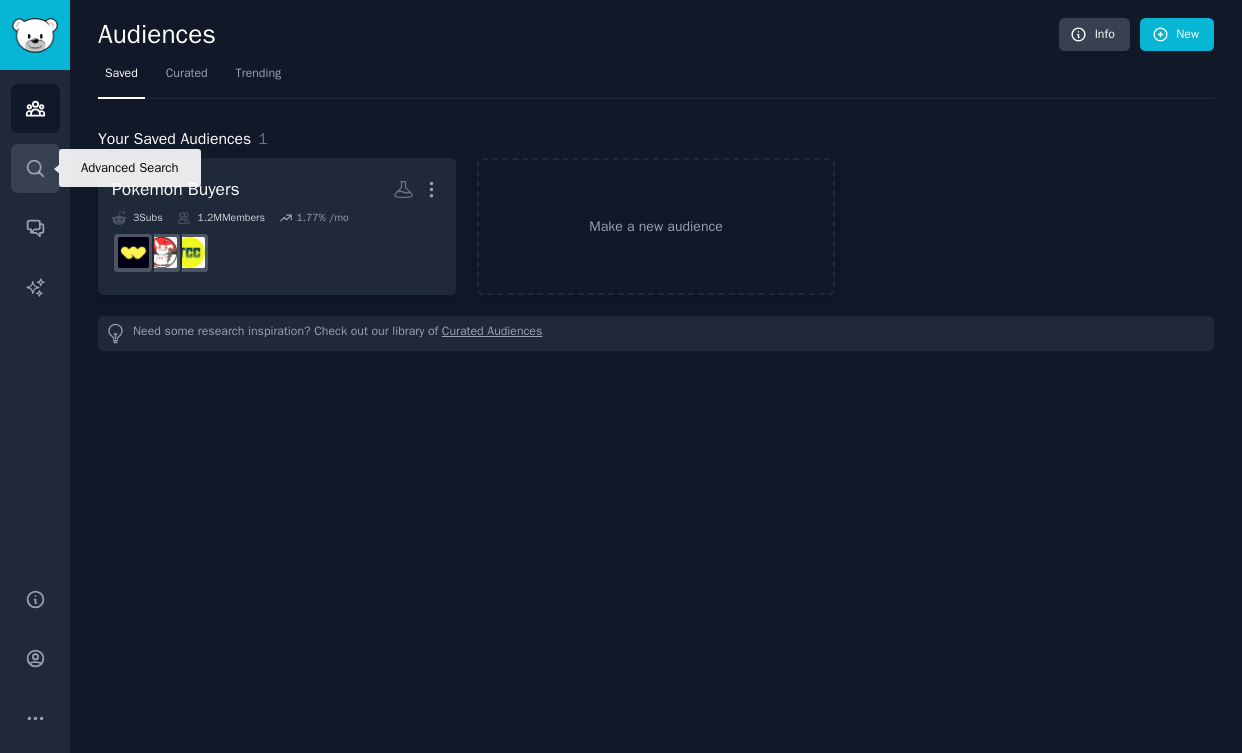 click 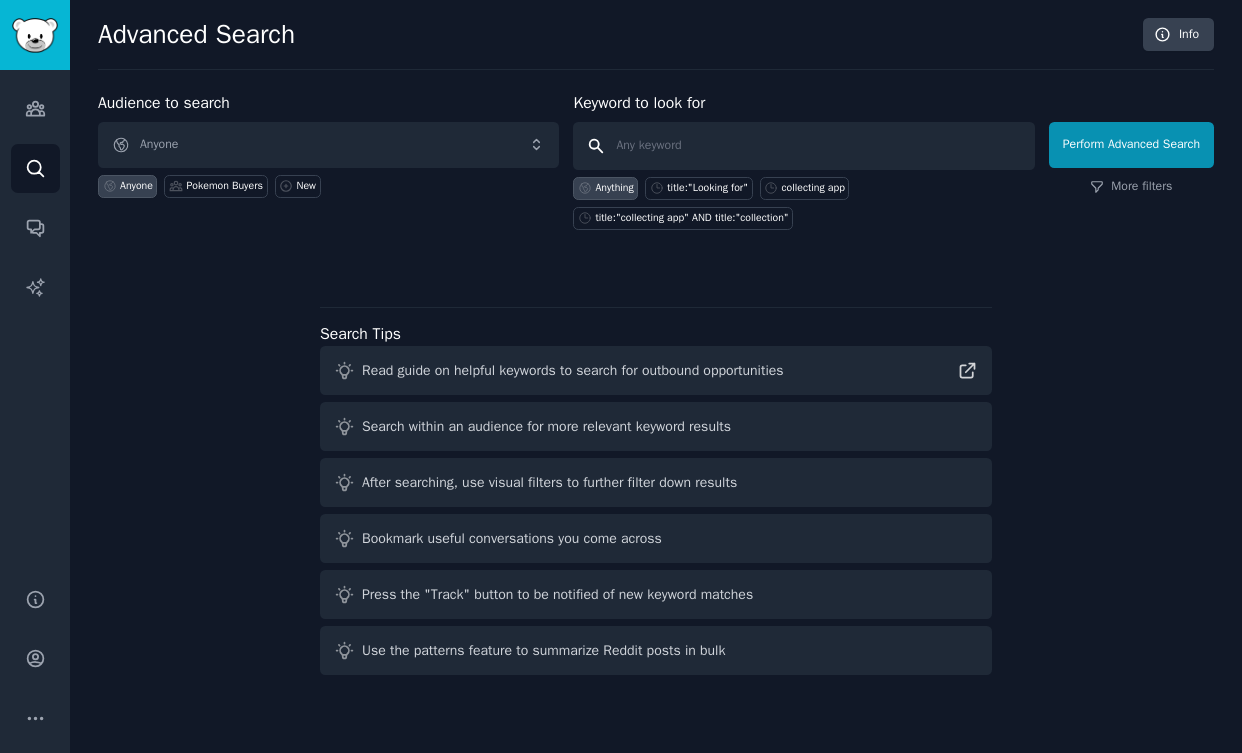click at bounding box center [803, 146] 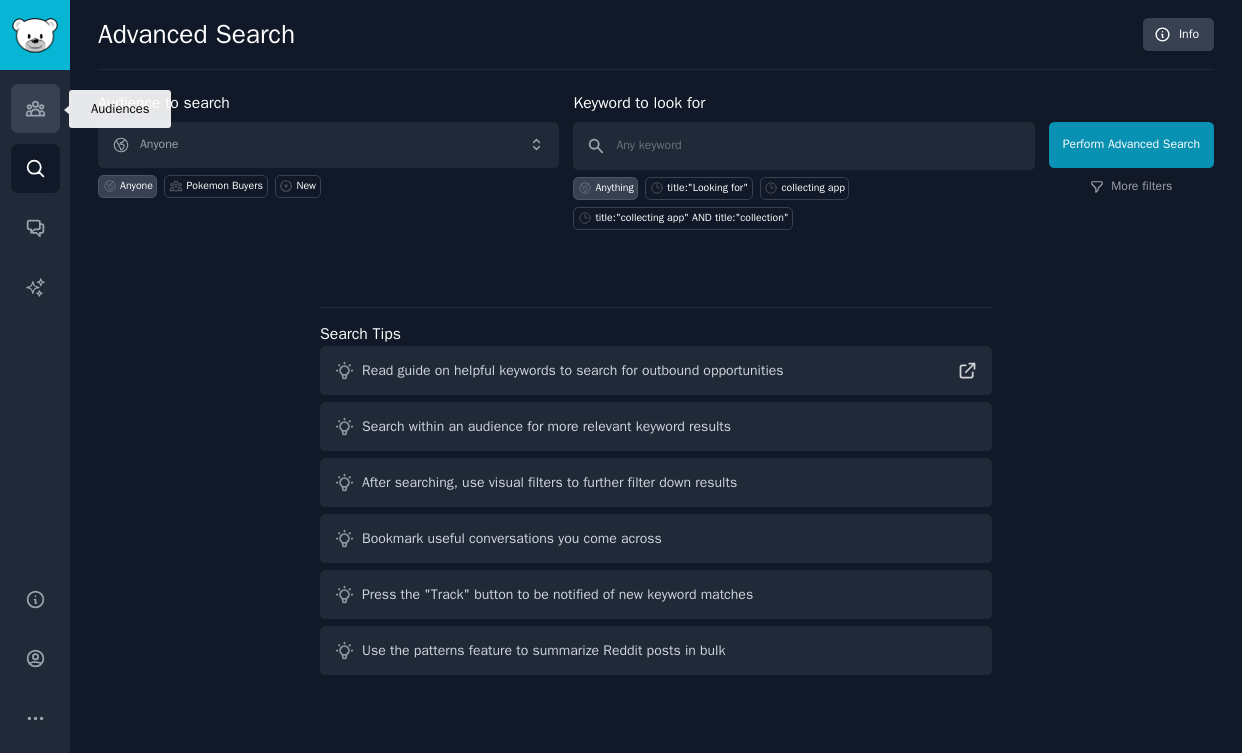 click 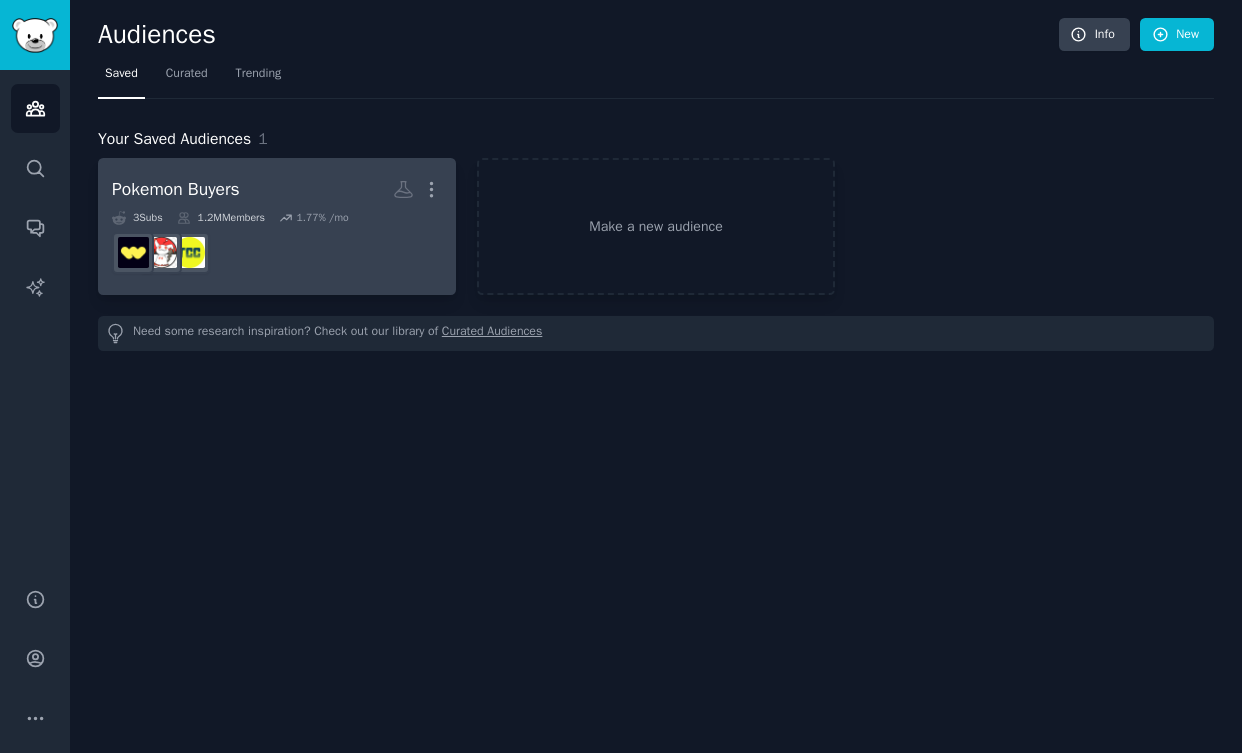 click at bounding box center [277, 253] 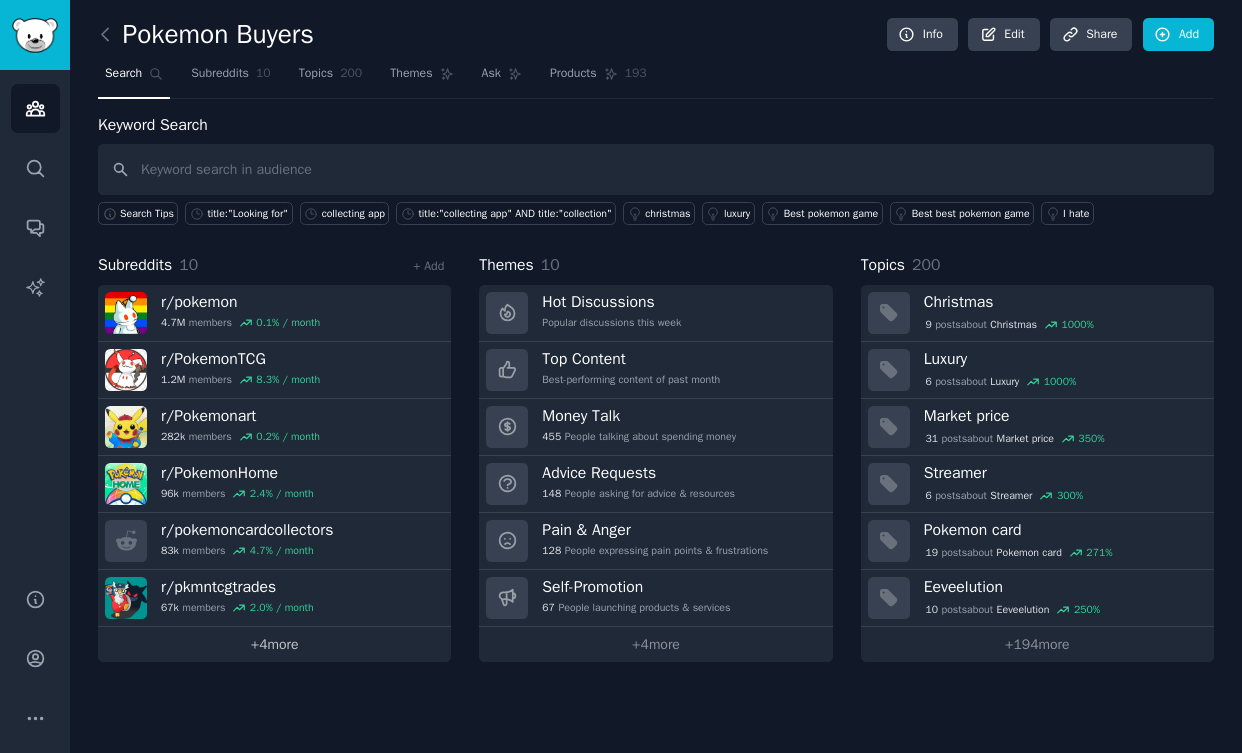 click on "+  4  more" at bounding box center (274, 644) 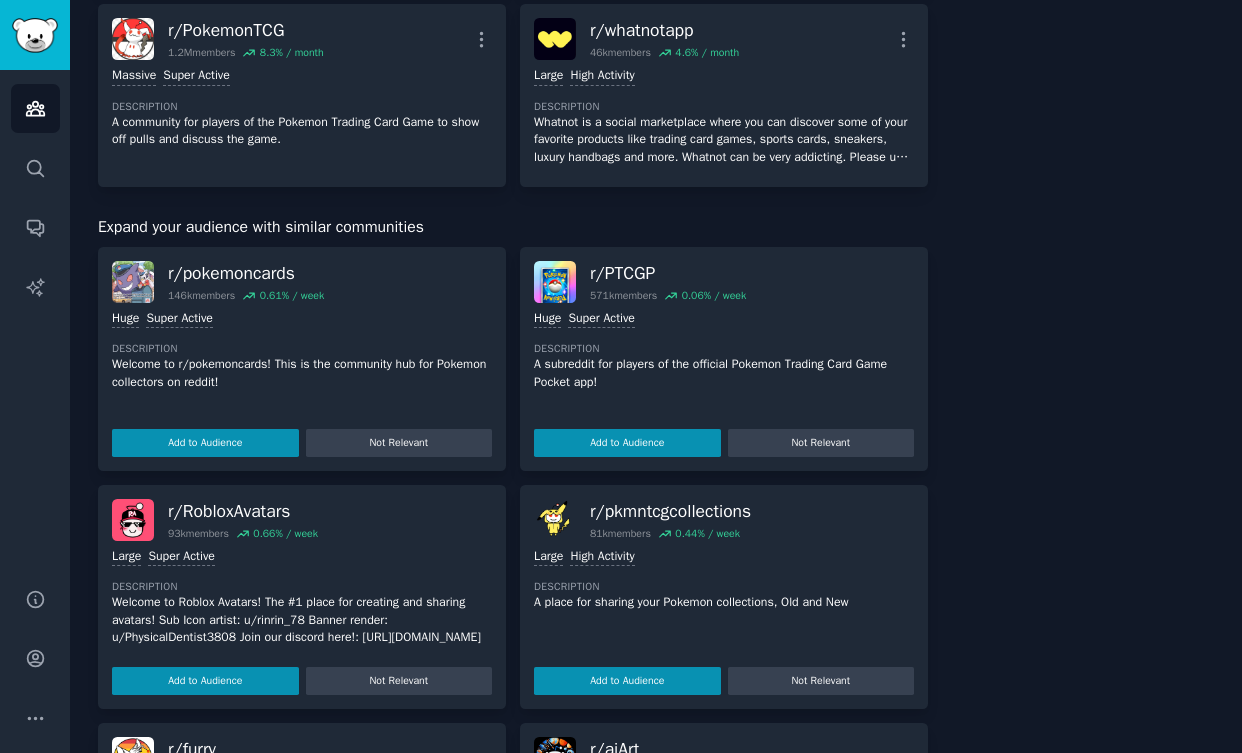 scroll, scrollTop: 1000, scrollLeft: 0, axis: vertical 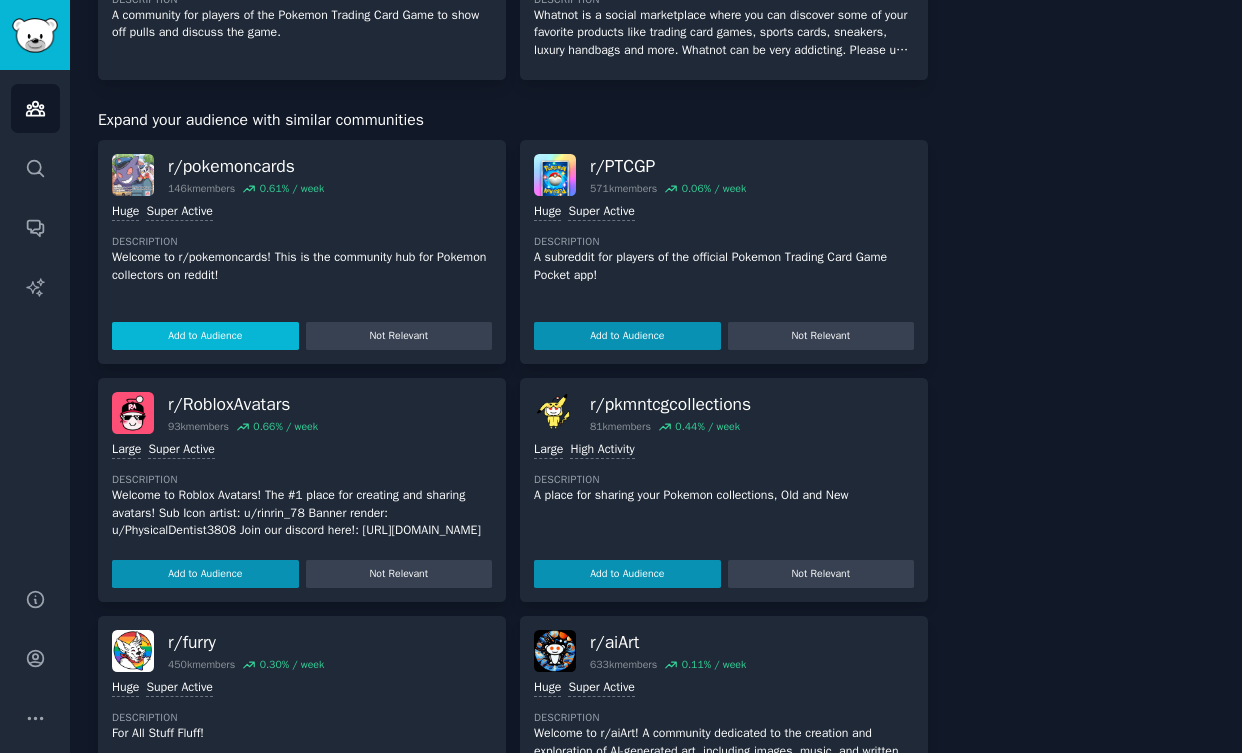 click on "Add to Audience" at bounding box center (205, 336) 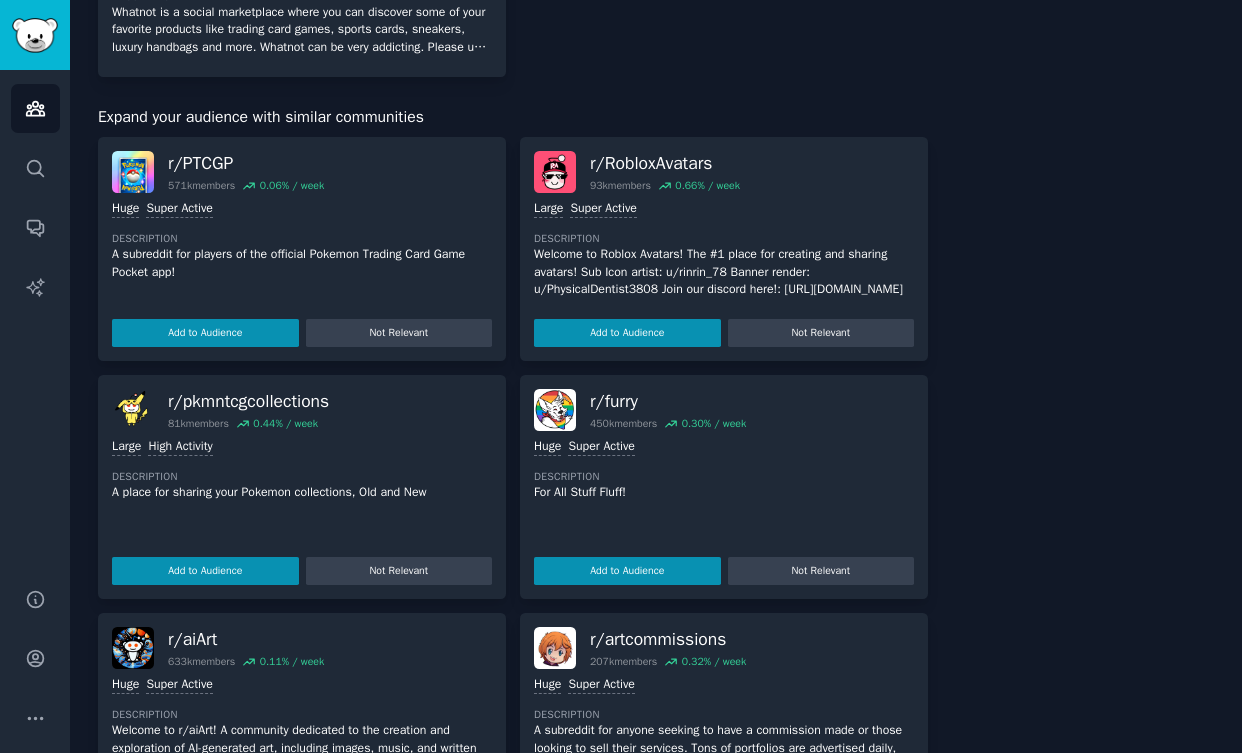 scroll, scrollTop: 1300, scrollLeft: 0, axis: vertical 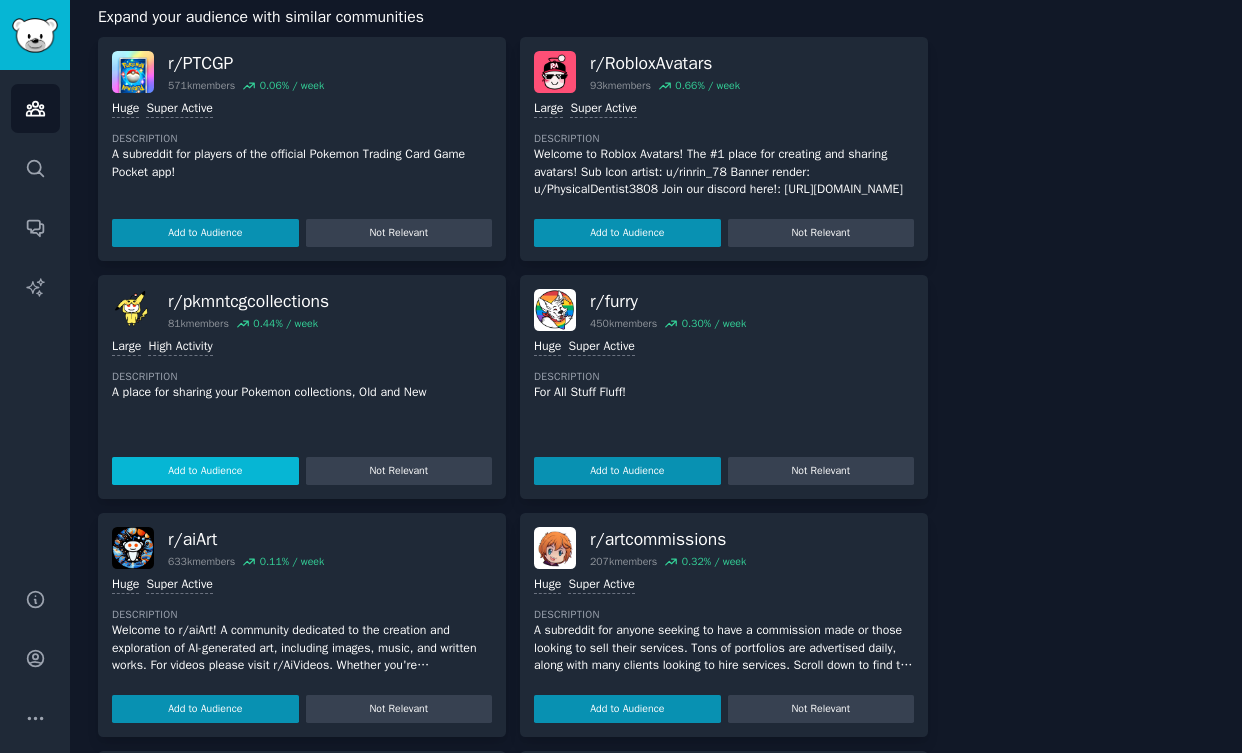 click on "Add to Audience" at bounding box center [205, 471] 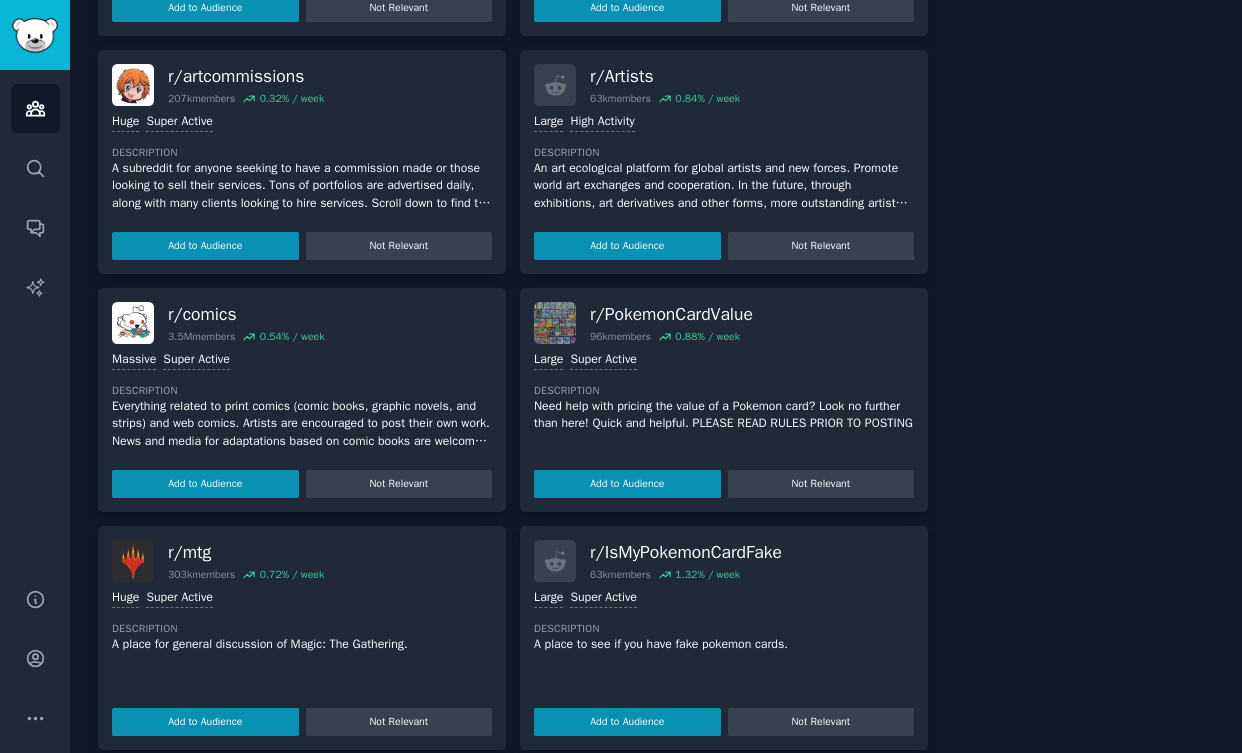 scroll, scrollTop: 1770, scrollLeft: 0, axis: vertical 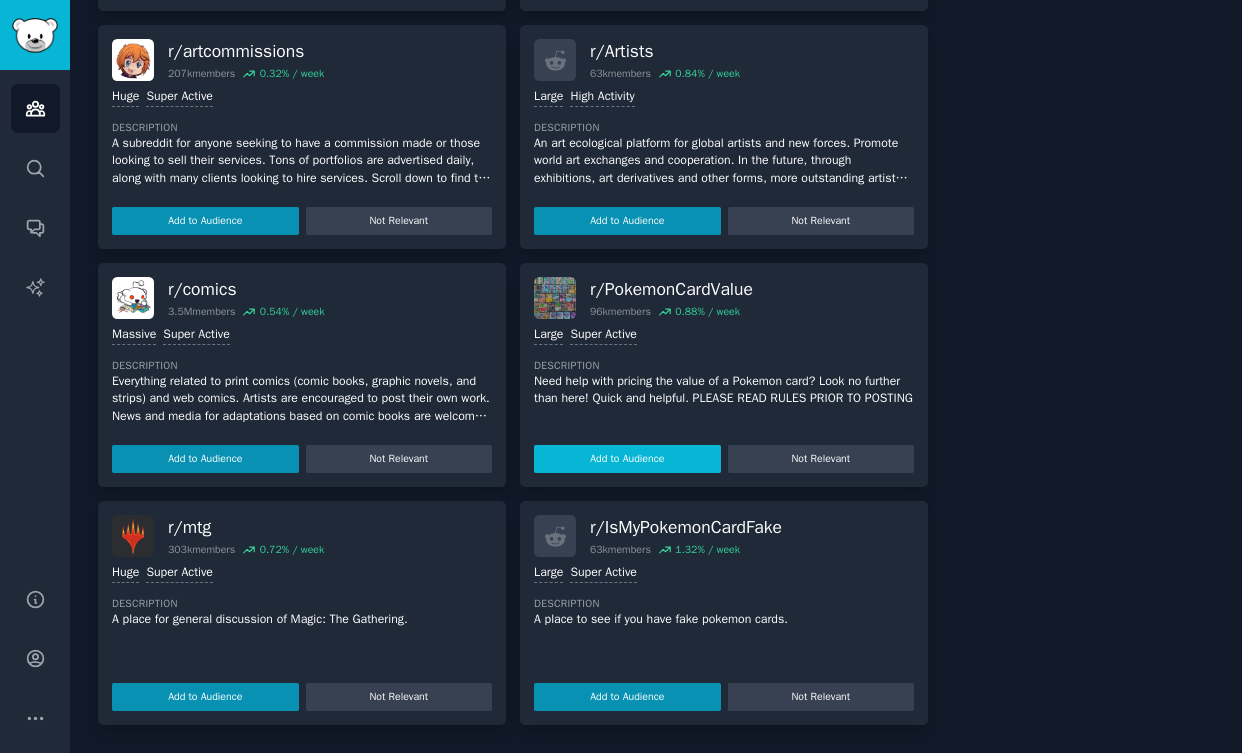 click on "Add to Audience" at bounding box center (627, 459) 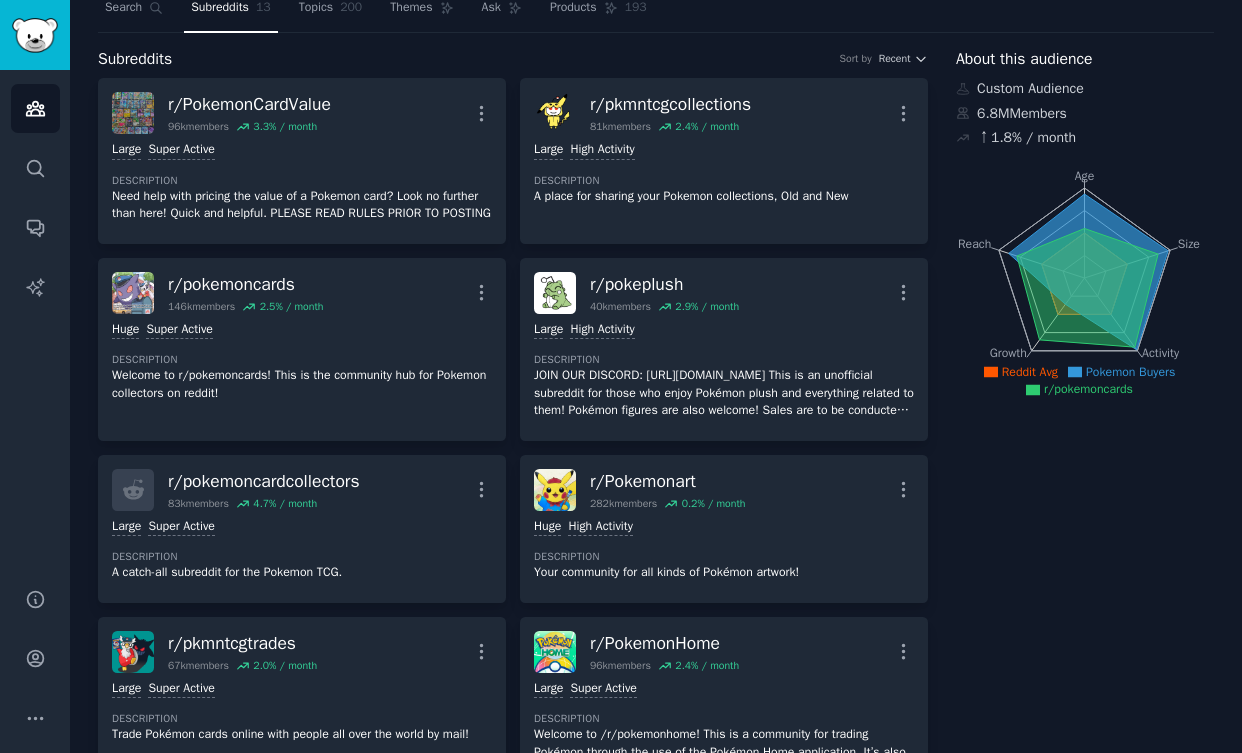 scroll, scrollTop: 0, scrollLeft: 0, axis: both 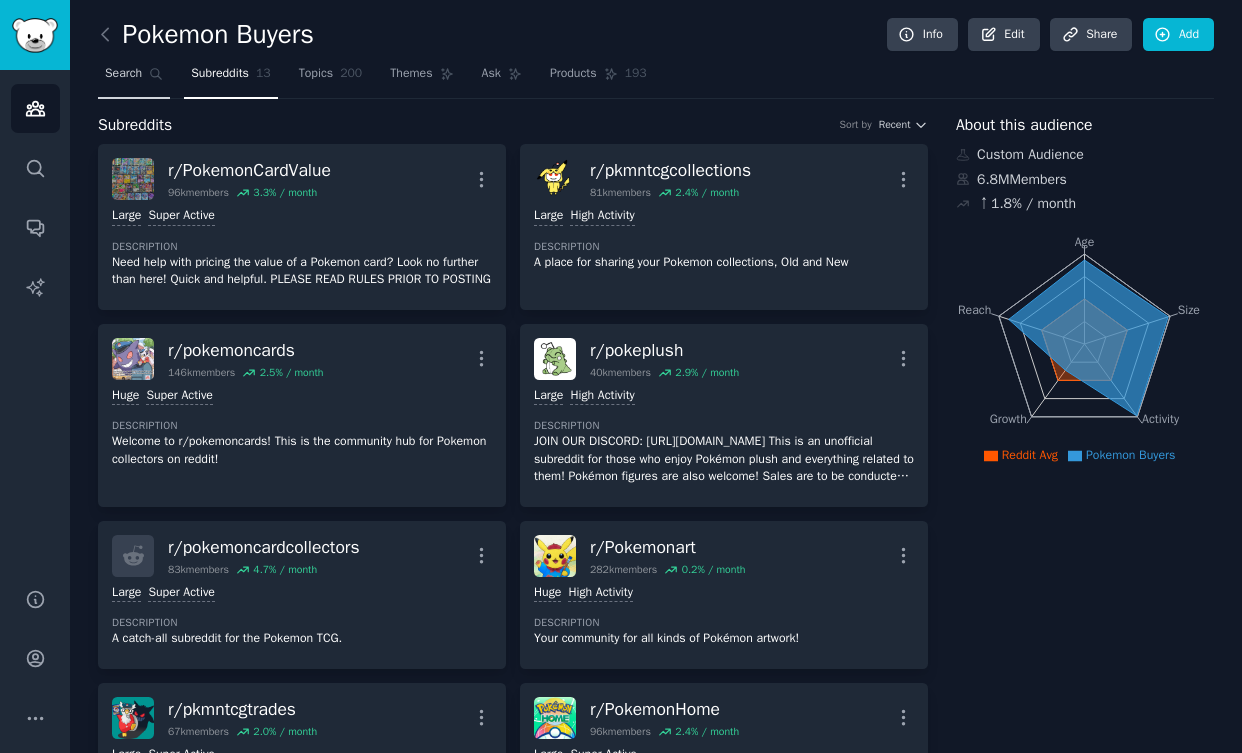click on "Search" at bounding box center [123, 74] 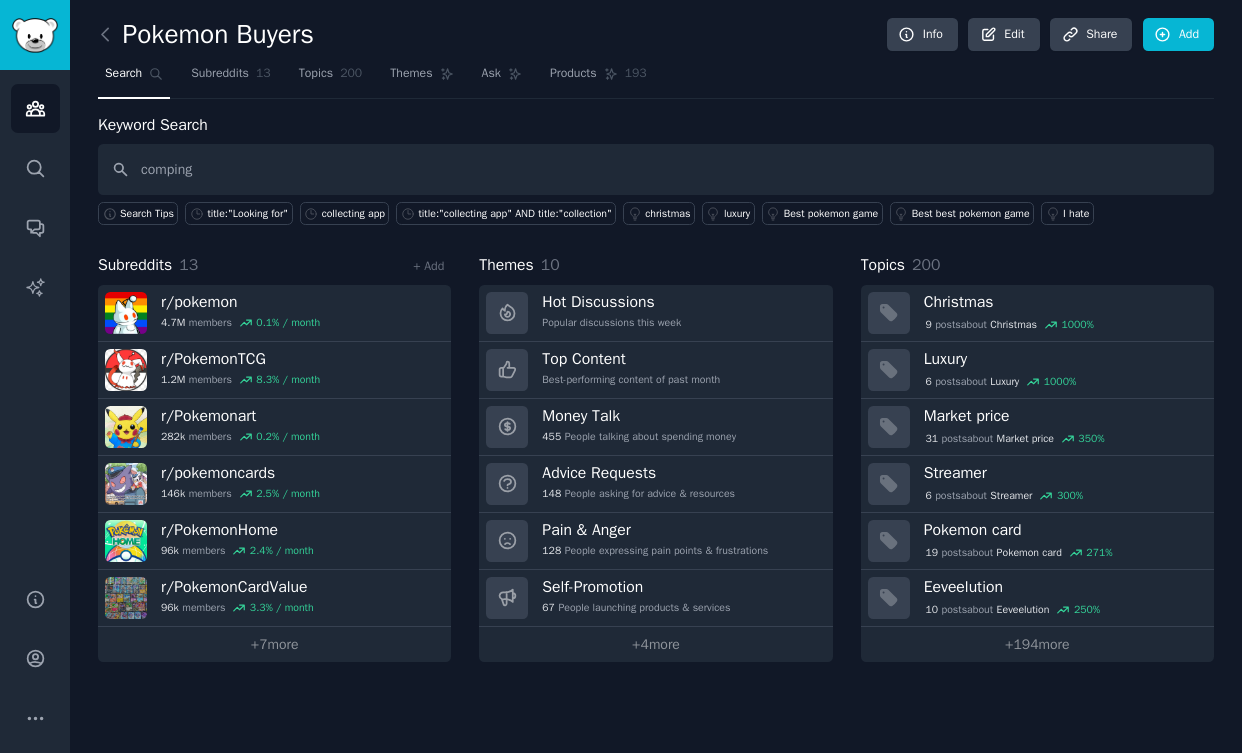 type on "comping" 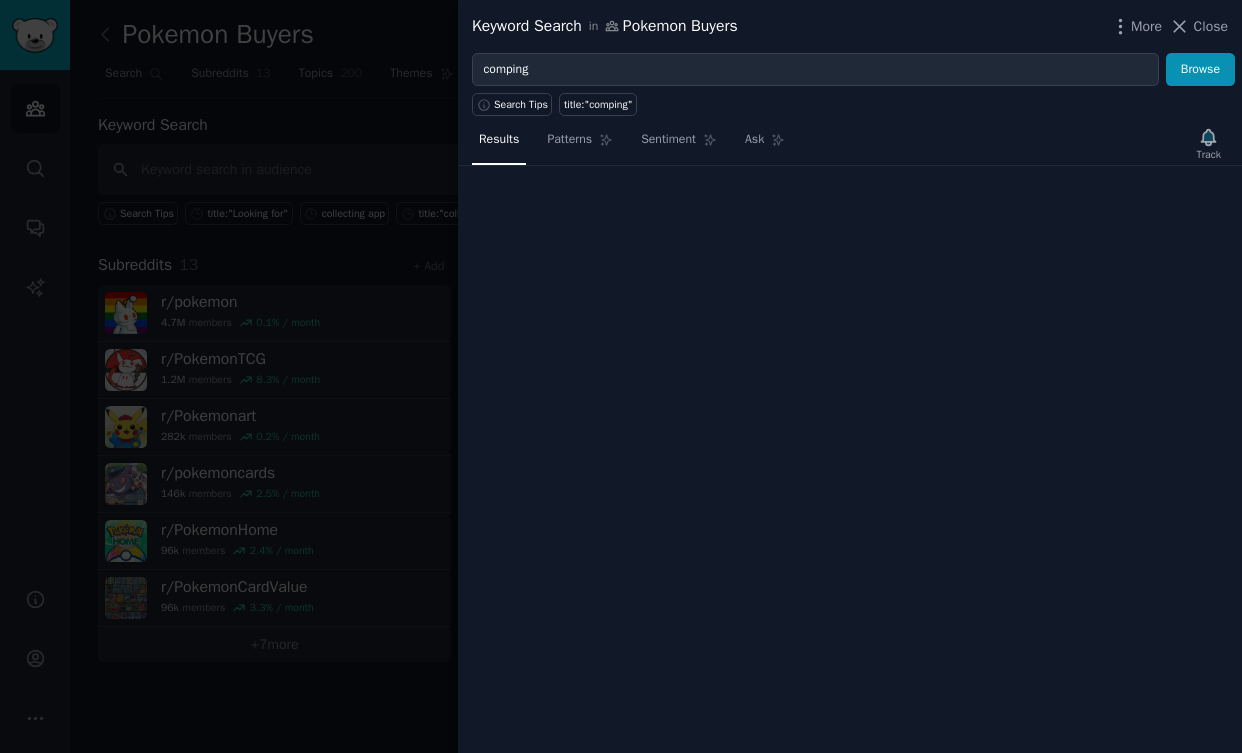 type 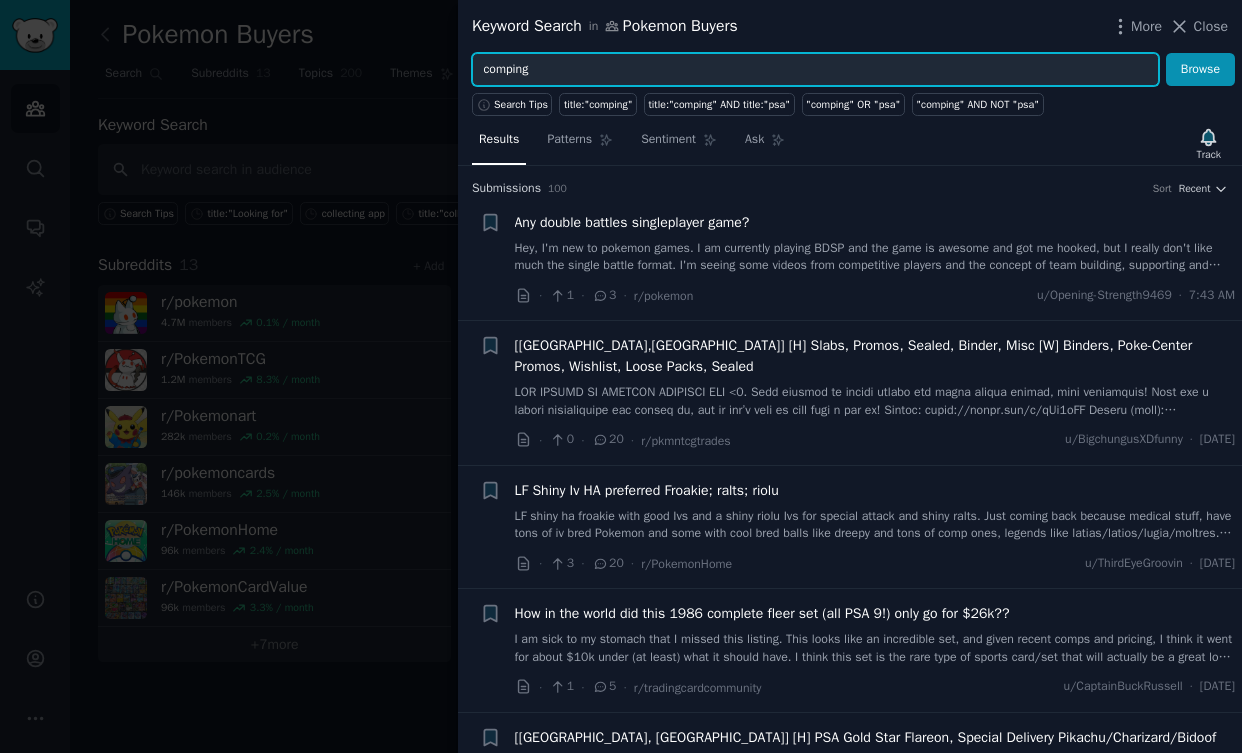 click on "comping" at bounding box center (815, 70) 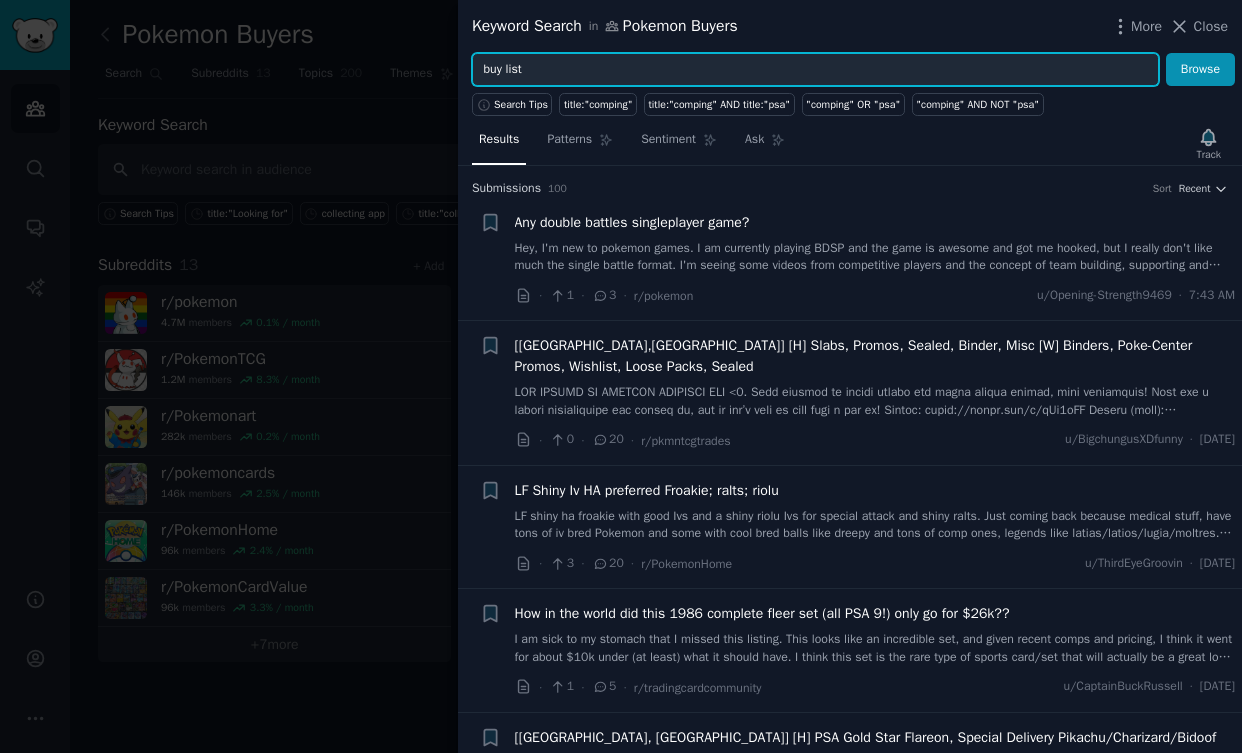 type on "buy list" 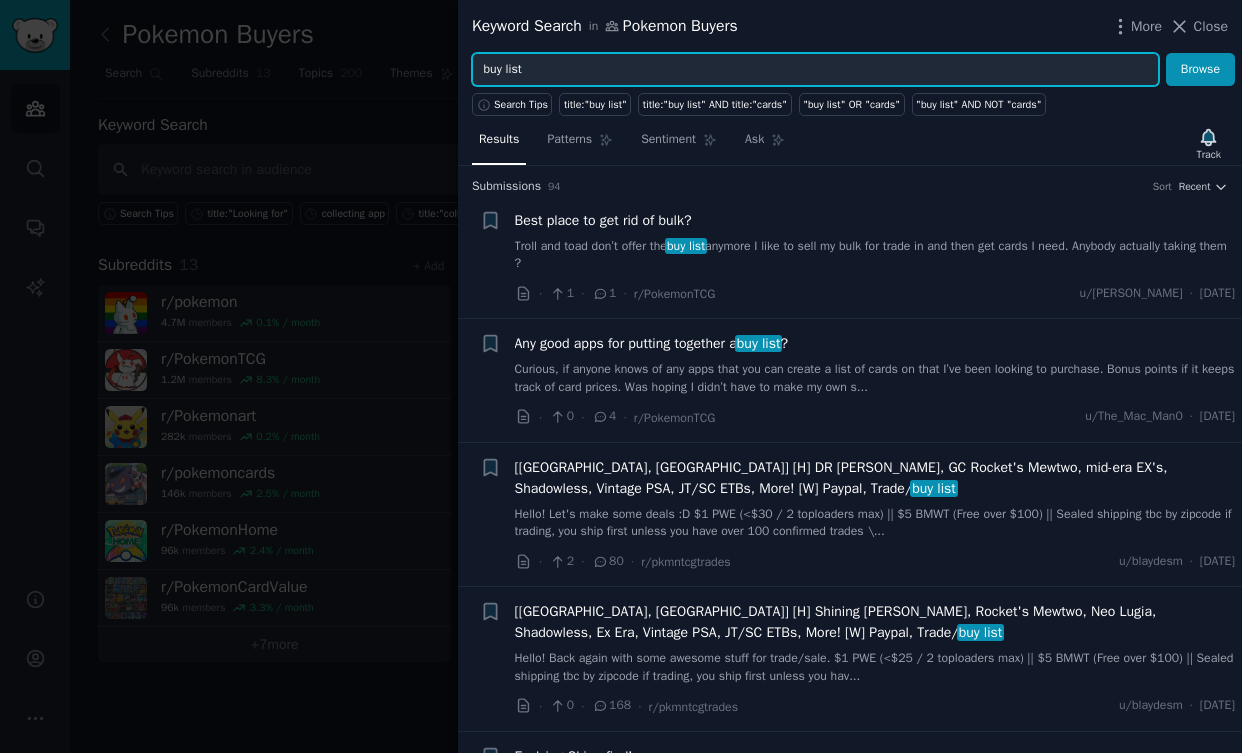 scroll, scrollTop: 0, scrollLeft: 0, axis: both 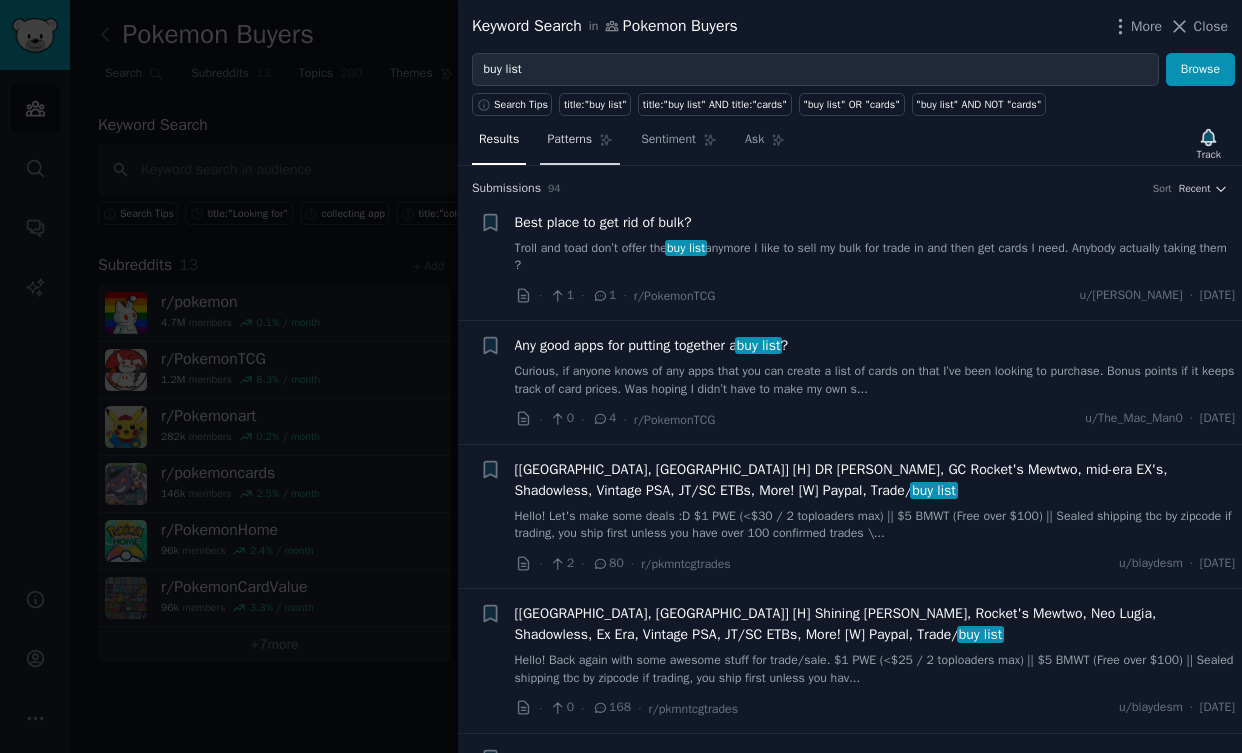 click on "Patterns" at bounding box center [569, 140] 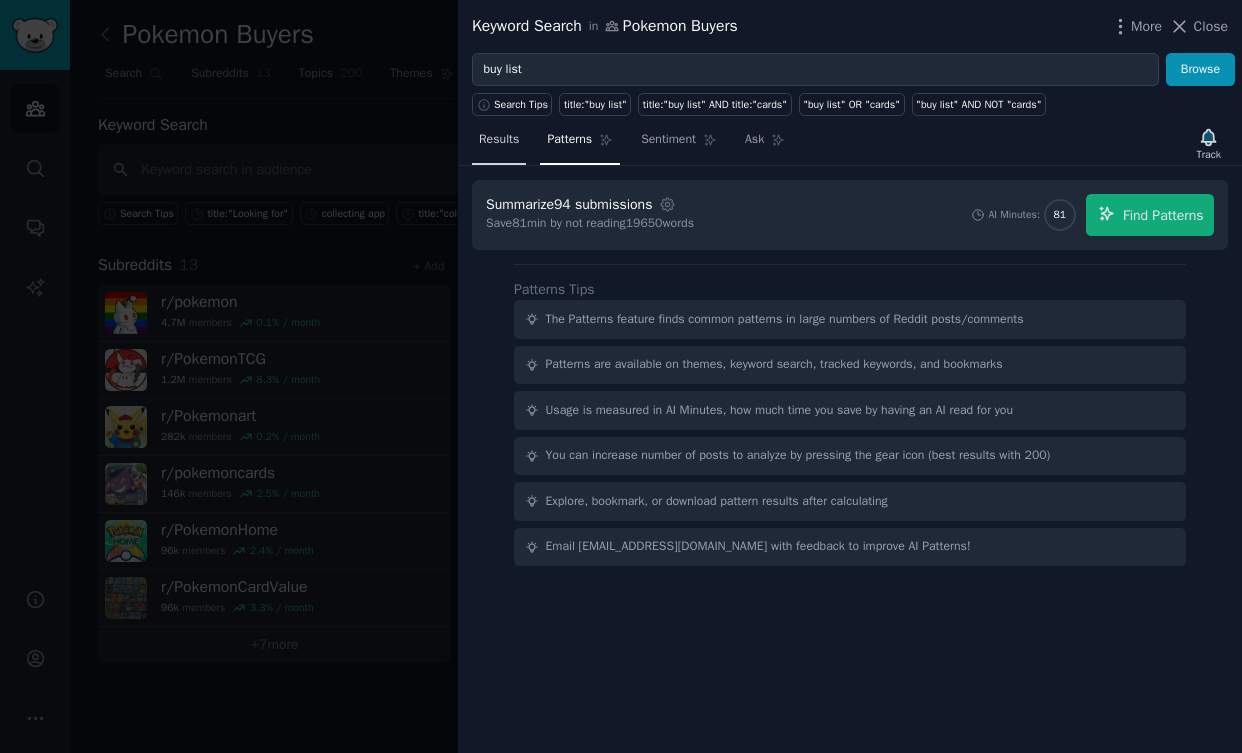 click on "Results" at bounding box center [499, 140] 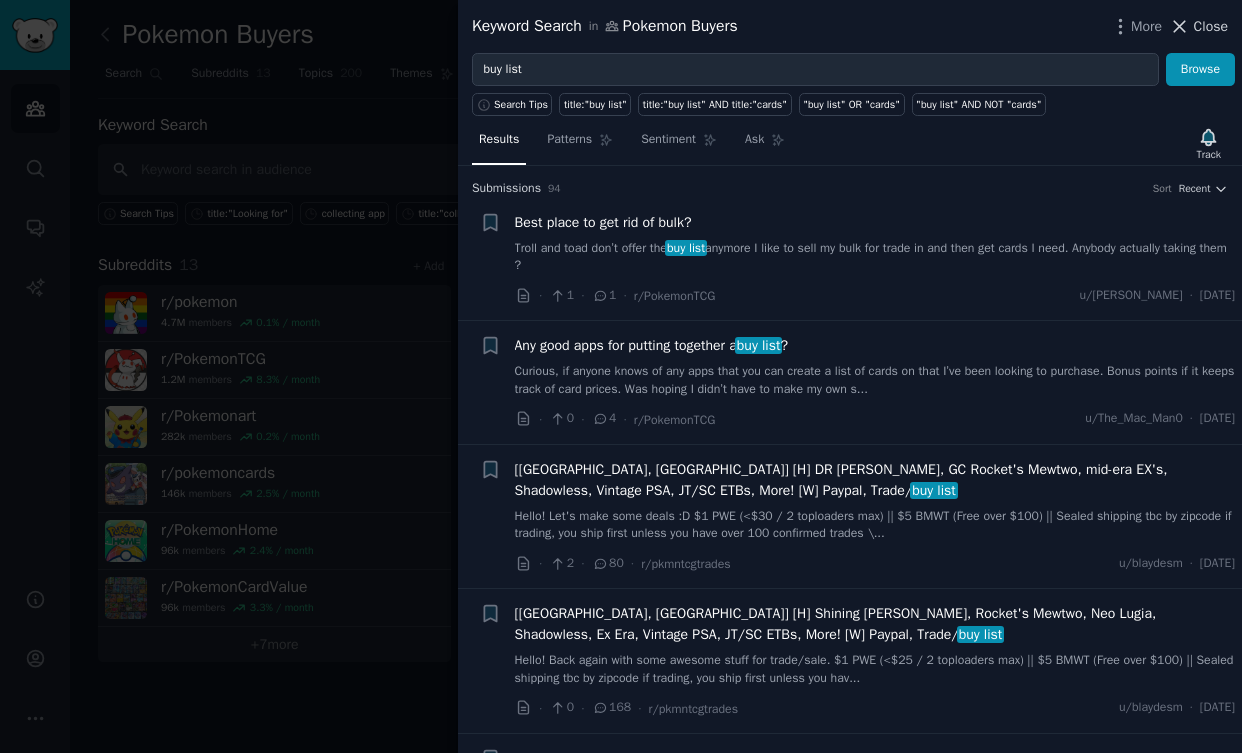 click 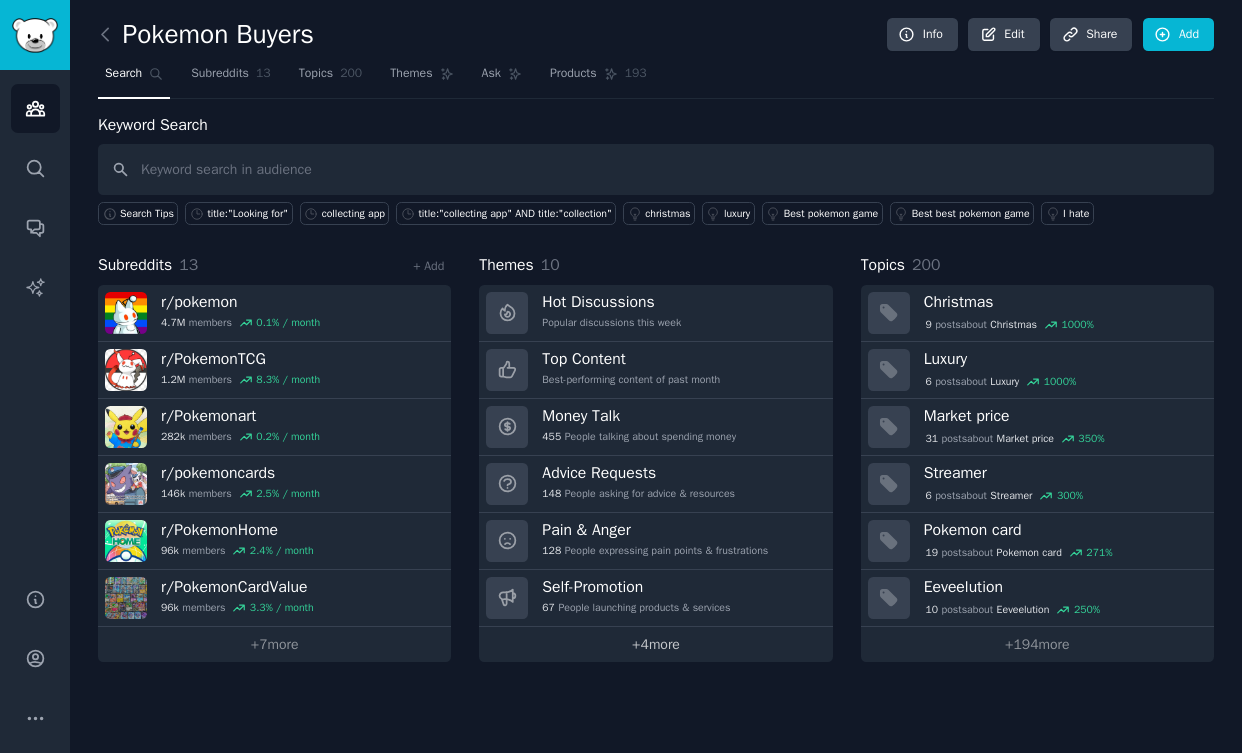 click on "+  4  more" at bounding box center [655, 644] 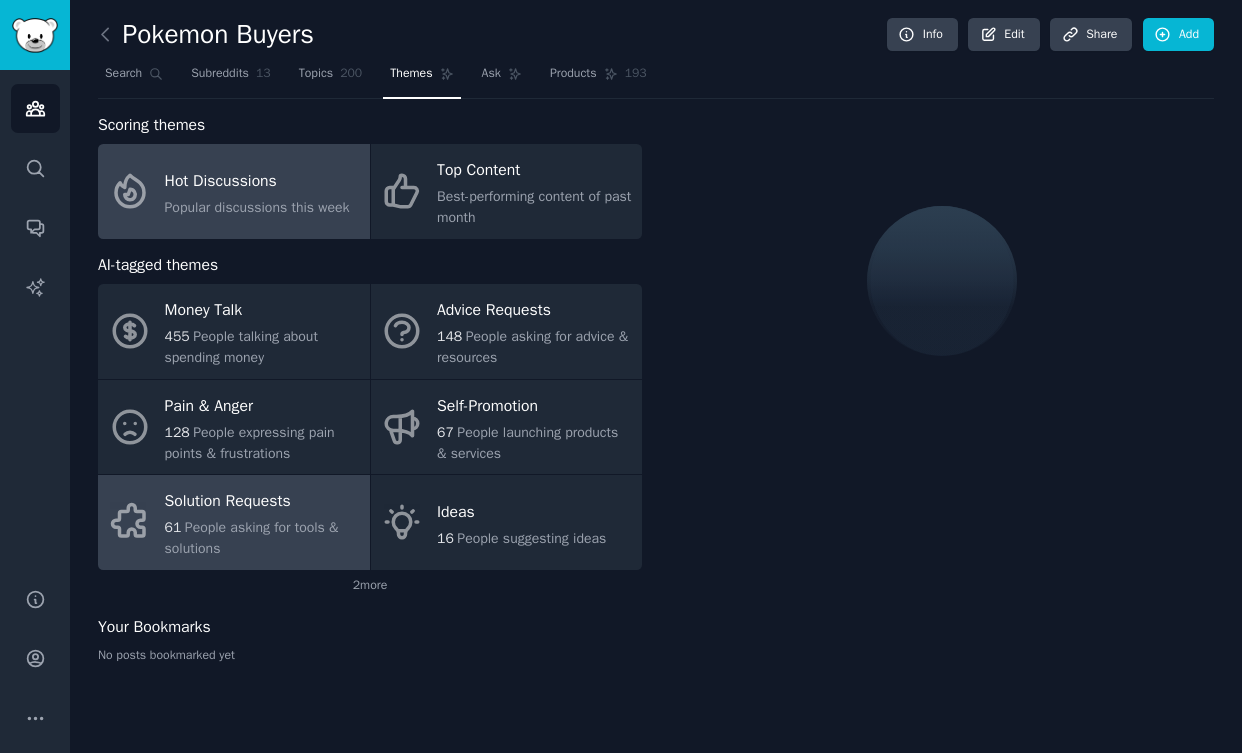 click on "61 People asking for tools & solutions" at bounding box center [262, 538] 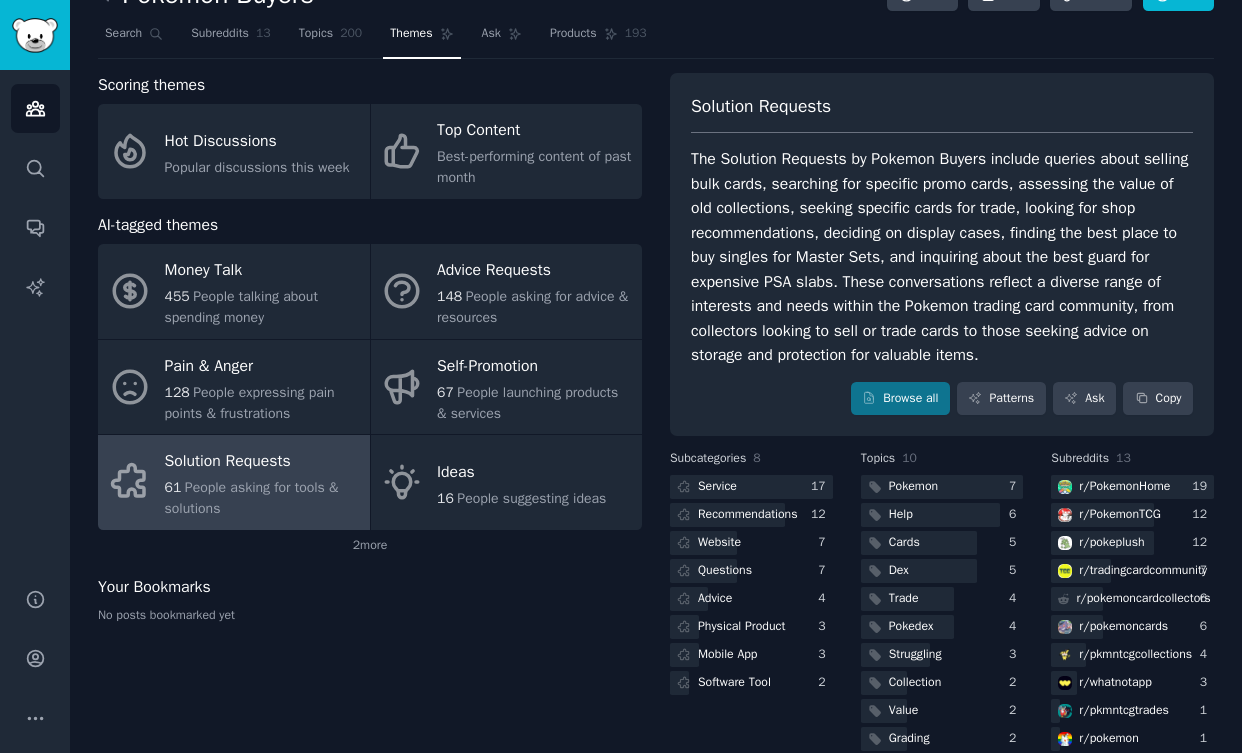 scroll, scrollTop: 70, scrollLeft: 0, axis: vertical 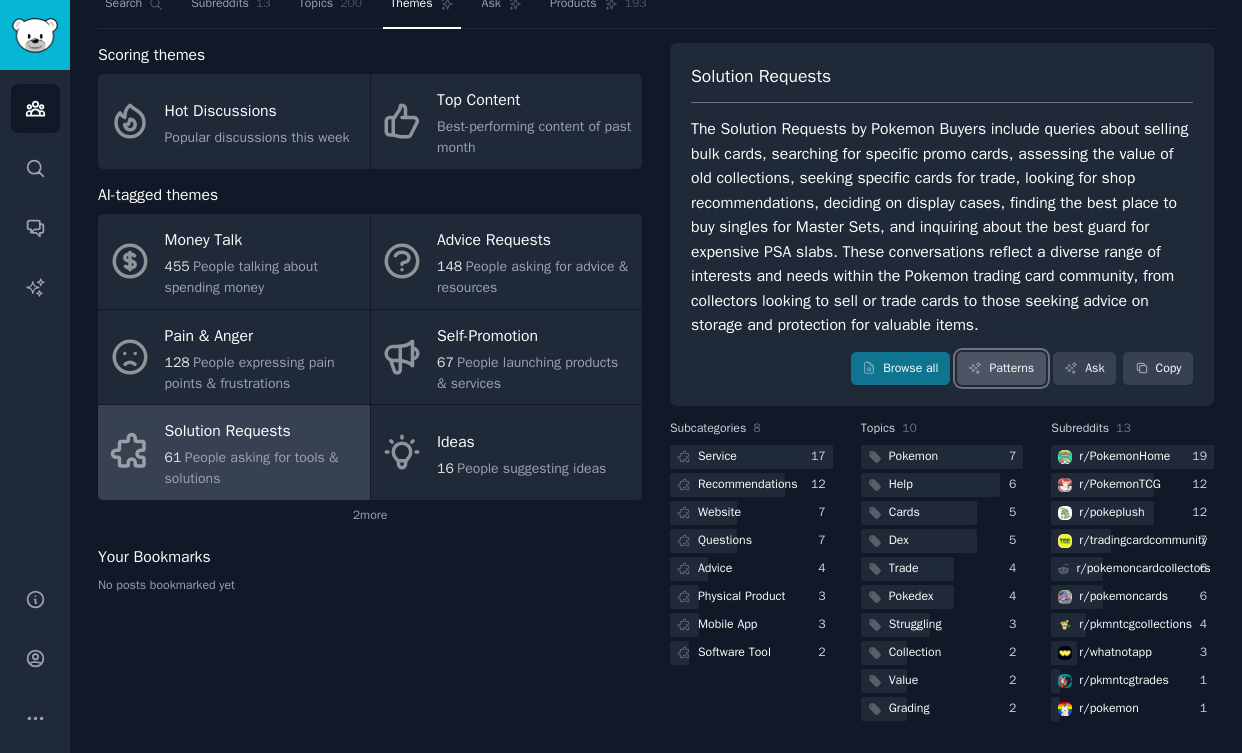 click on "Patterns" at bounding box center (1001, 369) 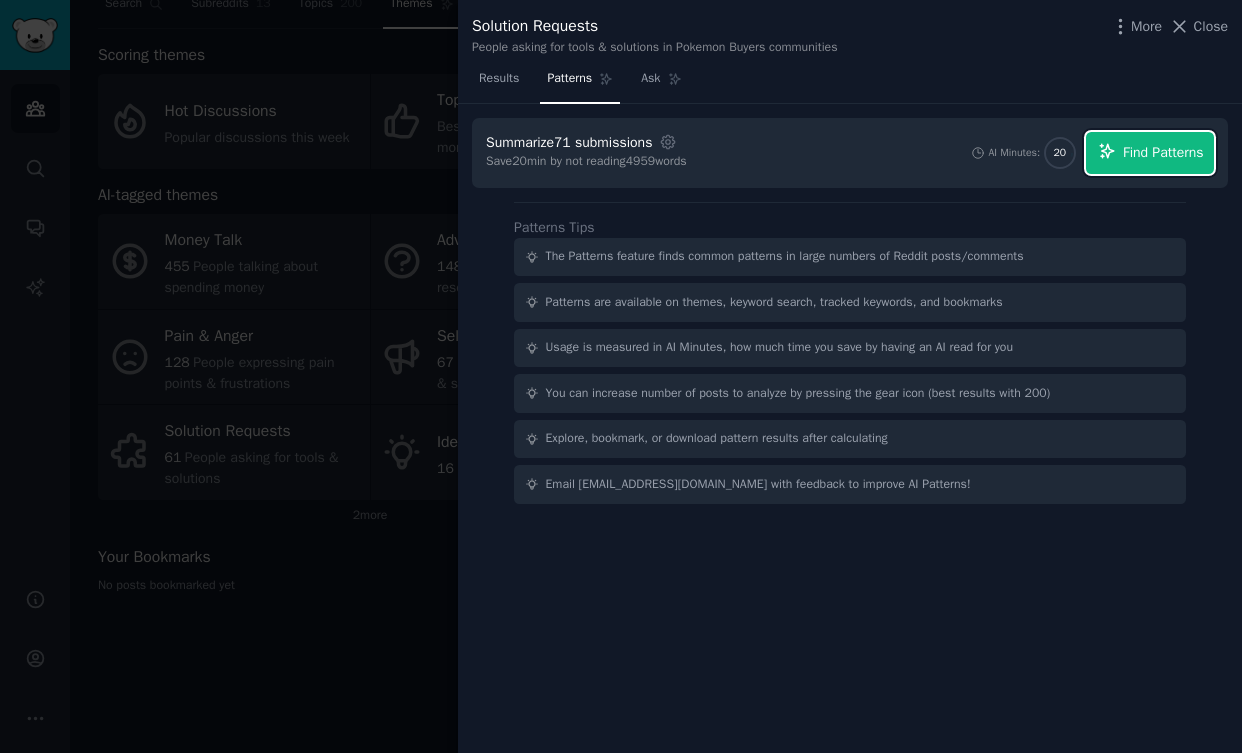 click on "Find Patterns" at bounding box center [1150, 153] 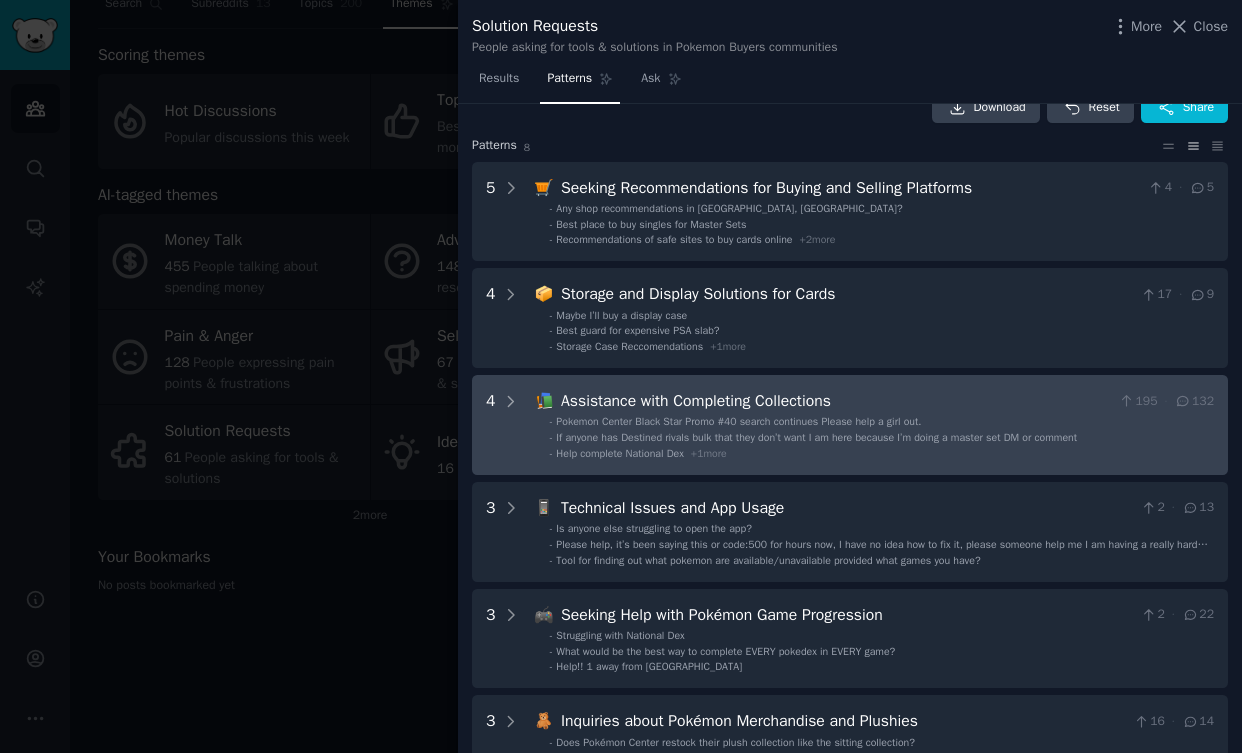 scroll, scrollTop: 0, scrollLeft: 0, axis: both 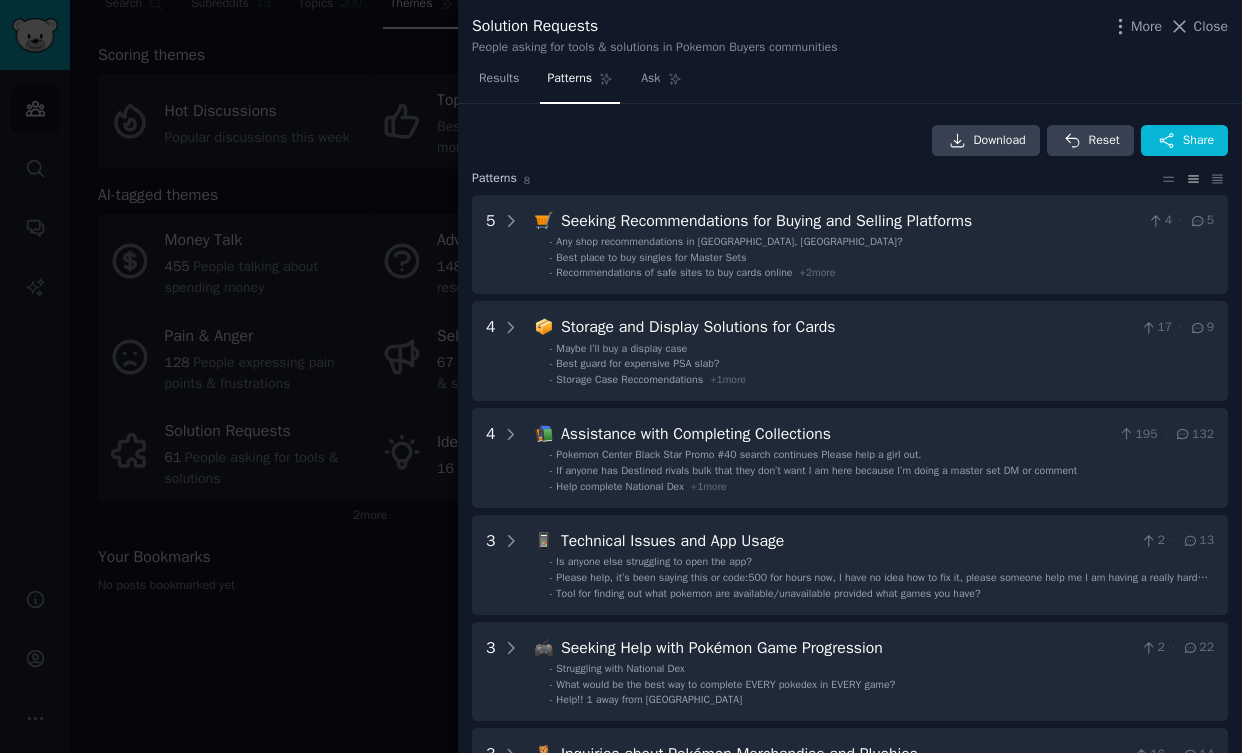 click at bounding box center [621, 376] 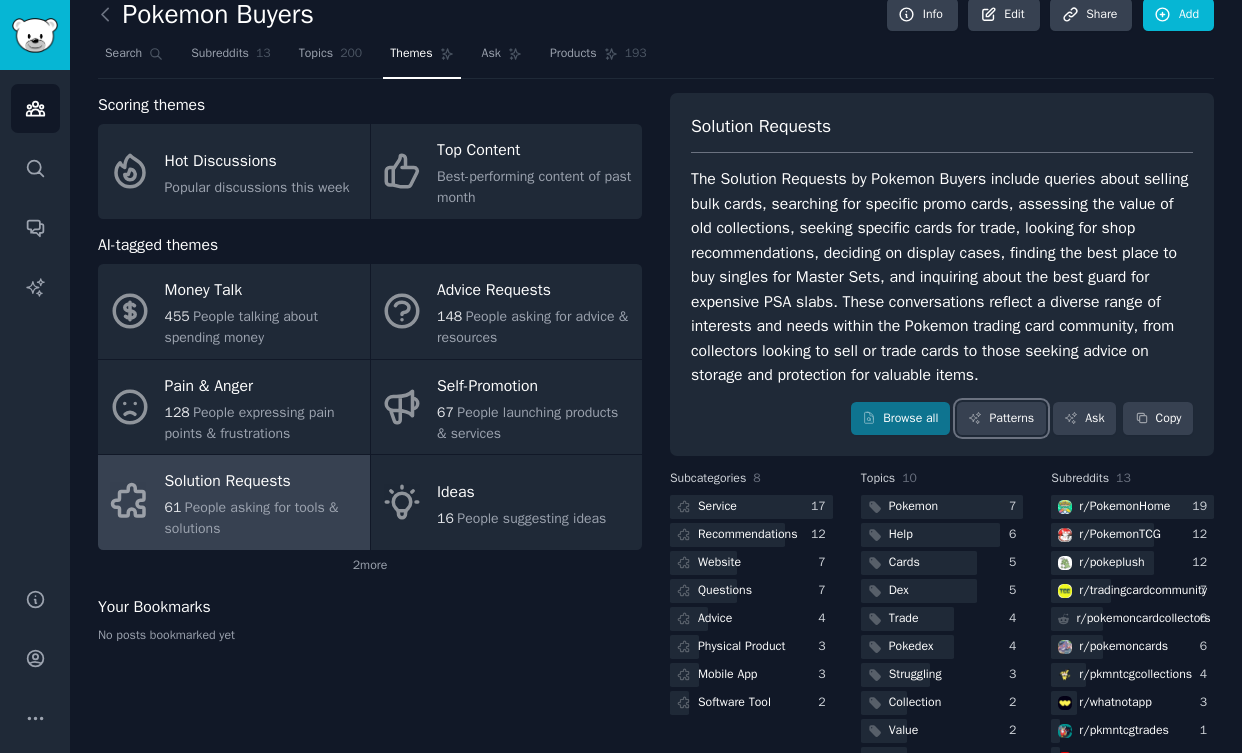 scroll, scrollTop: 0, scrollLeft: 0, axis: both 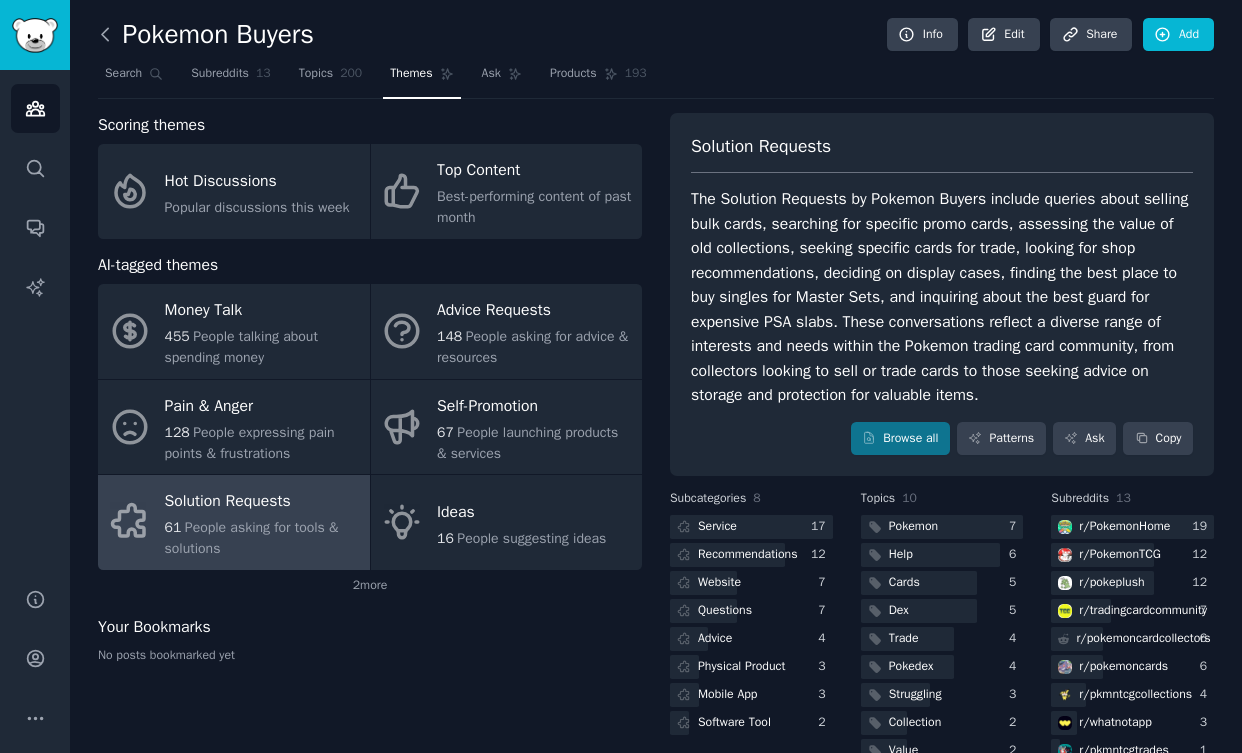 click 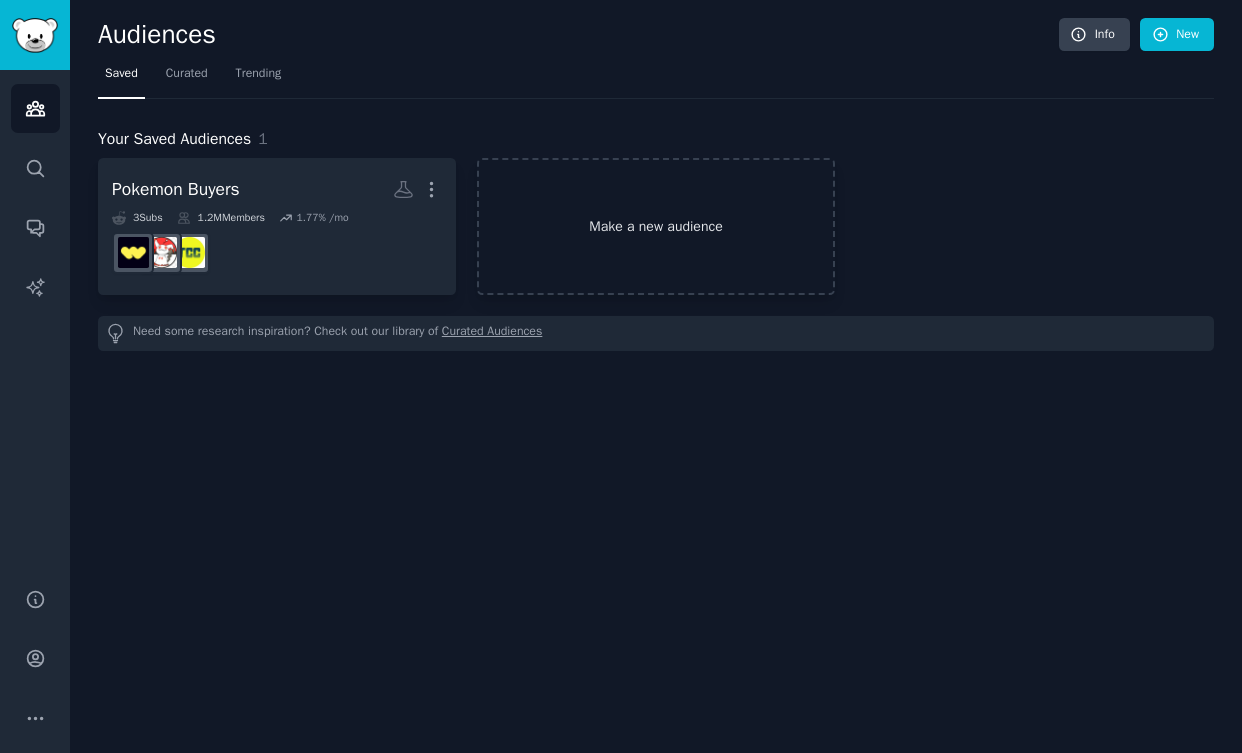 click on "Make a new audience" at bounding box center (656, 226) 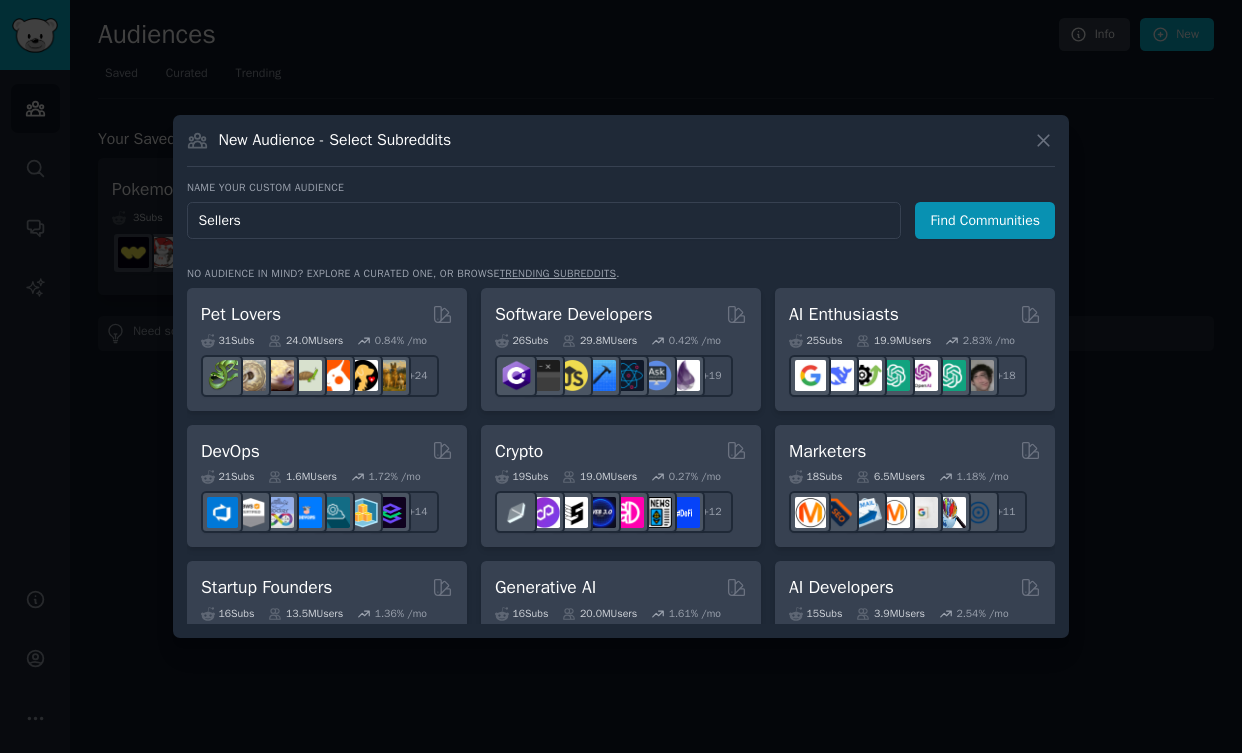 click on "Sellers" at bounding box center [544, 220] 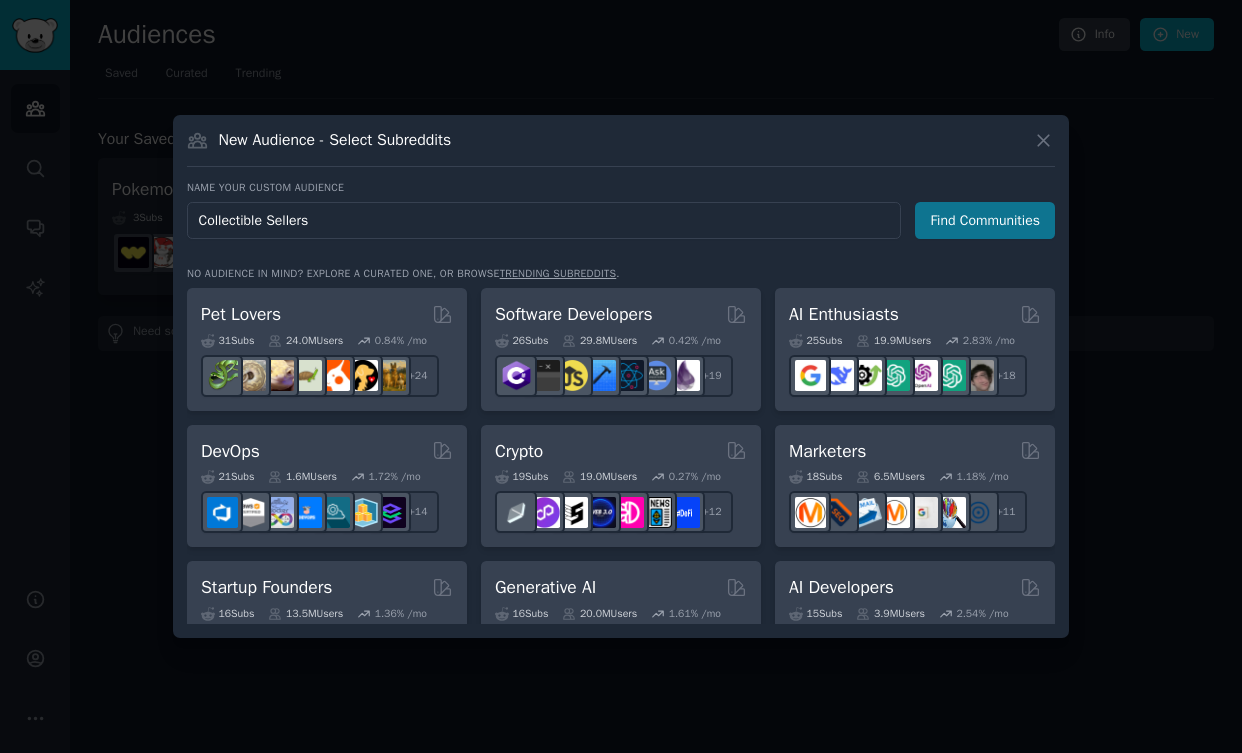 type on "Collectible Sellers" 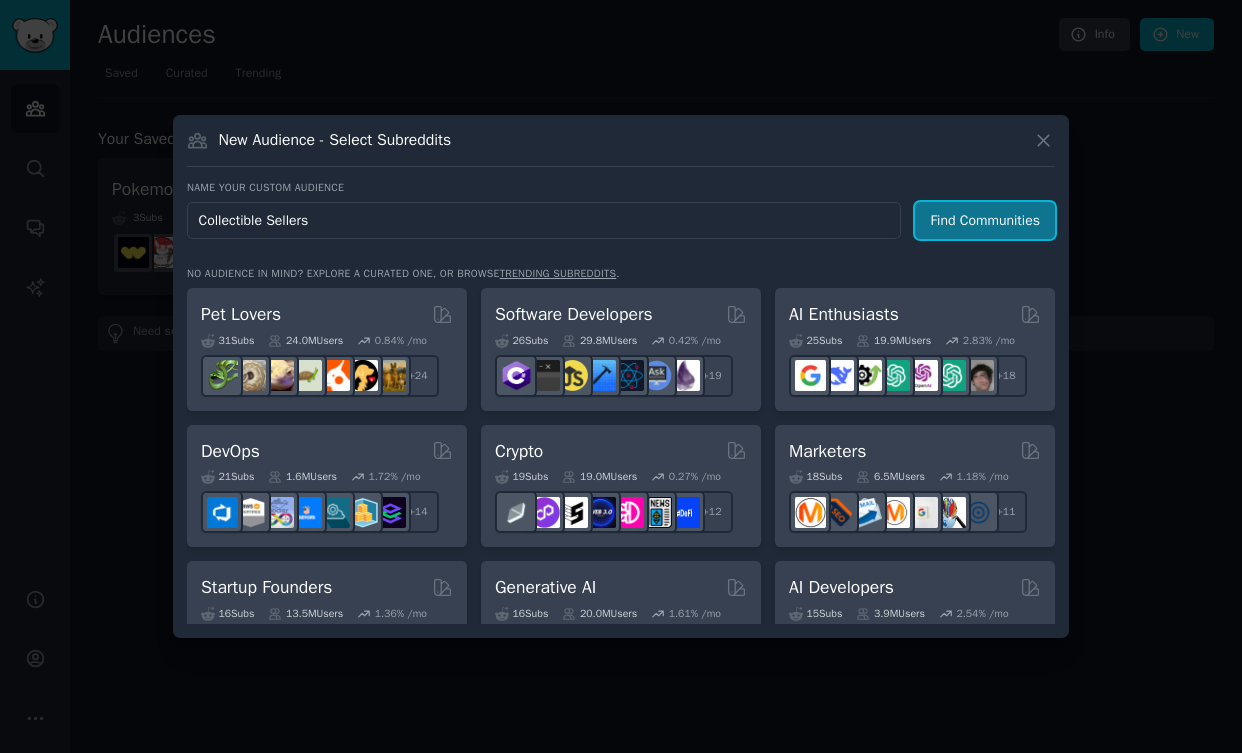 click on "Find Communities" at bounding box center [985, 220] 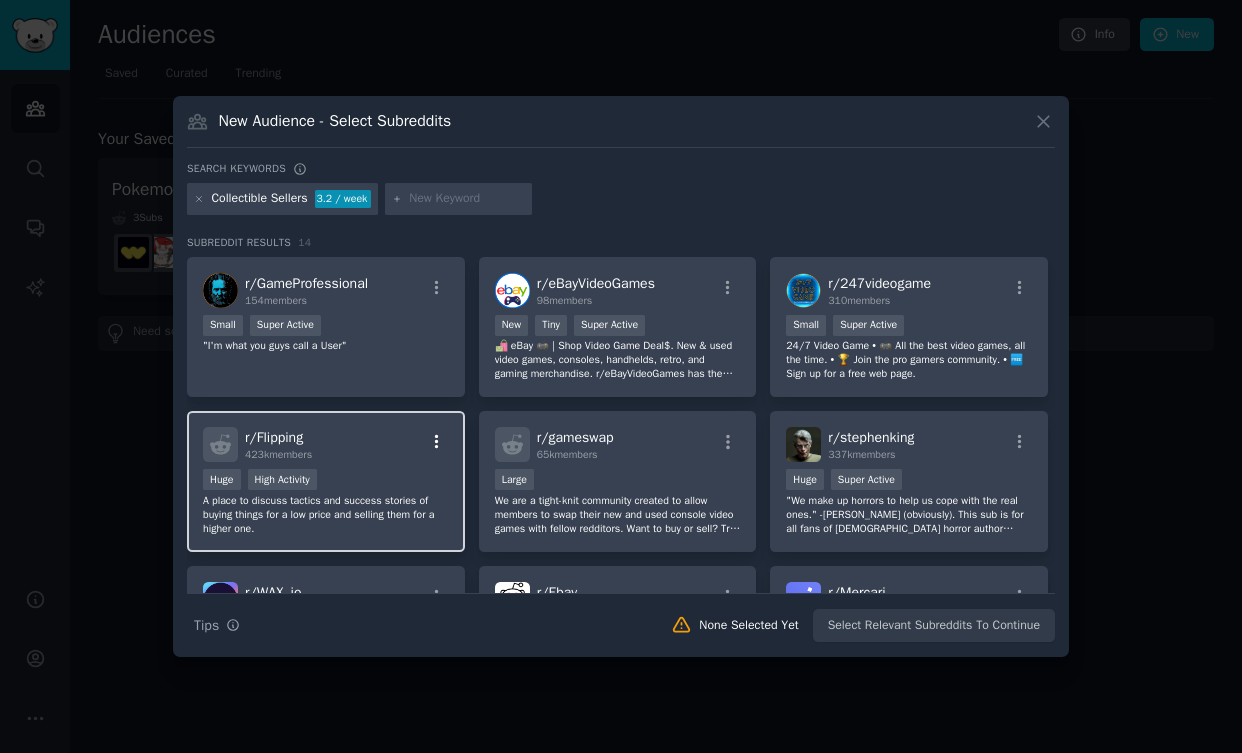 click 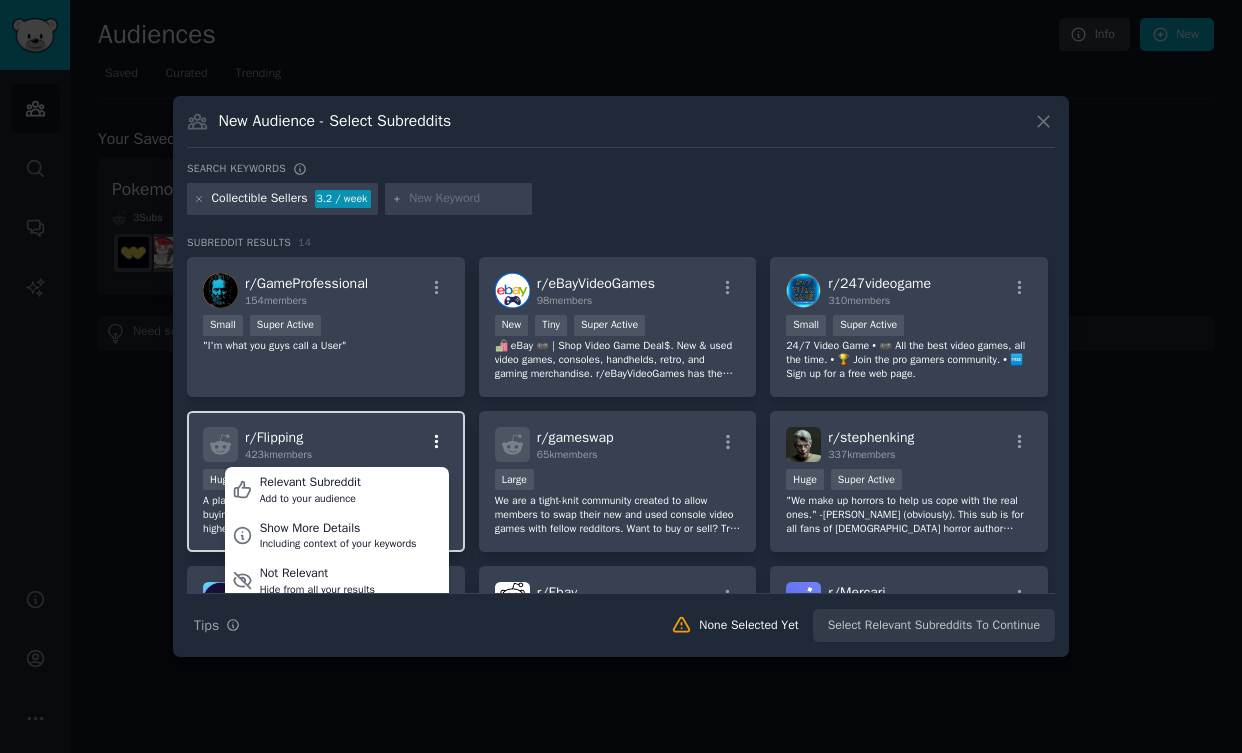 click 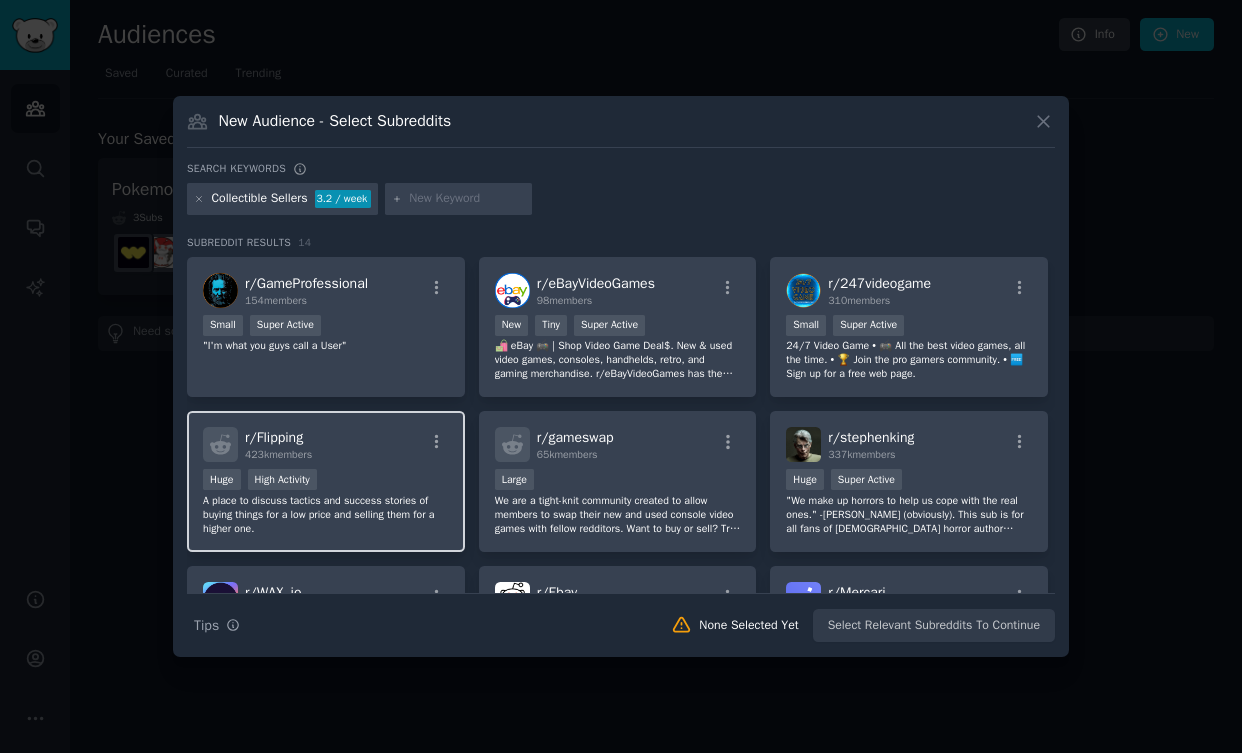 click on "r/ Flipping 423k  members" at bounding box center [326, 444] 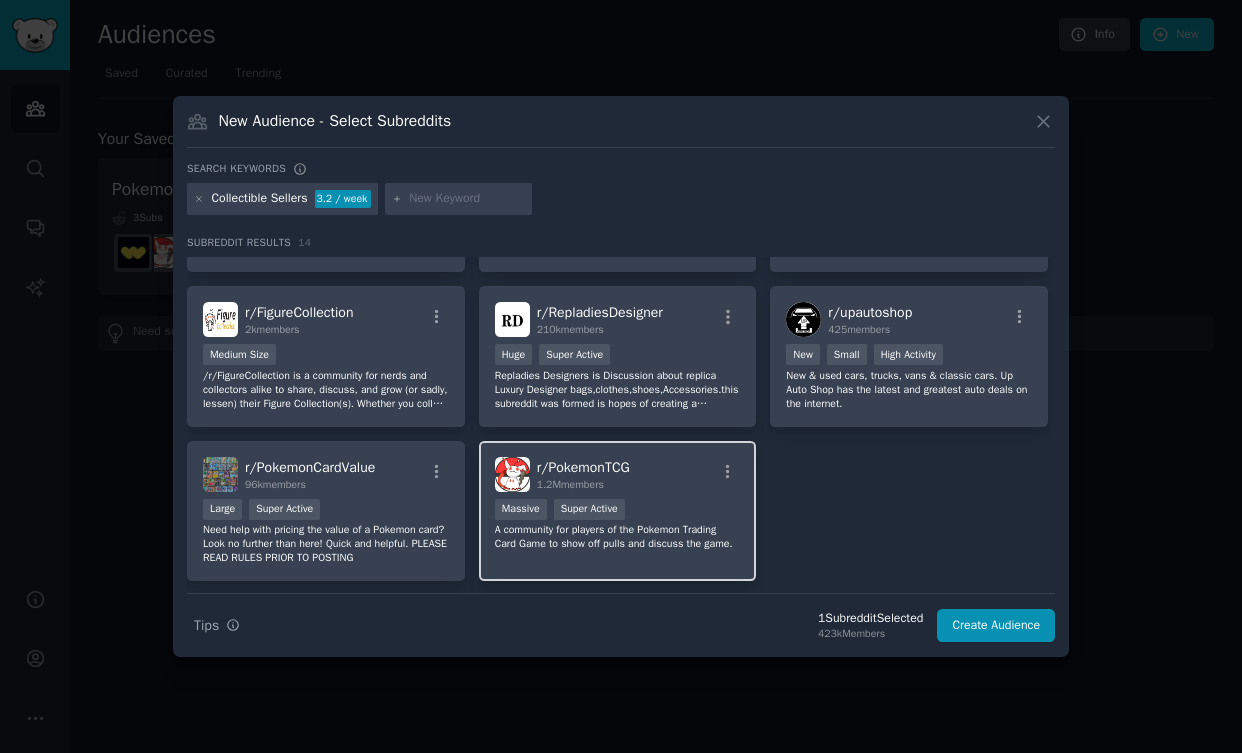 scroll, scrollTop: 492, scrollLeft: 0, axis: vertical 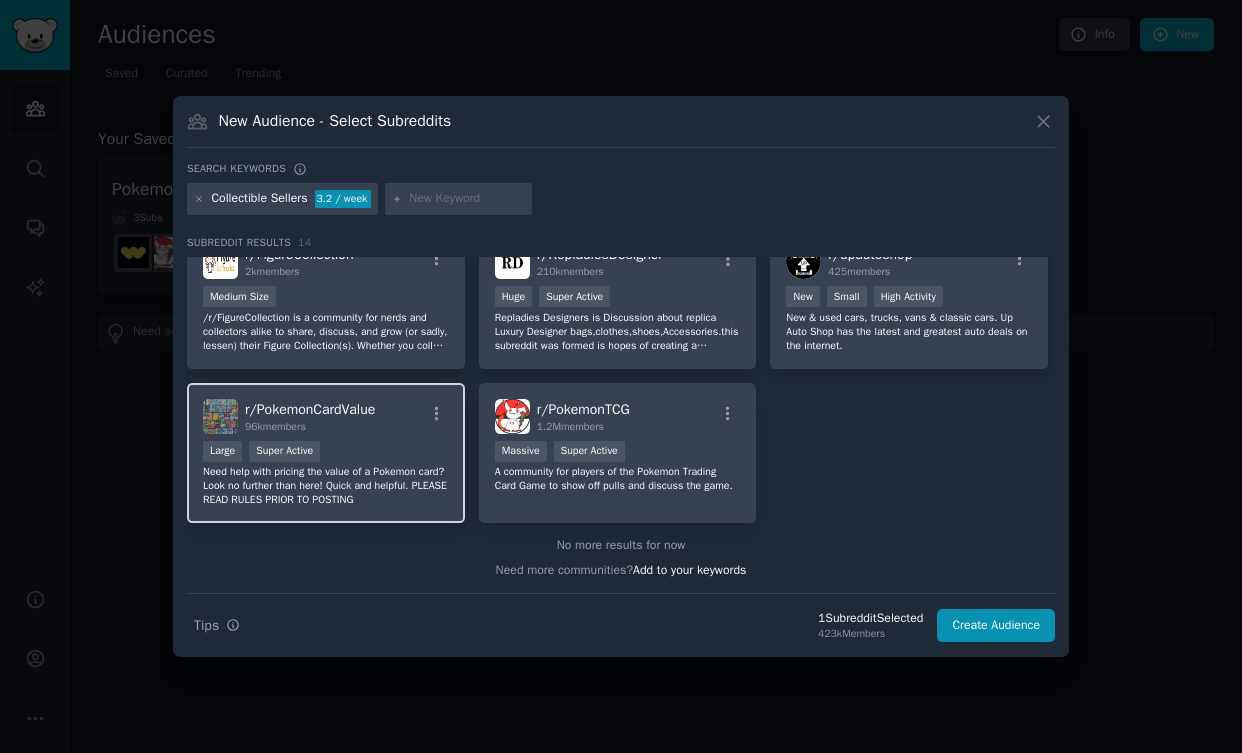 click on "Large Super Active" at bounding box center (326, 453) 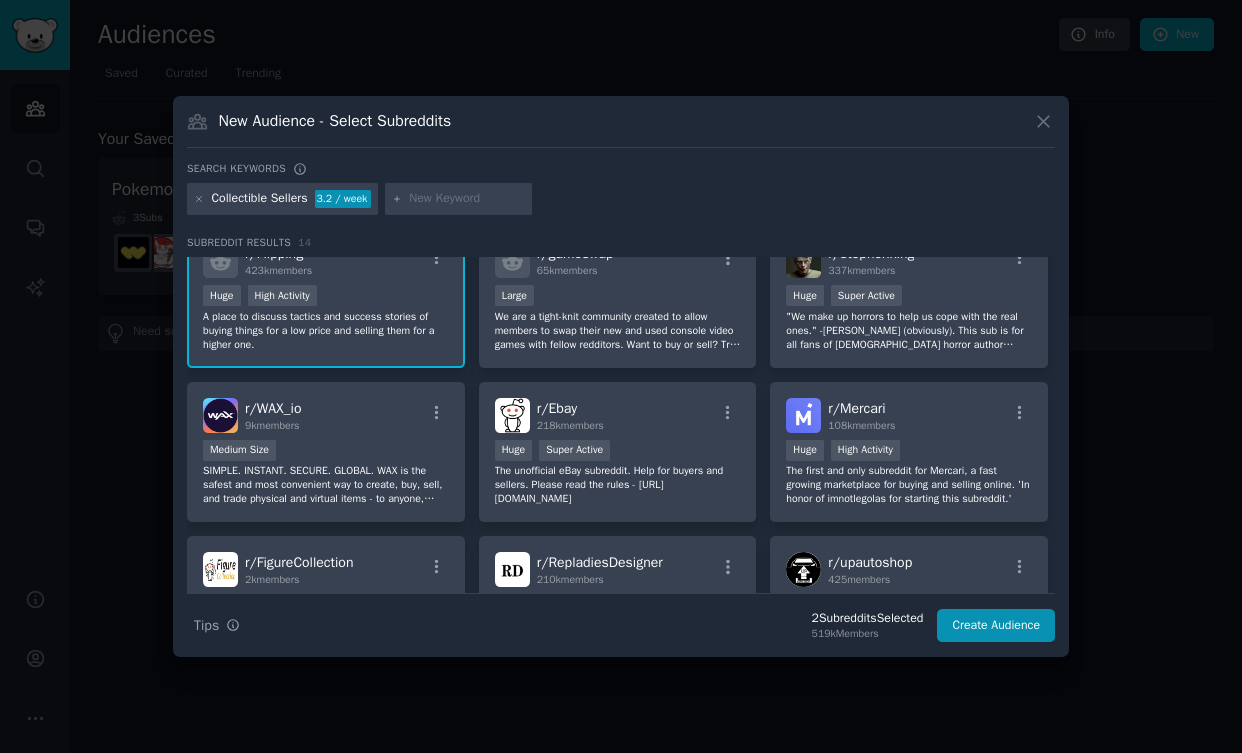 scroll, scrollTop: 0, scrollLeft: 0, axis: both 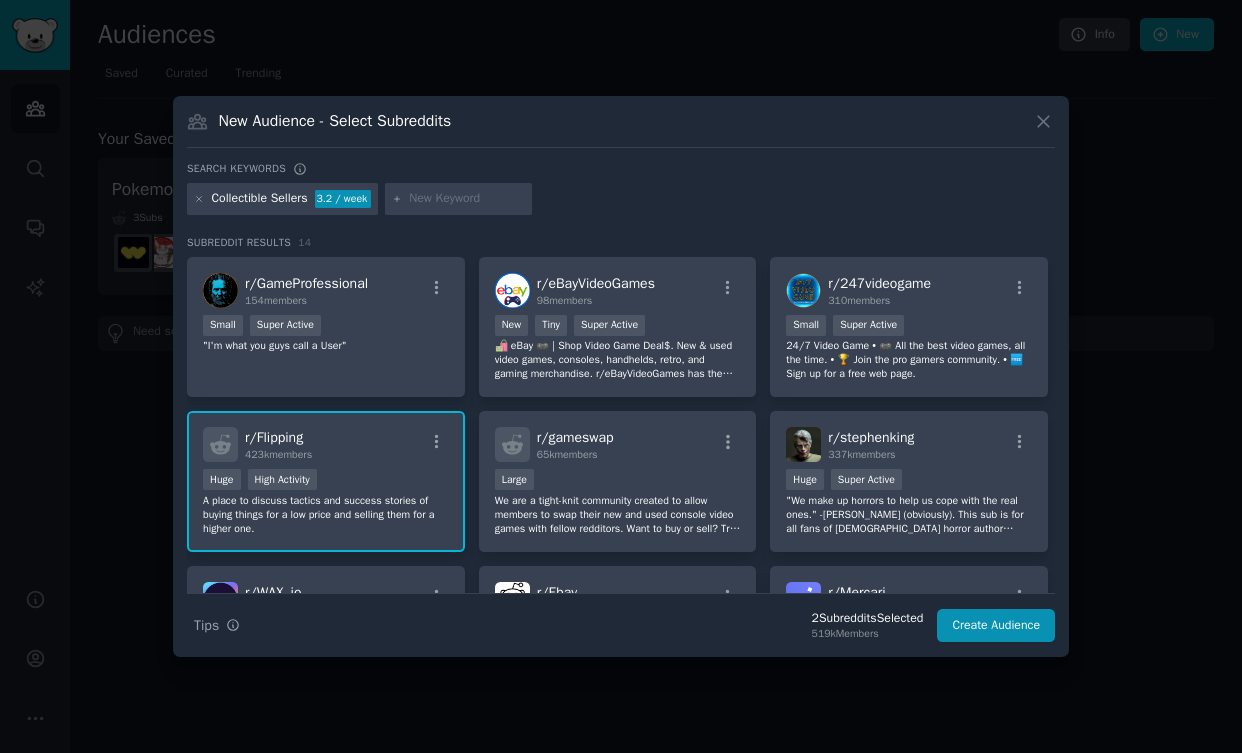 click at bounding box center (467, 199) 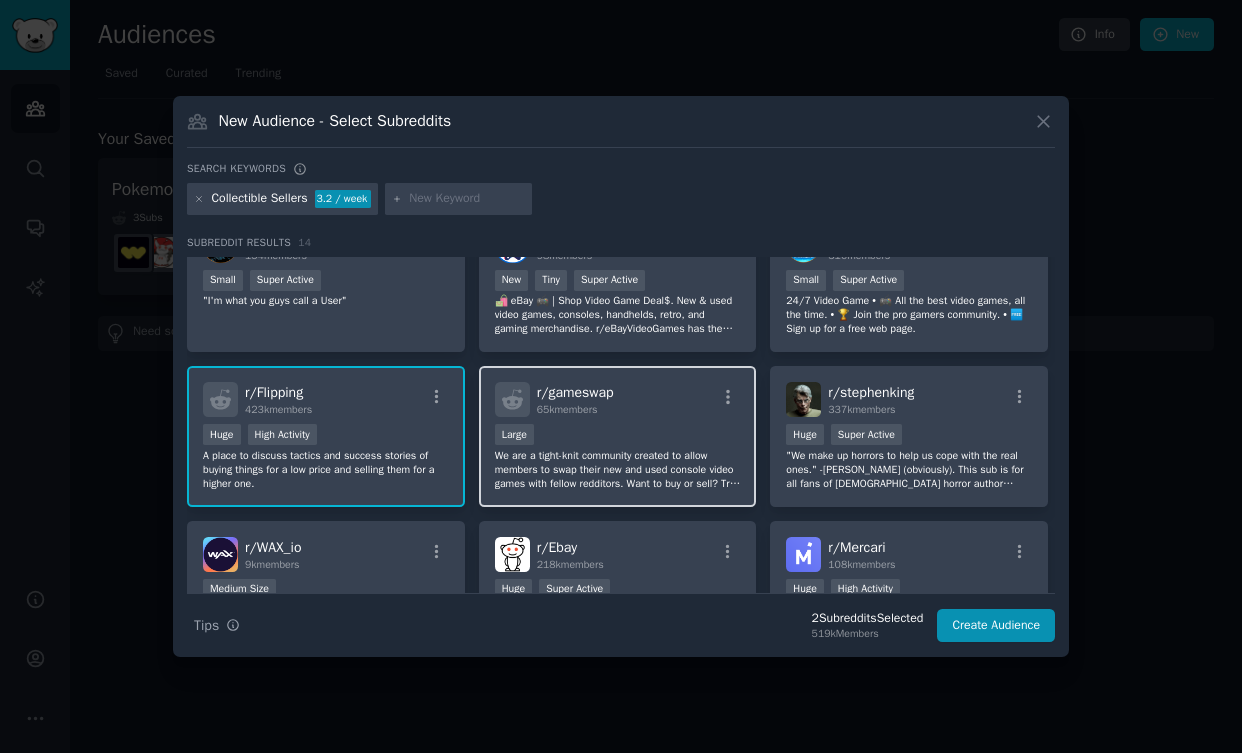 scroll, scrollTop: 0, scrollLeft: 0, axis: both 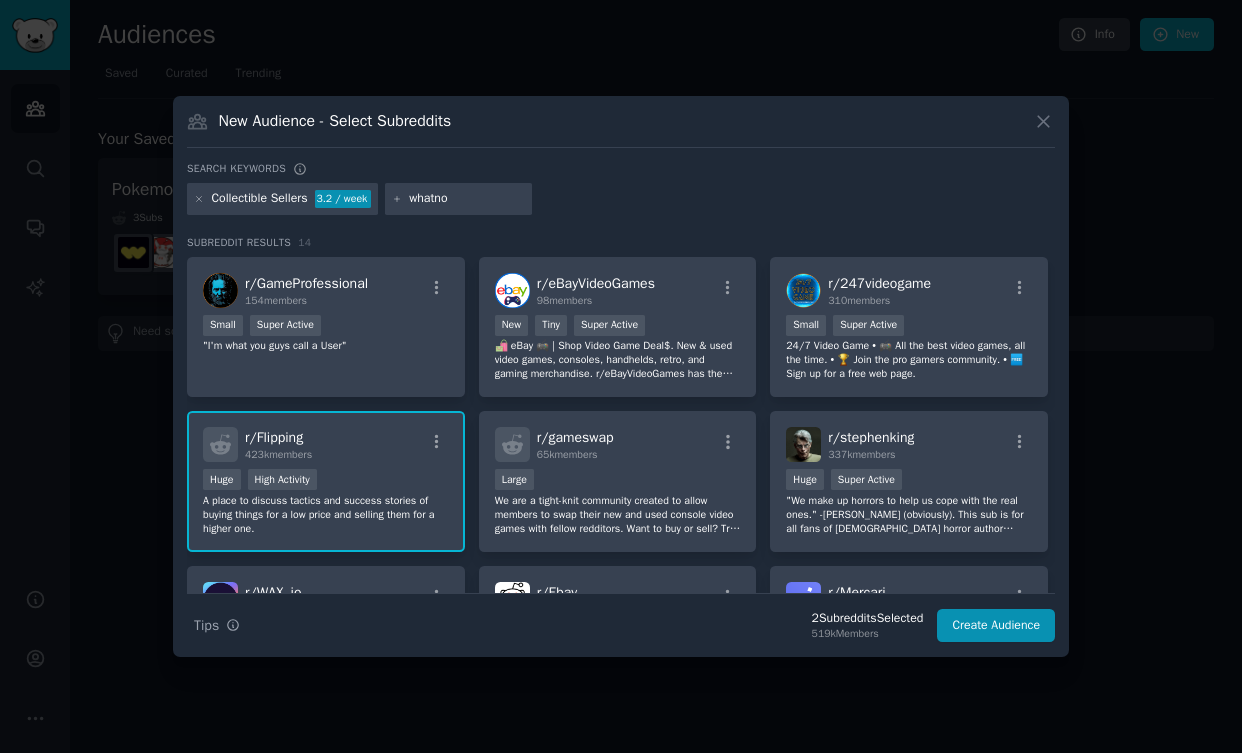 type on "whatnot" 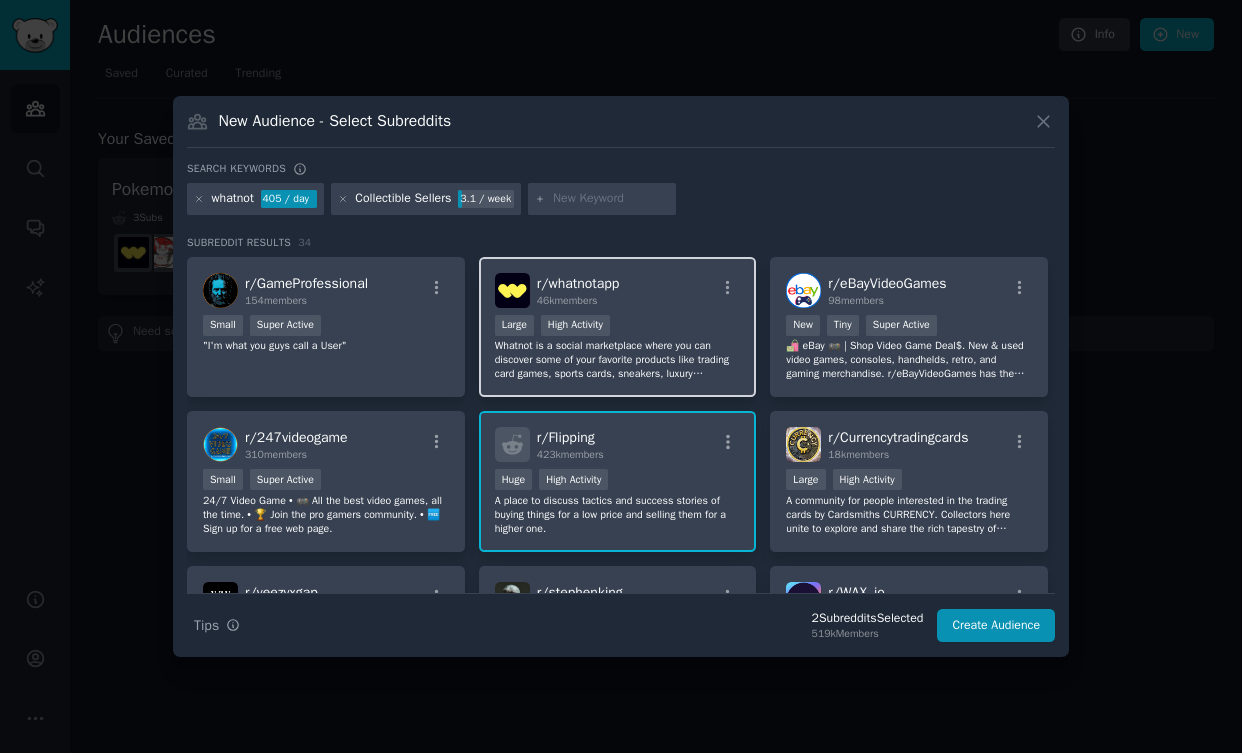 click on ">= 80th percentile for submissions / day Large High Activity" at bounding box center [618, 327] 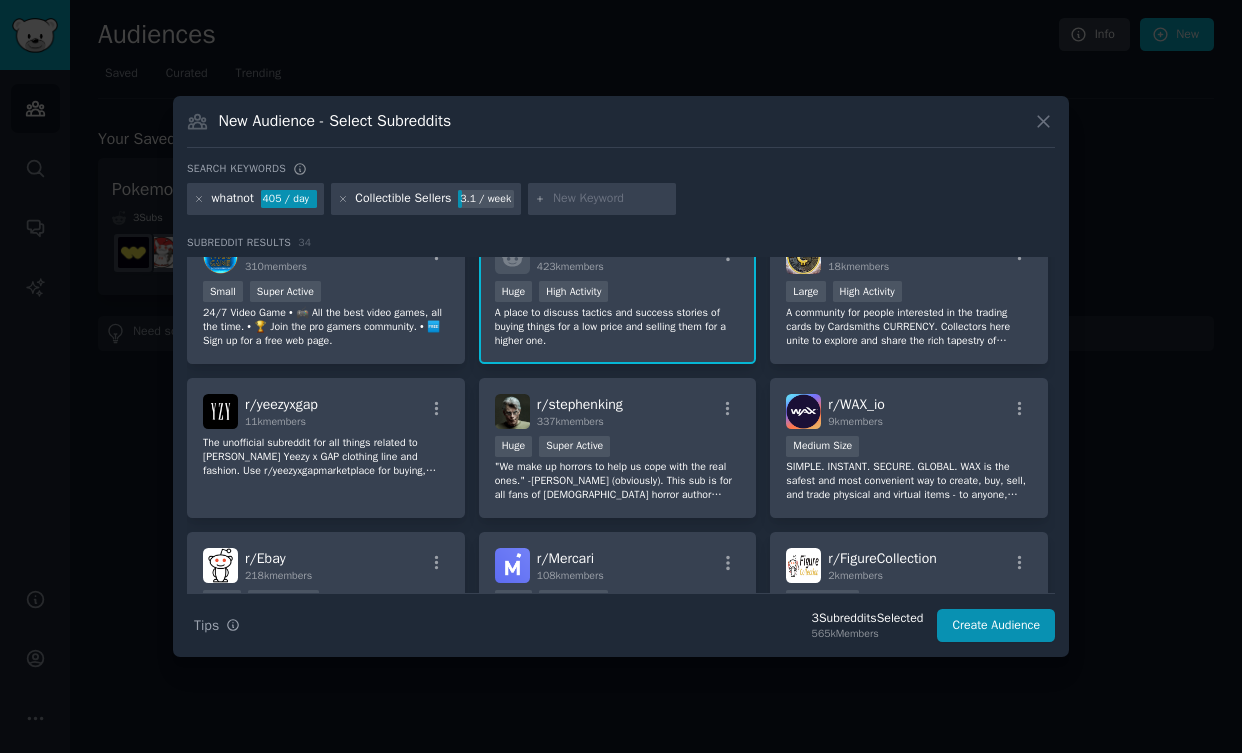 scroll, scrollTop: 0, scrollLeft: 0, axis: both 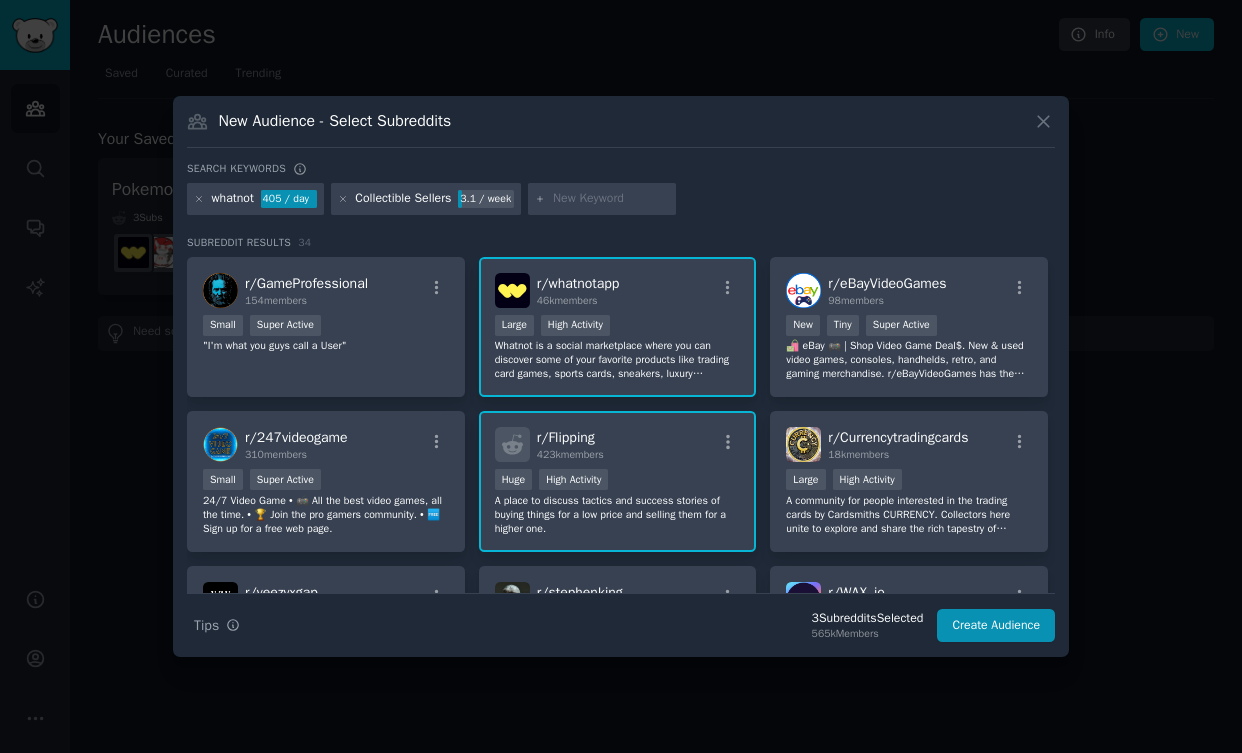click at bounding box center [611, 199] 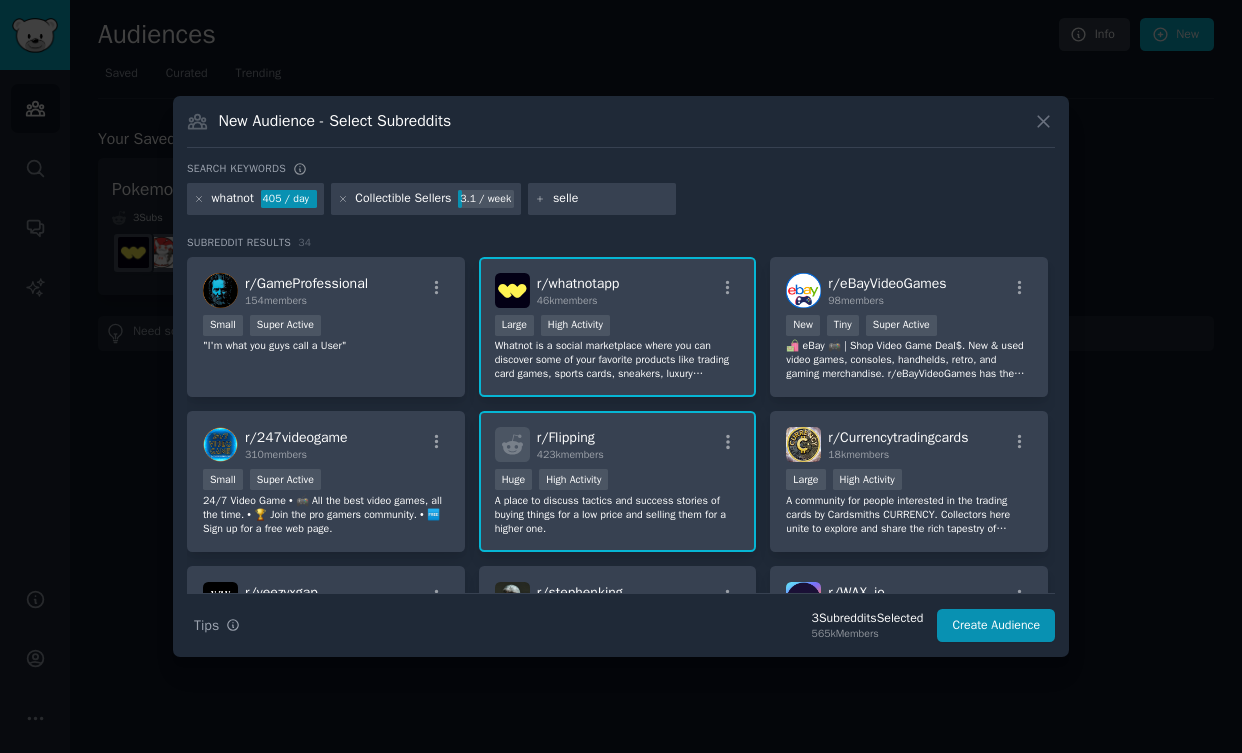 type on "seller" 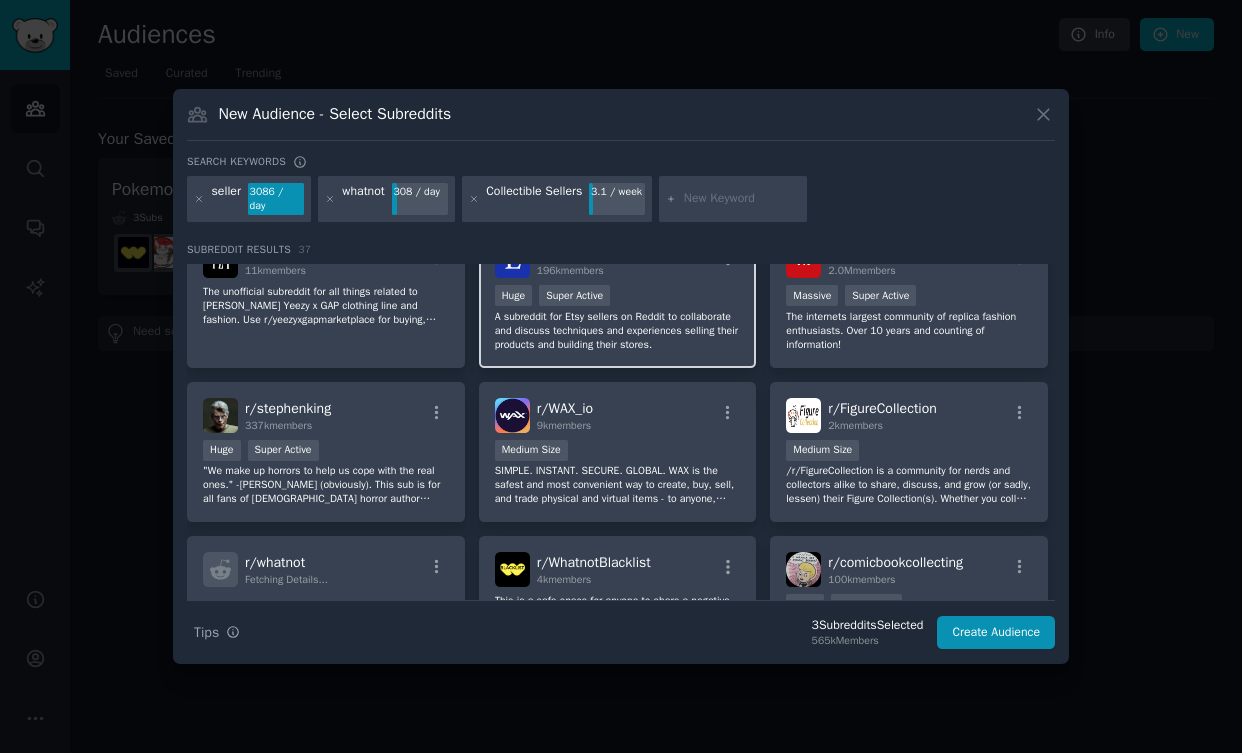 scroll, scrollTop: 400, scrollLeft: 0, axis: vertical 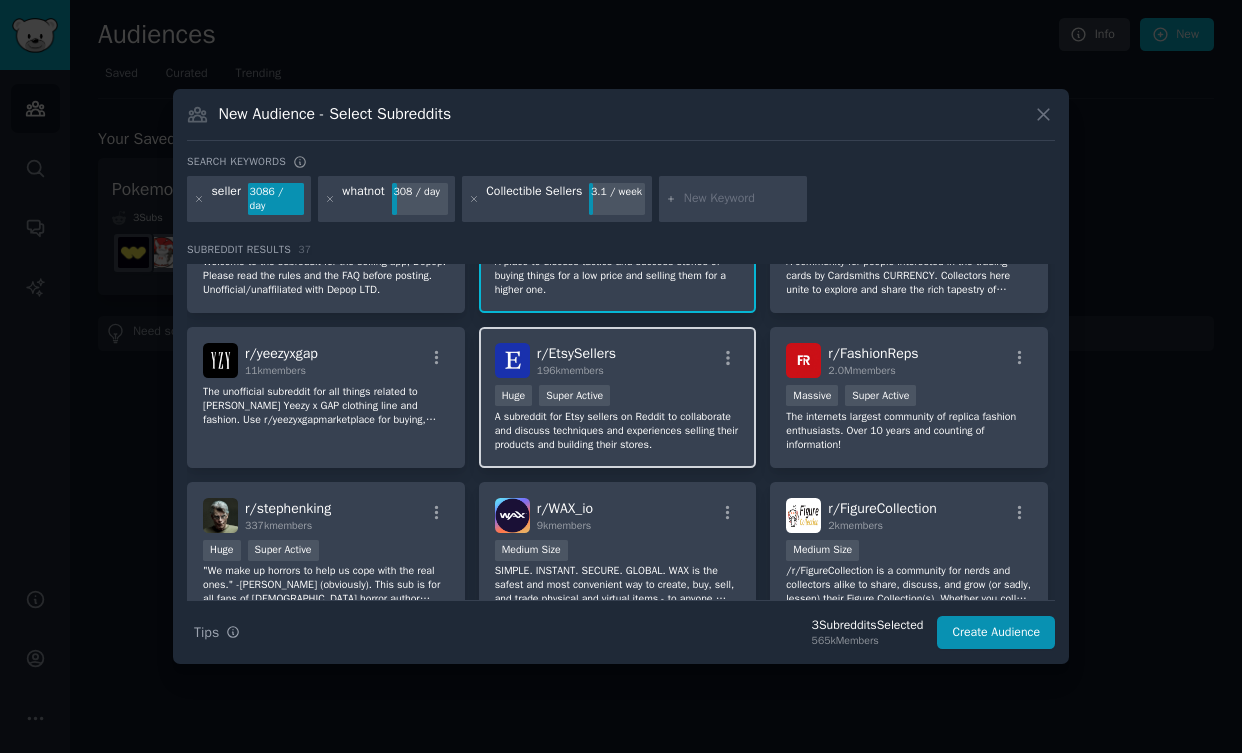 click on "r/ EtsySellers 196k  members" at bounding box center [618, 360] 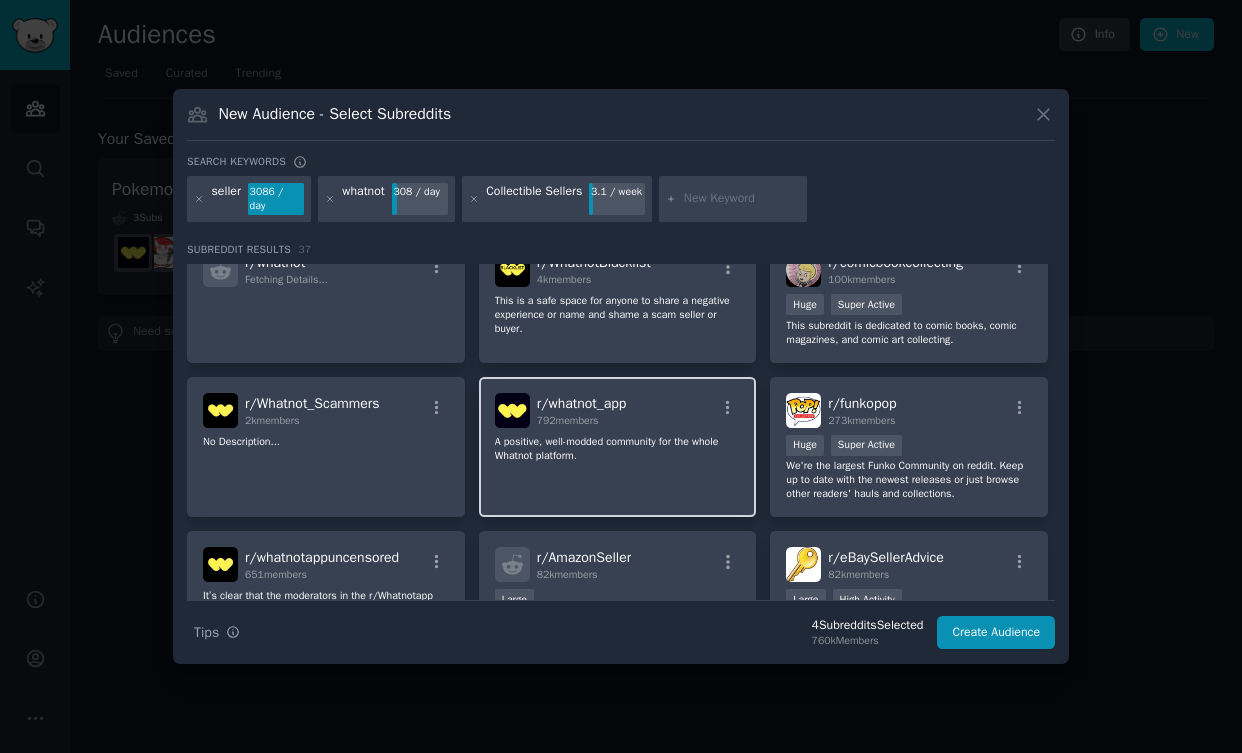 scroll, scrollTop: 900, scrollLeft: 0, axis: vertical 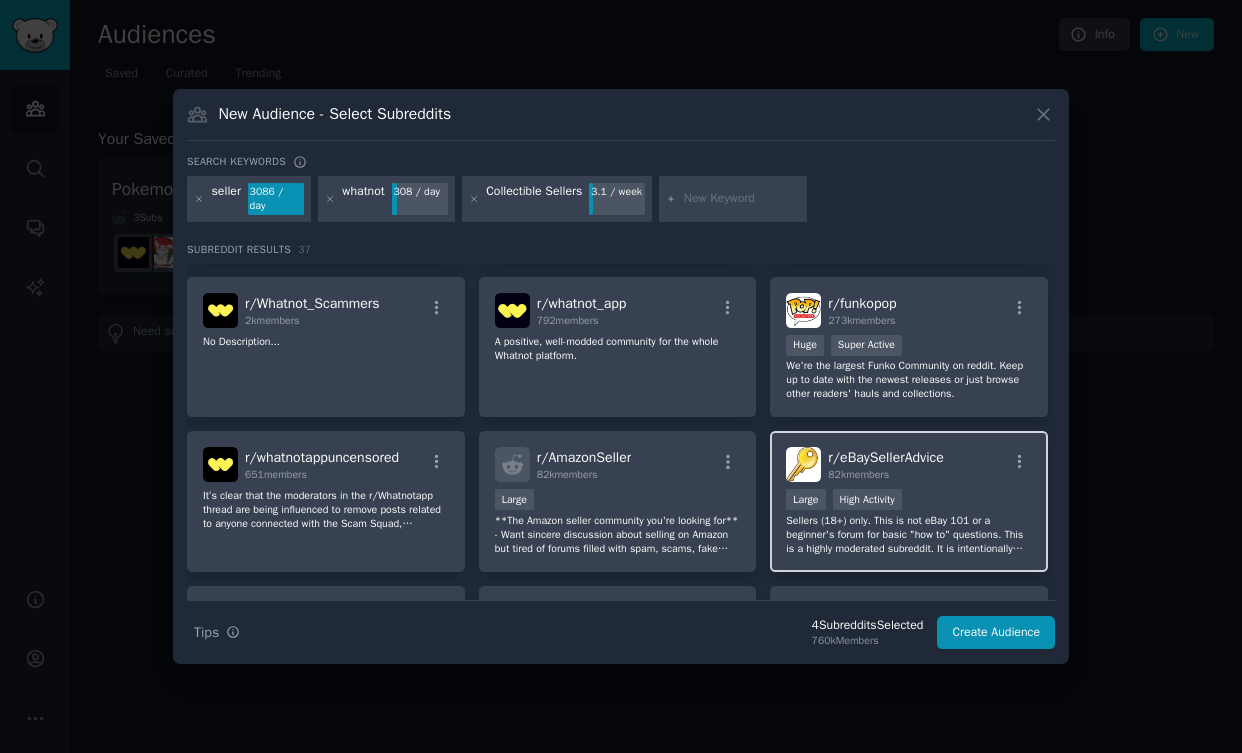 click on "r/ eBaySellerAdvice 82k  members" at bounding box center [909, 464] 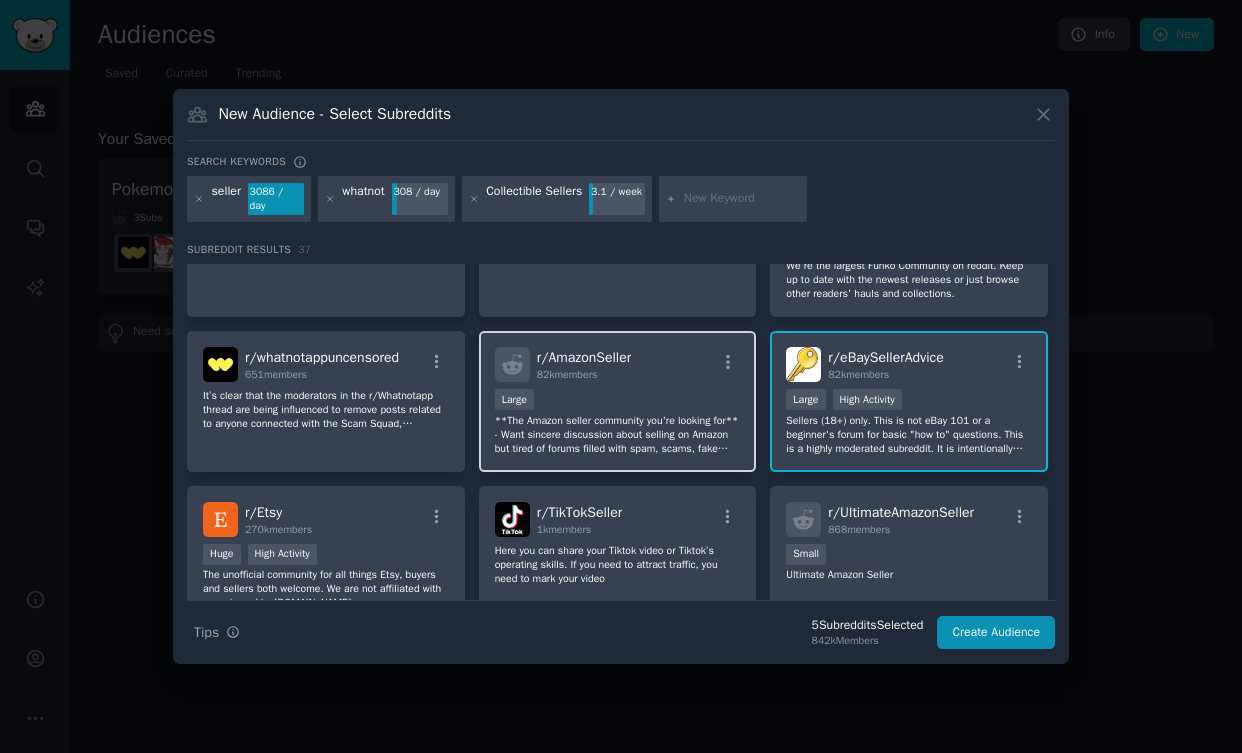 scroll, scrollTop: 1100, scrollLeft: 0, axis: vertical 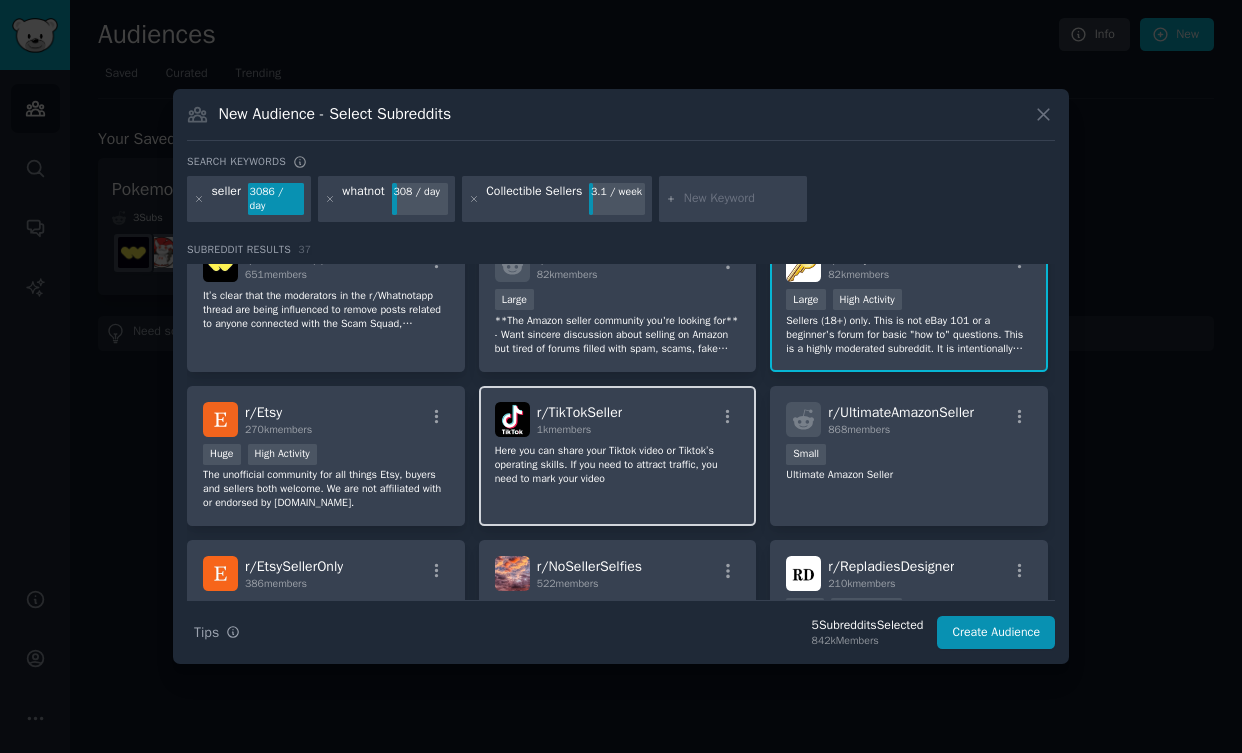 click on "r/ TikTokSeller 1k  members" at bounding box center (618, 419) 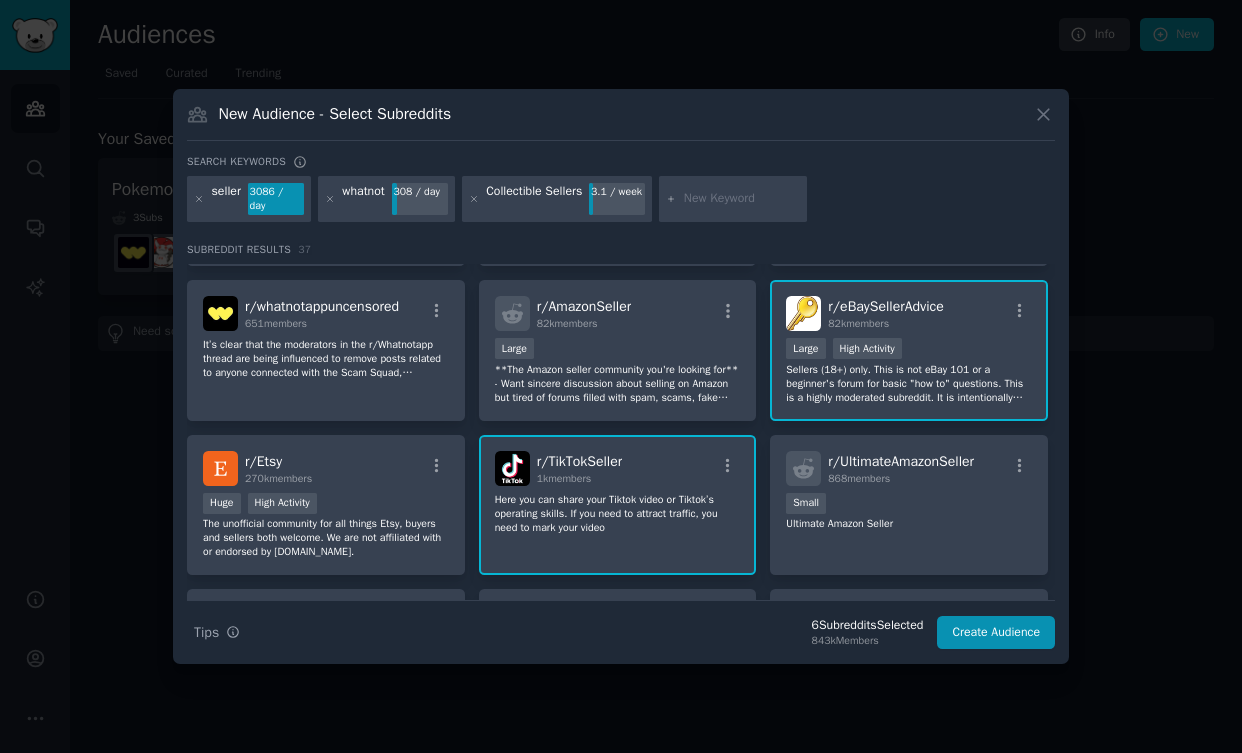scroll, scrollTop: 0, scrollLeft: 0, axis: both 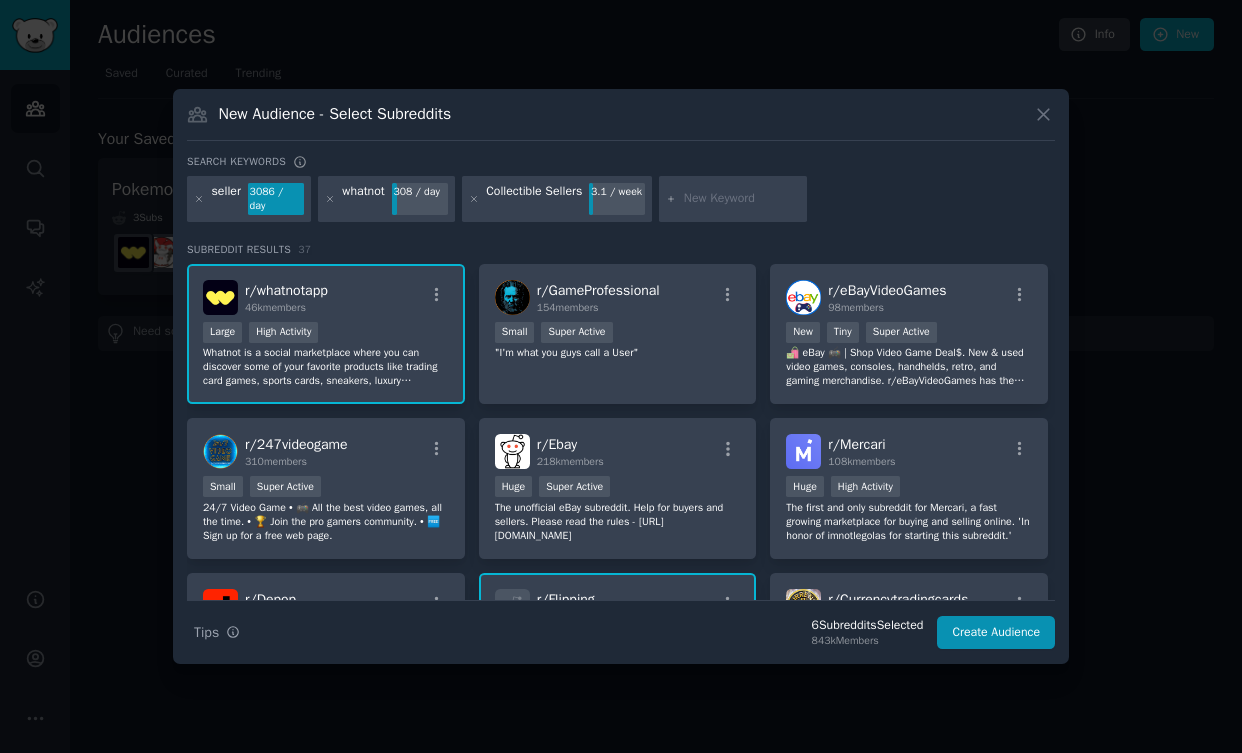 click at bounding box center [742, 199] 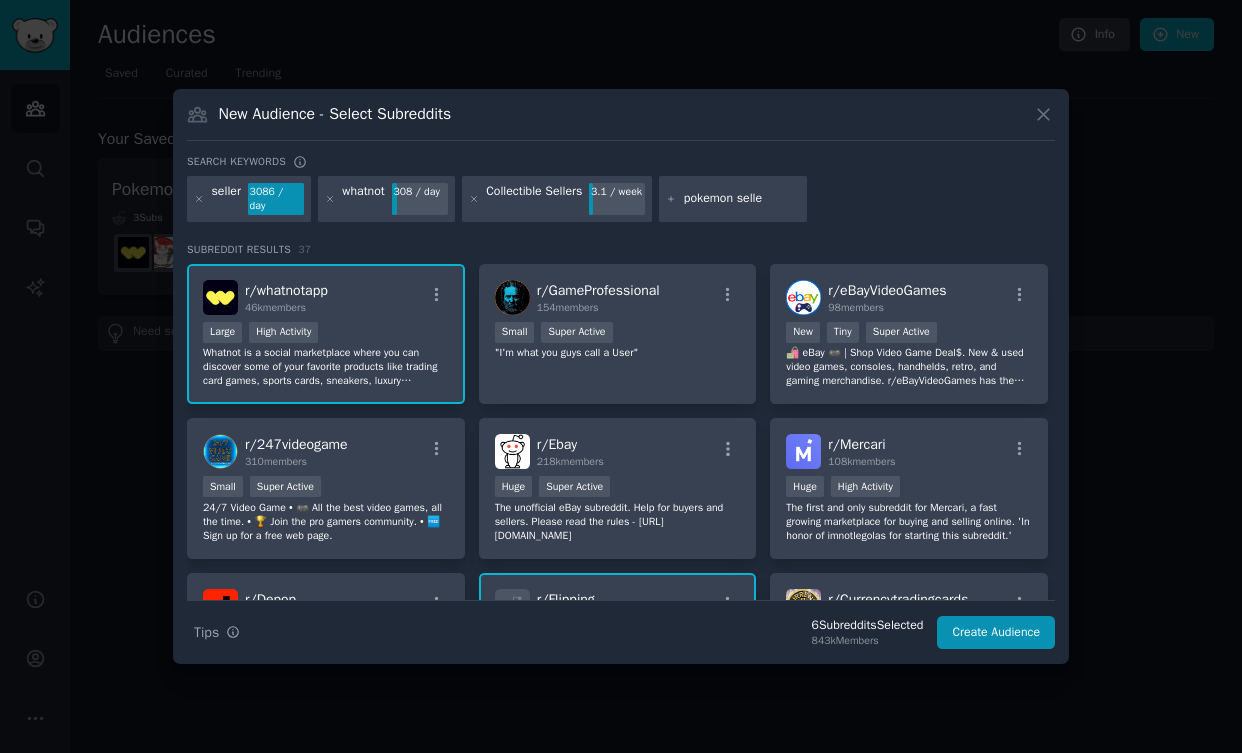 type on "pokemon seller" 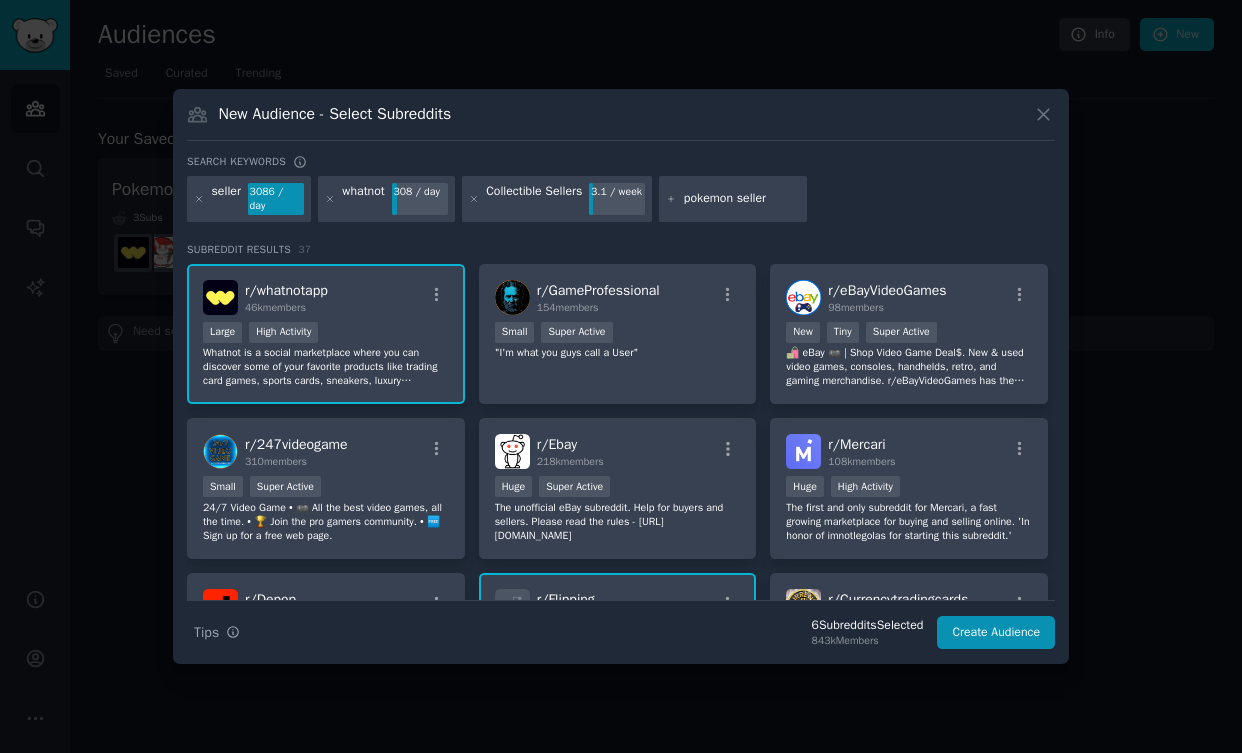 type 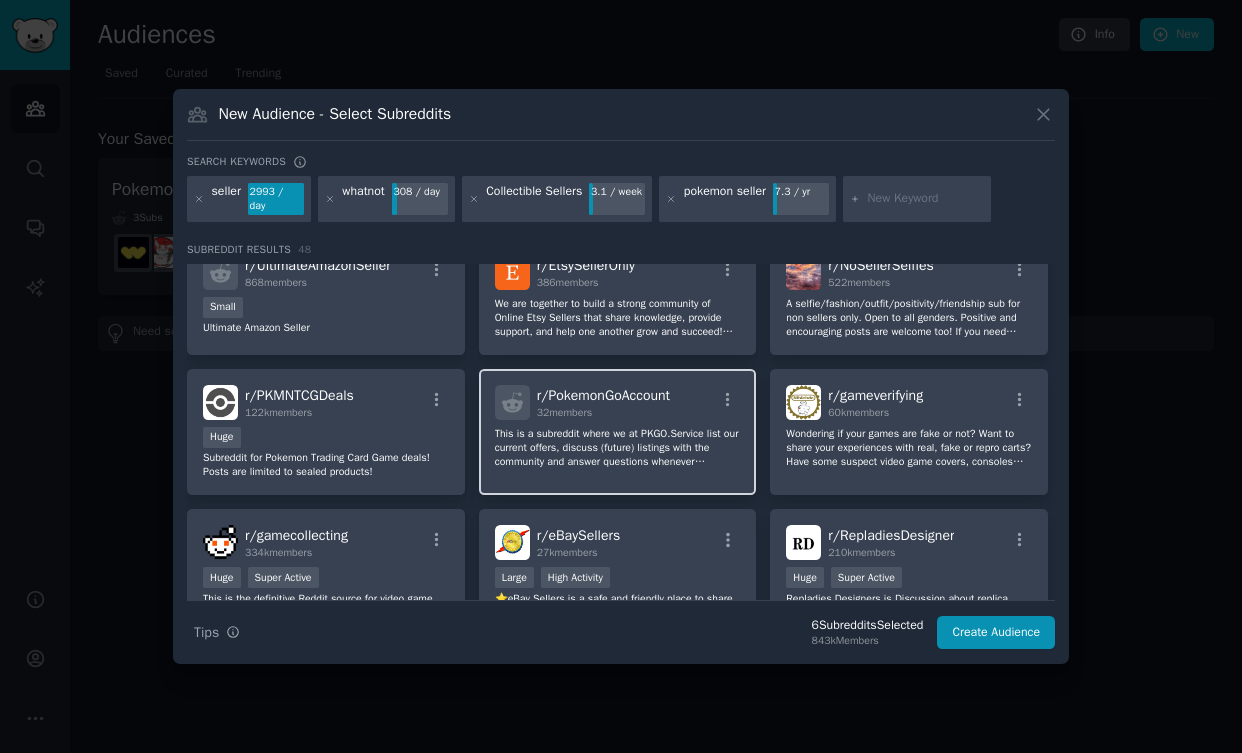 scroll, scrollTop: 1700, scrollLeft: 0, axis: vertical 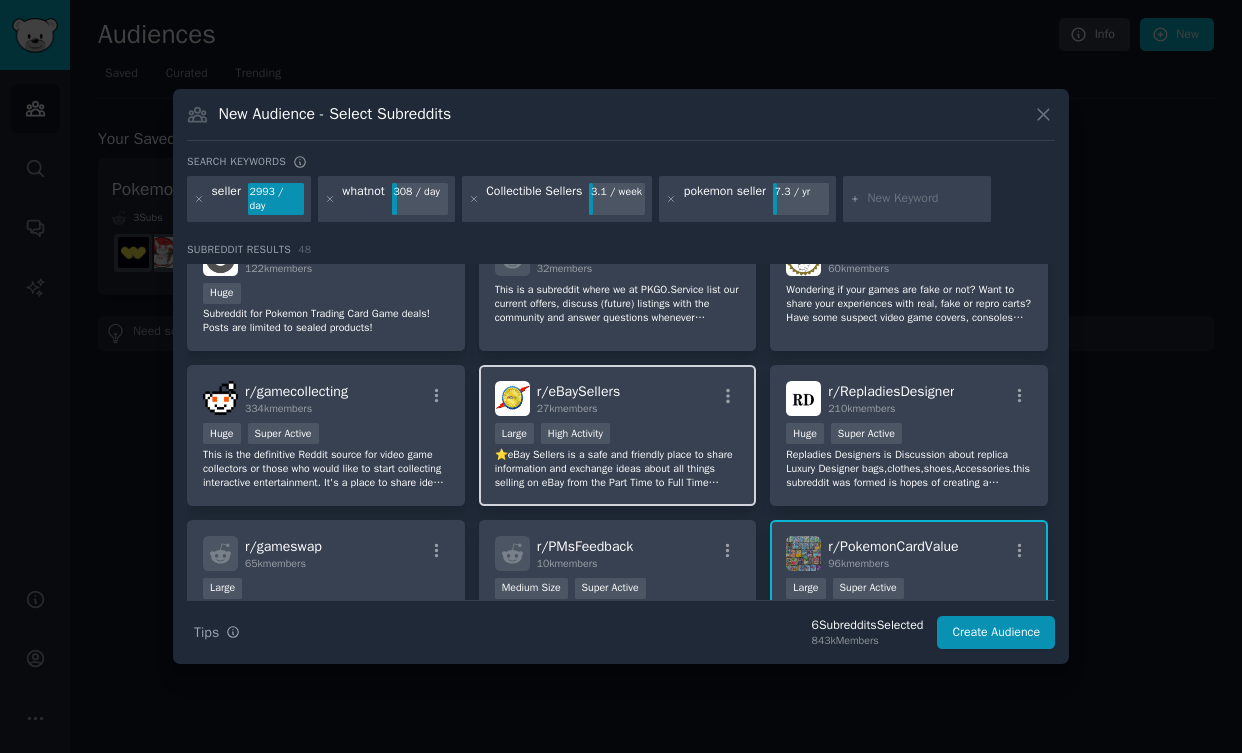 click on "r/ eBaySellers 27k  members" at bounding box center (618, 398) 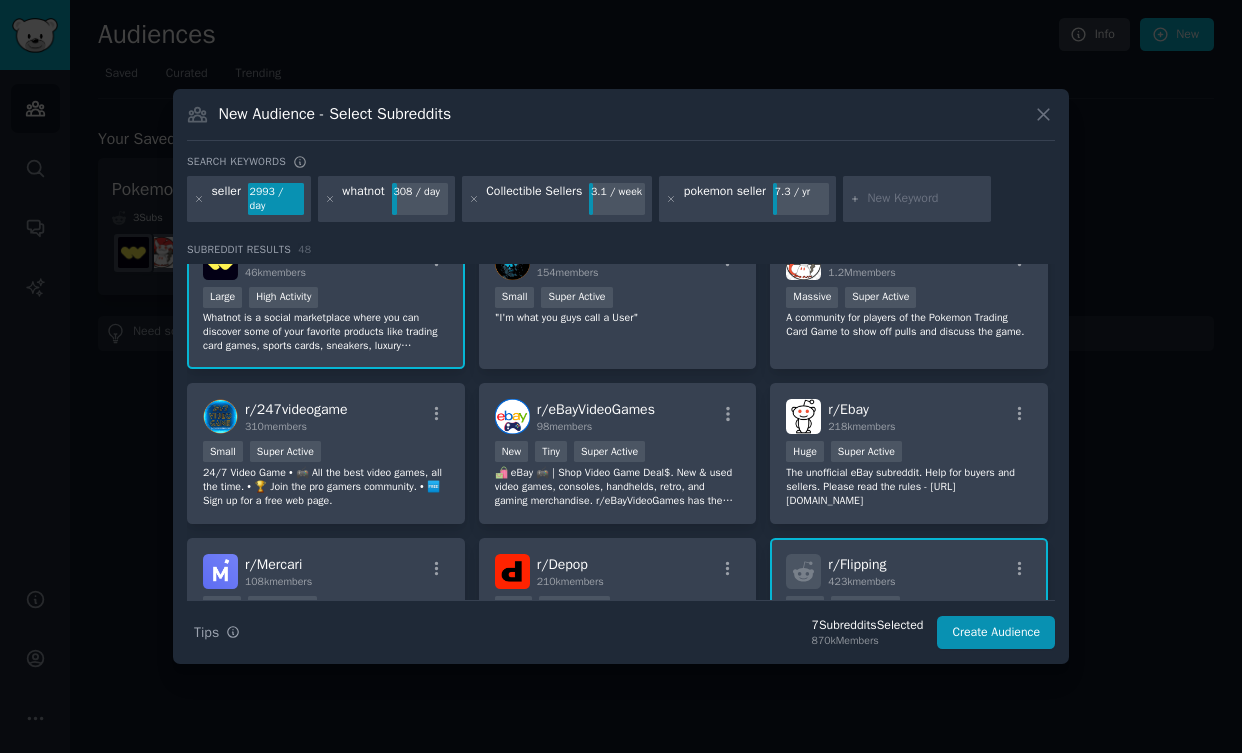 scroll, scrollTop: 0, scrollLeft: 0, axis: both 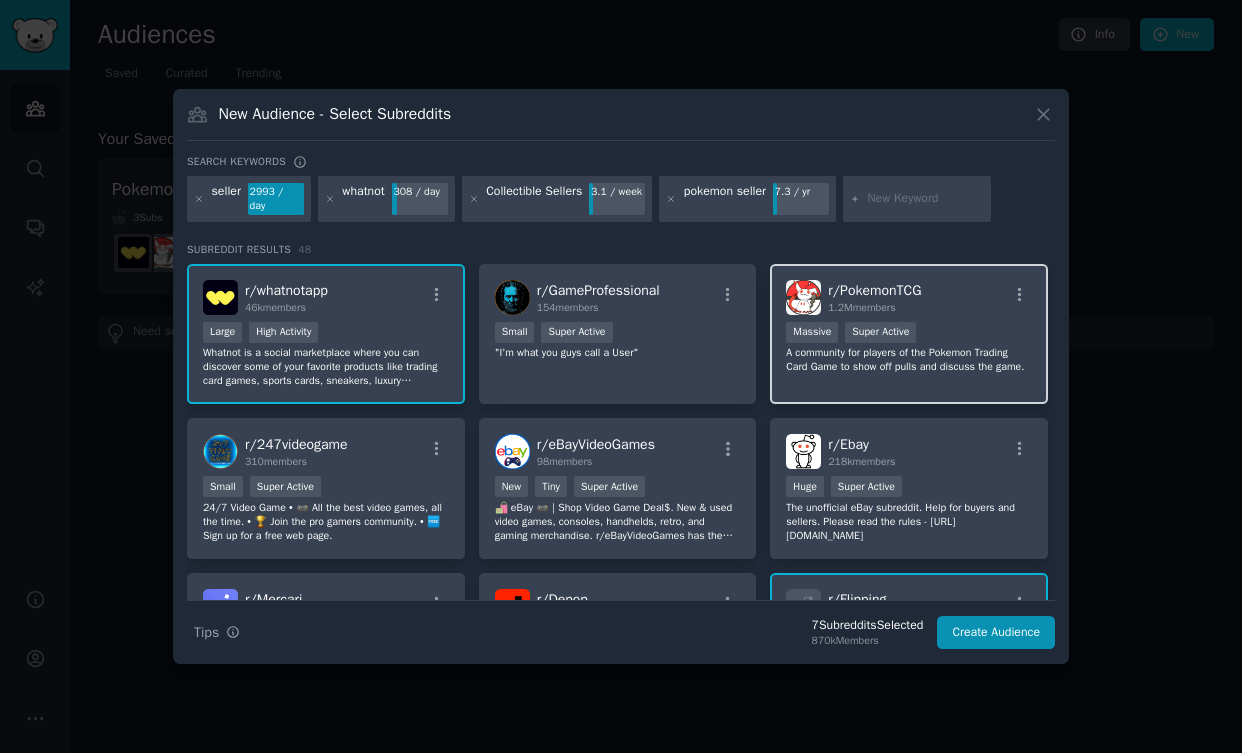 click on "r/ PokemonTCG 1.2M  members >= 95th percentile for submissions / day Massive Super Active A community for players of the Pokemon Trading Card Game to show off pulls and discuss the game." at bounding box center (909, 334) 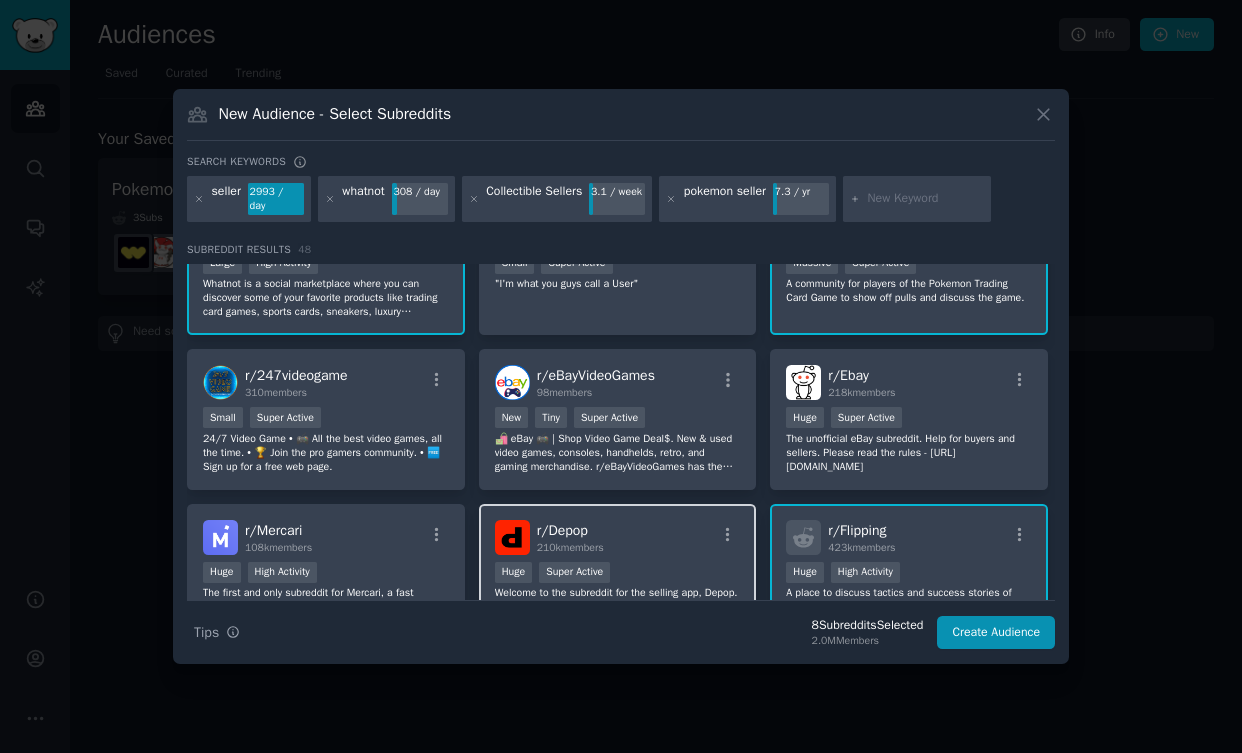 scroll, scrollTop: 100, scrollLeft: 0, axis: vertical 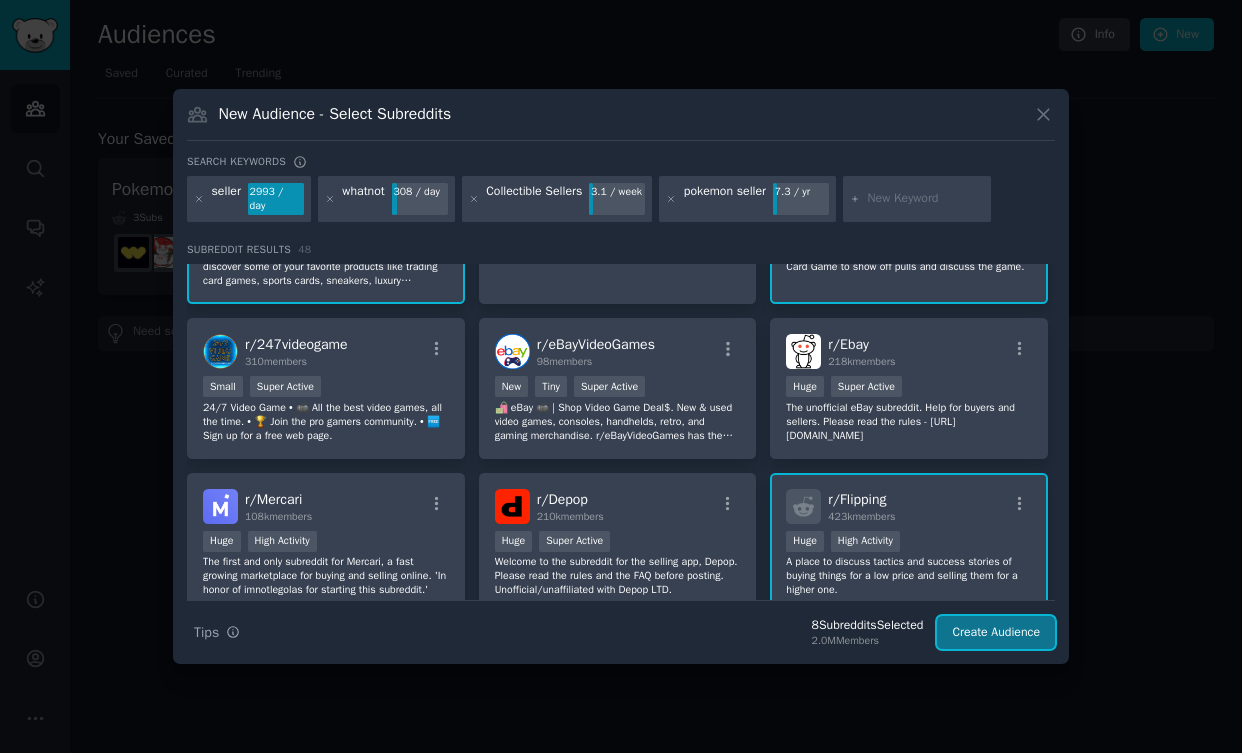 click on "Create Audience" at bounding box center (996, 633) 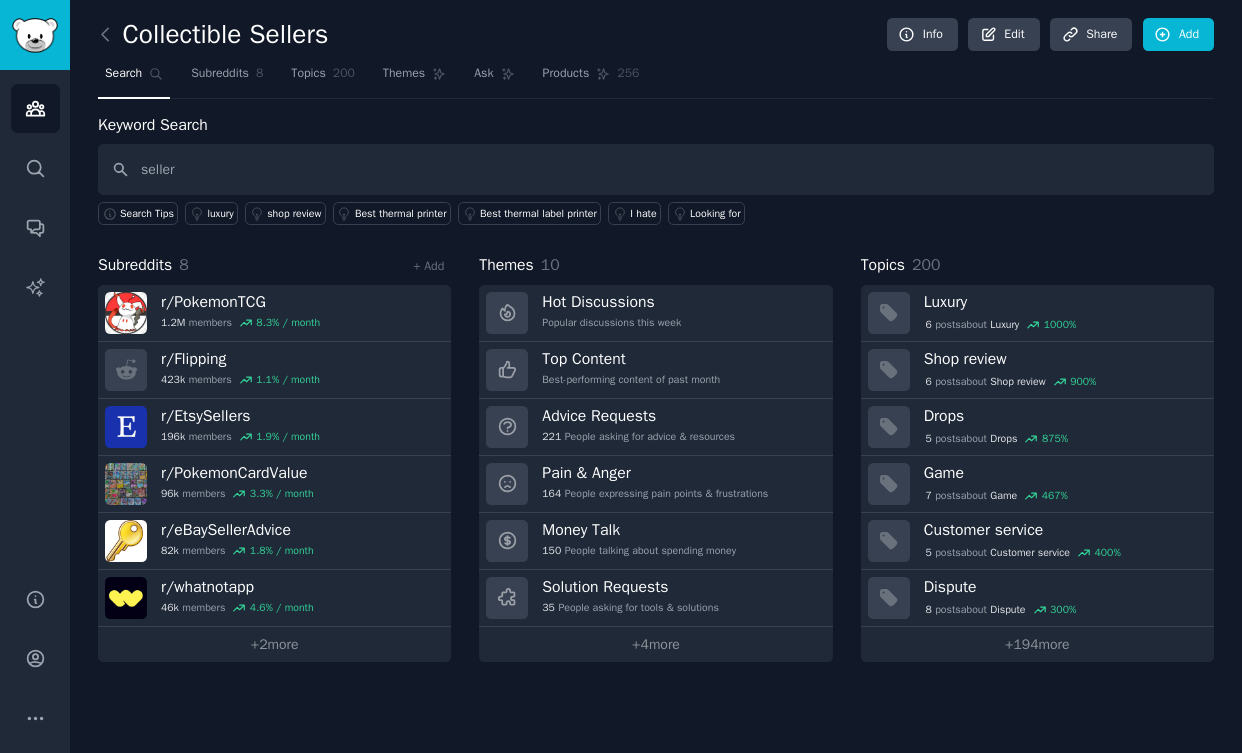 type on "seller" 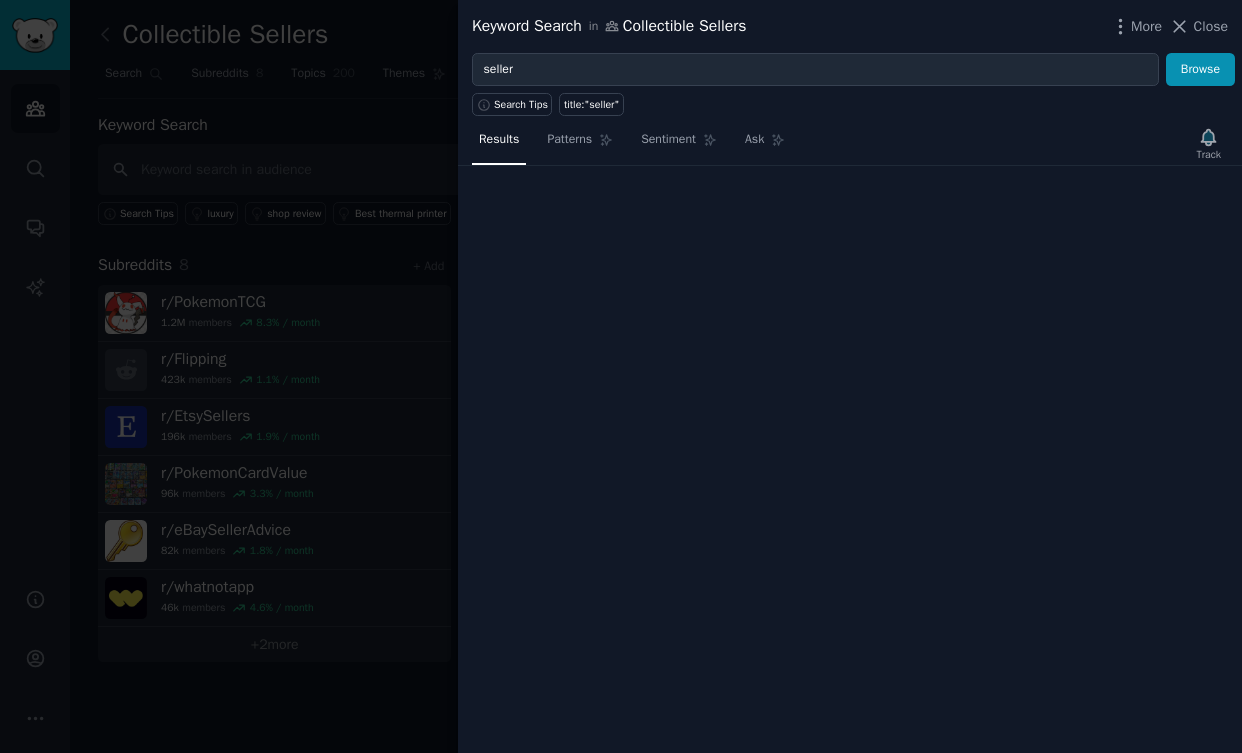 type 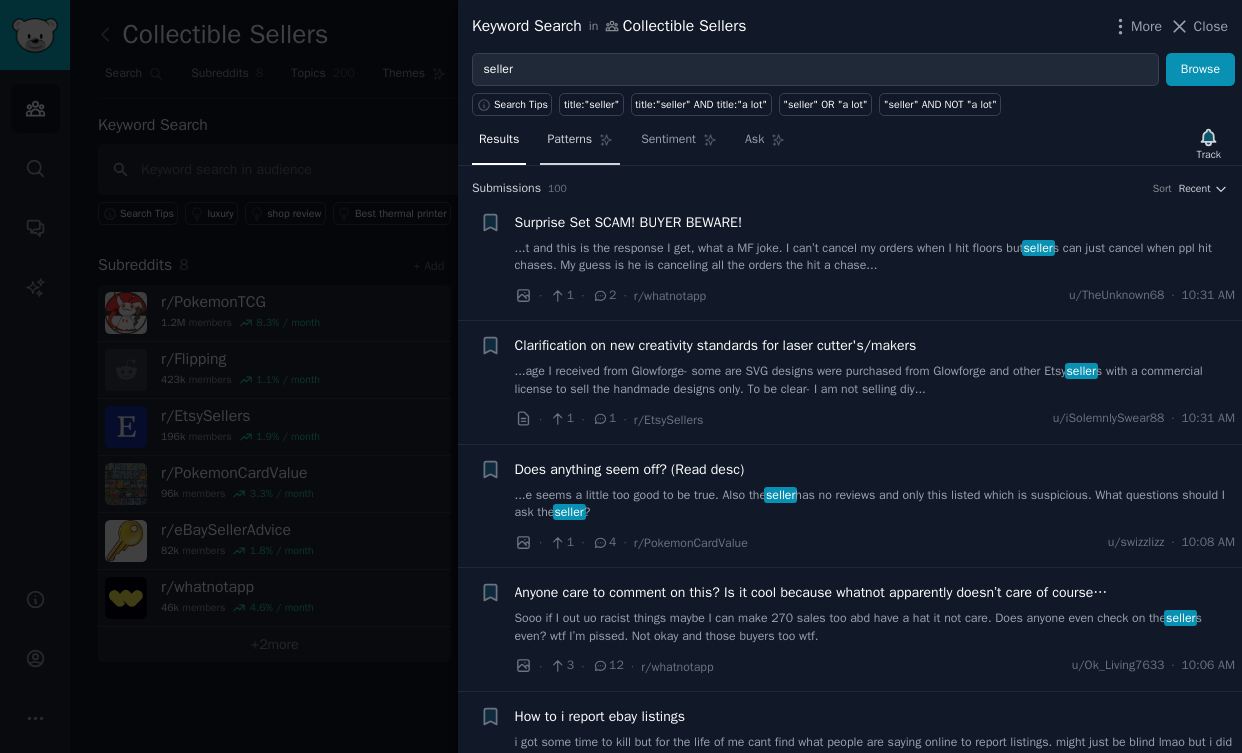click on "Patterns" at bounding box center (569, 140) 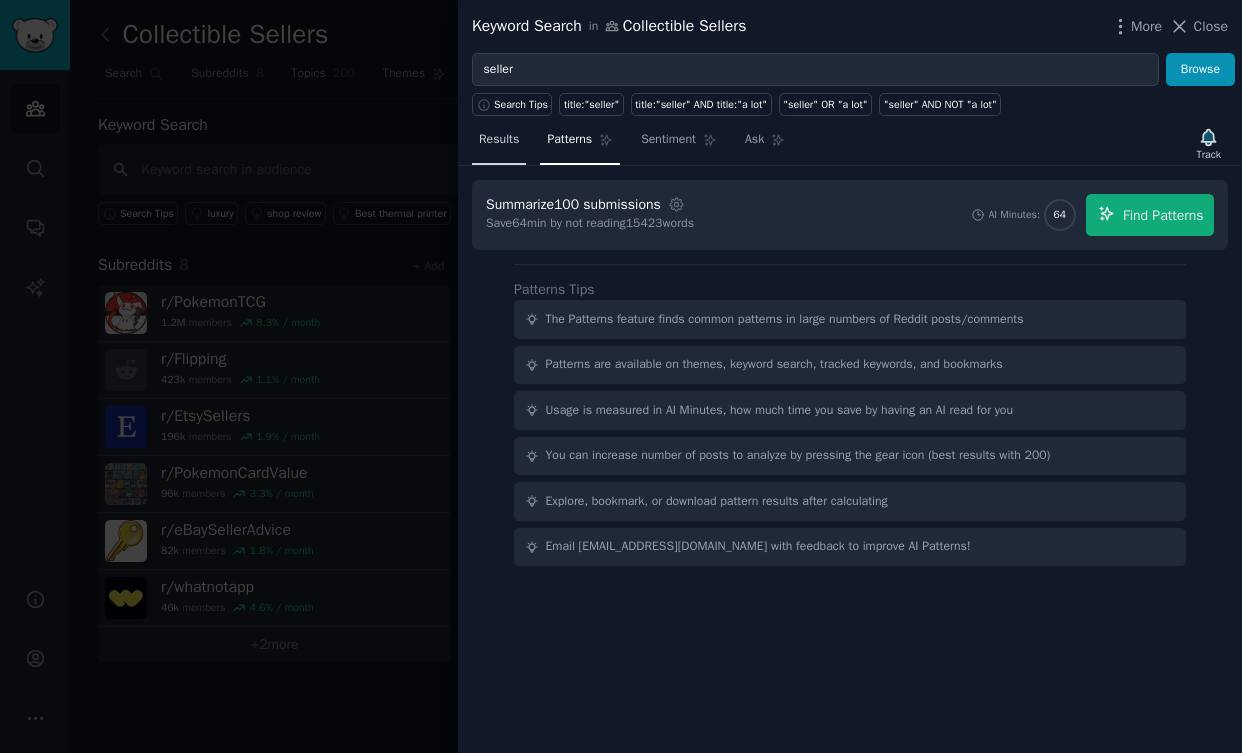 click on "Results" at bounding box center (499, 140) 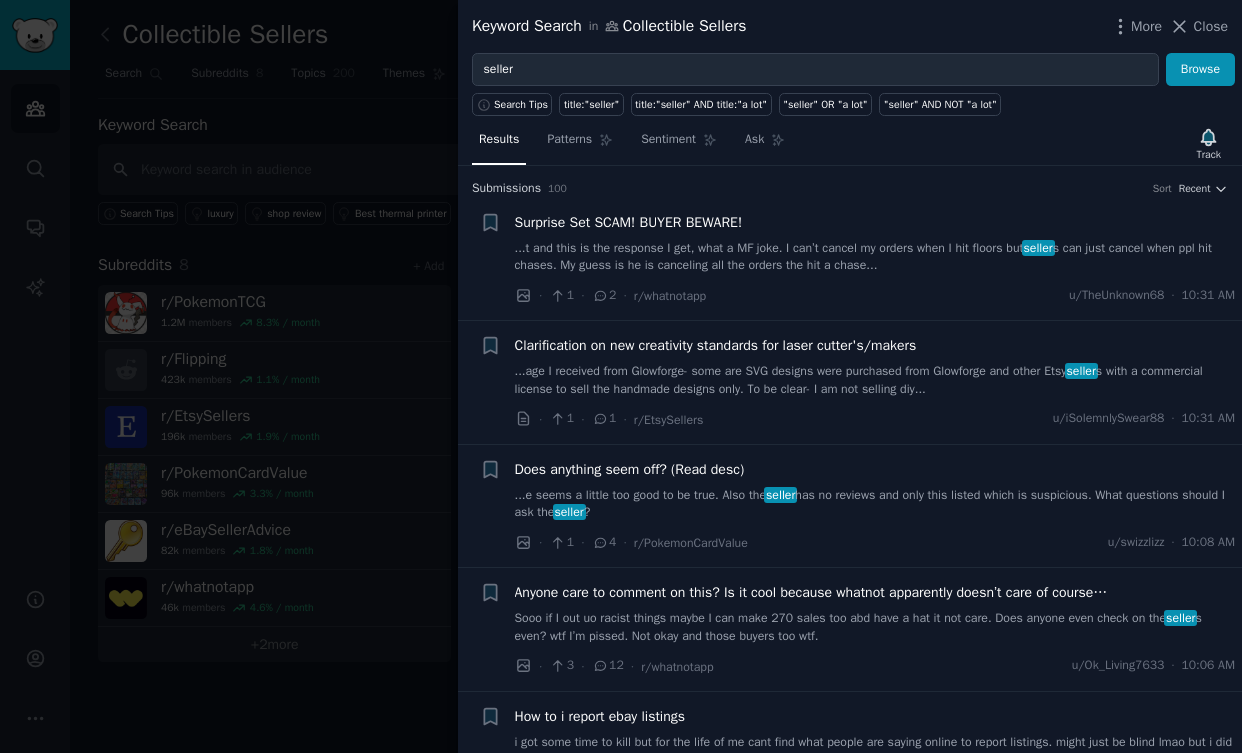 click at bounding box center (621, 376) 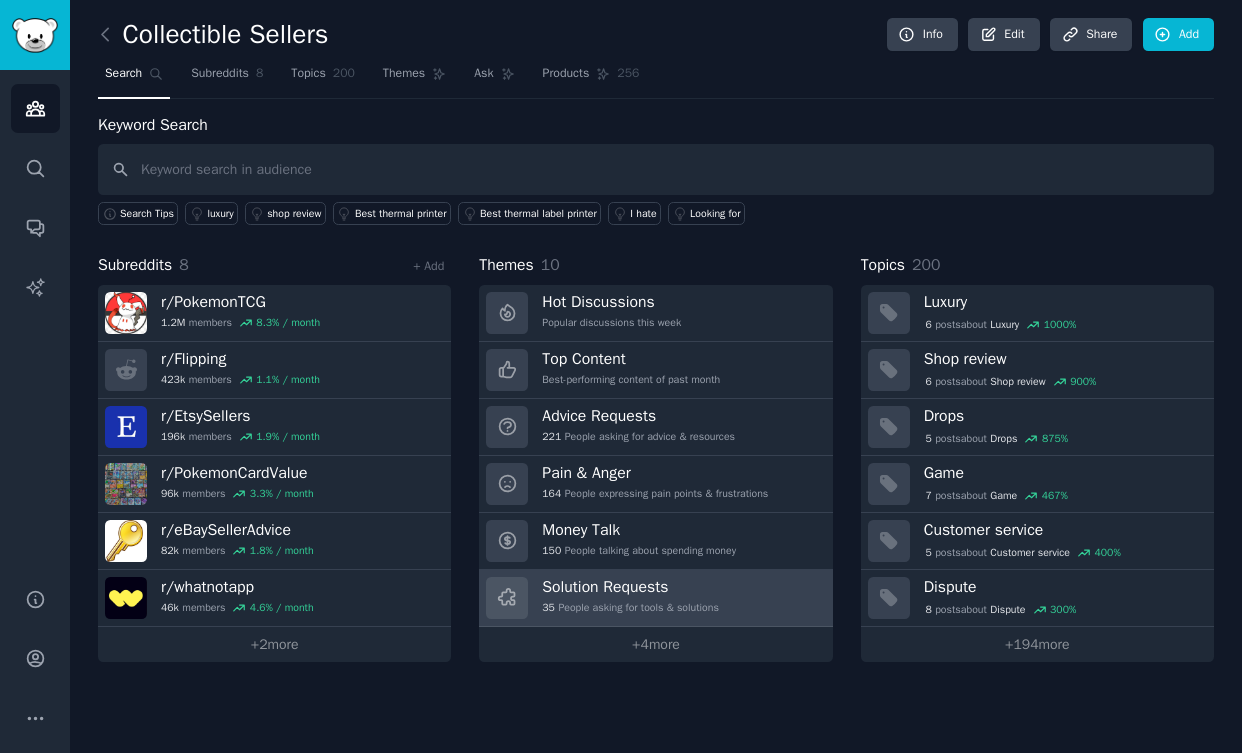 click on "Solution Requests" at bounding box center (630, 587) 